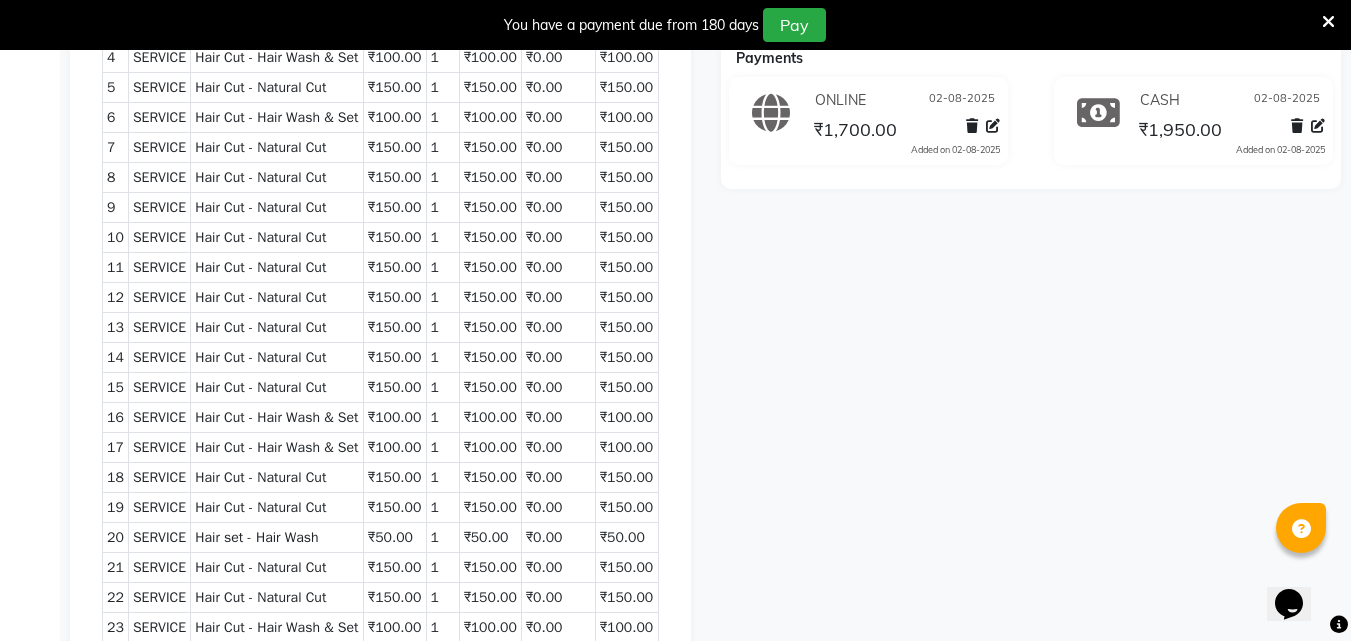 scroll, scrollTop: 0, scrollLeft: 0, axis: both 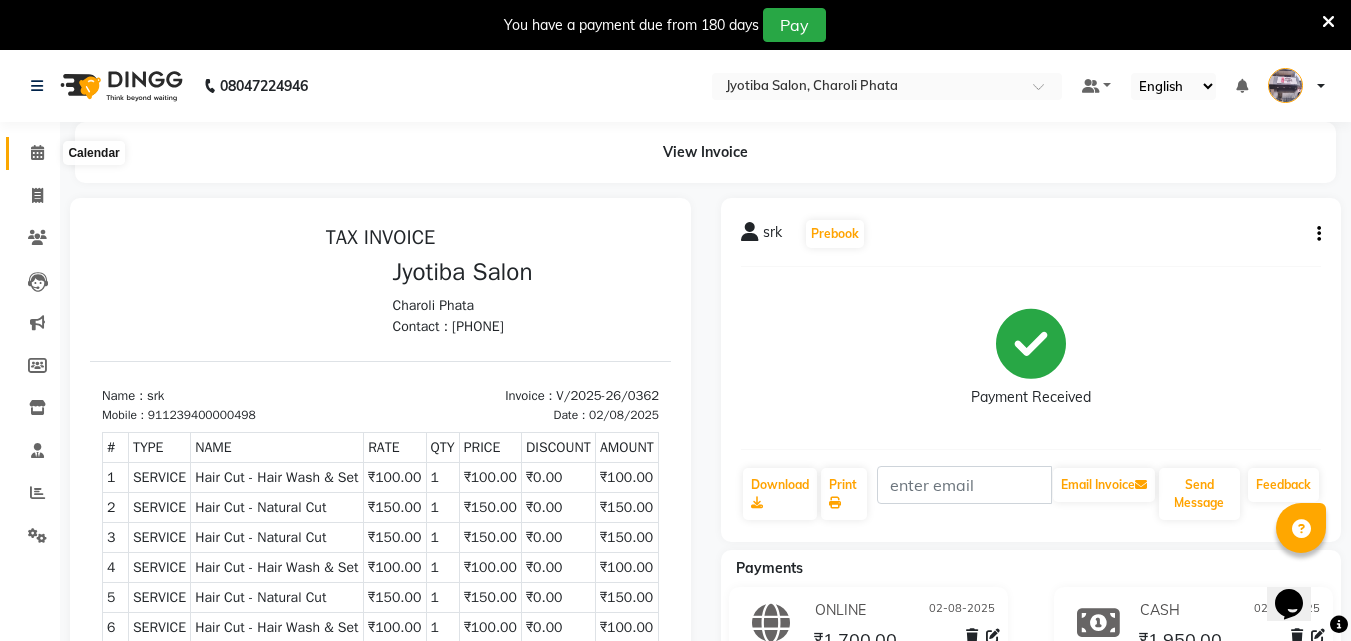 click 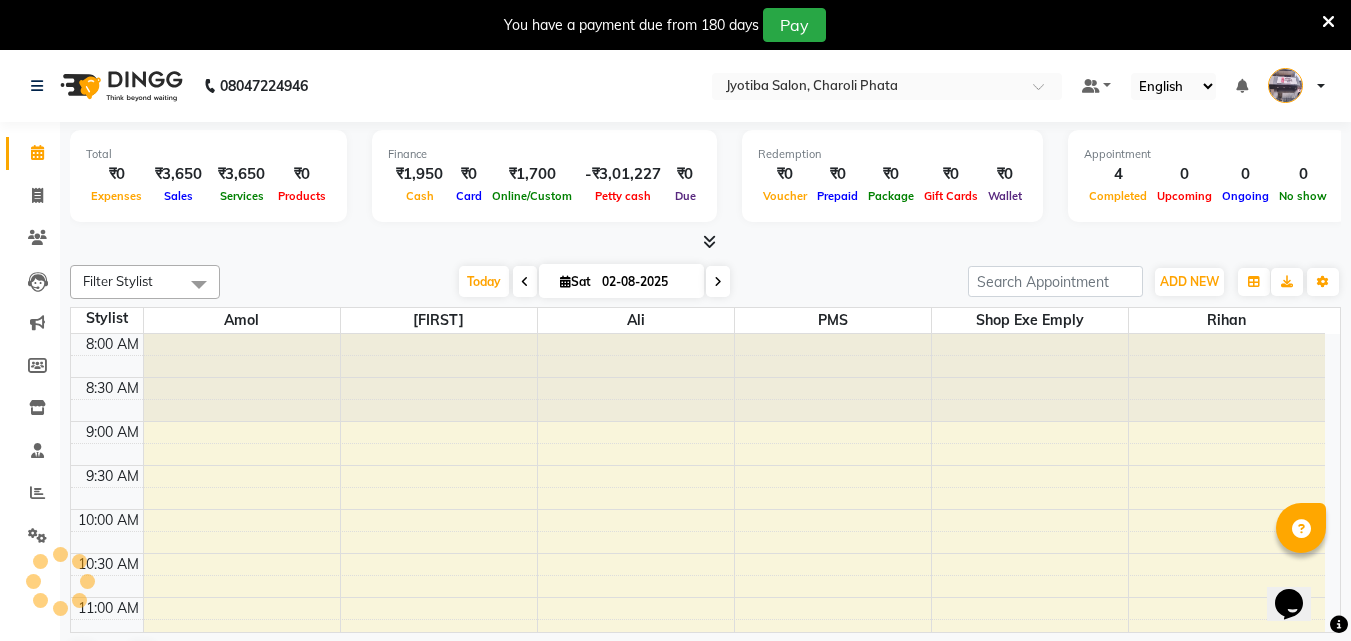 scroll, scrollTop: 0, scrollLeft: 0, axis: both 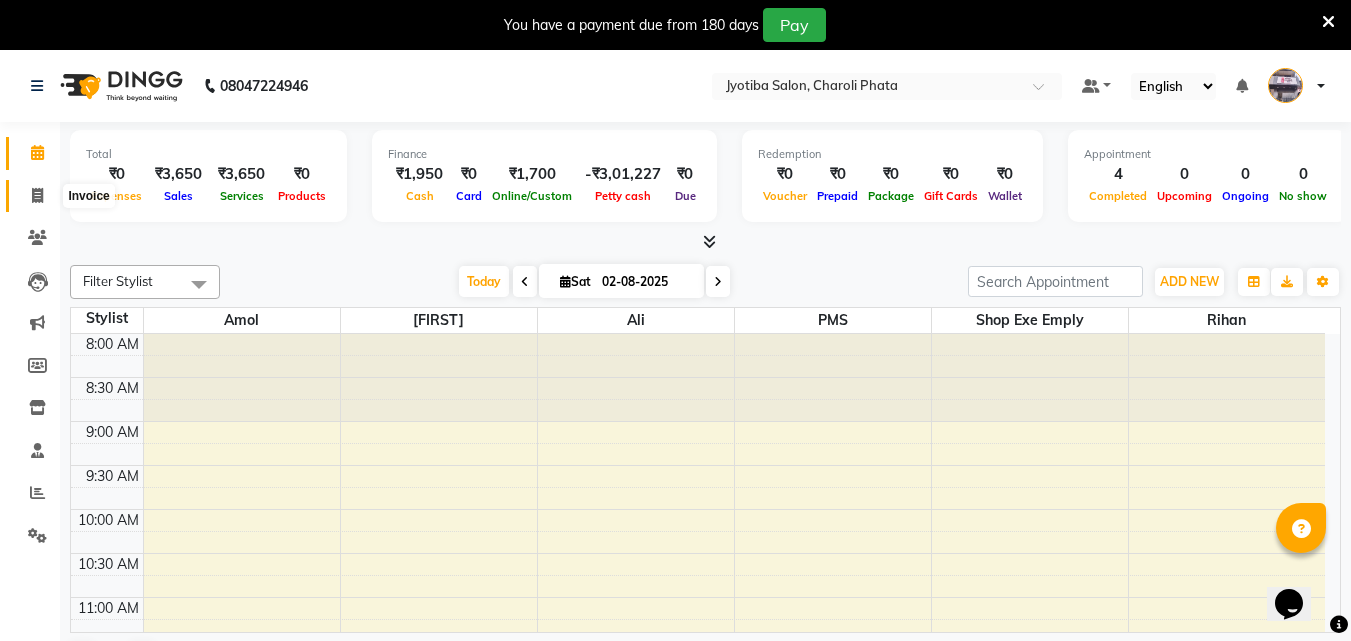 click 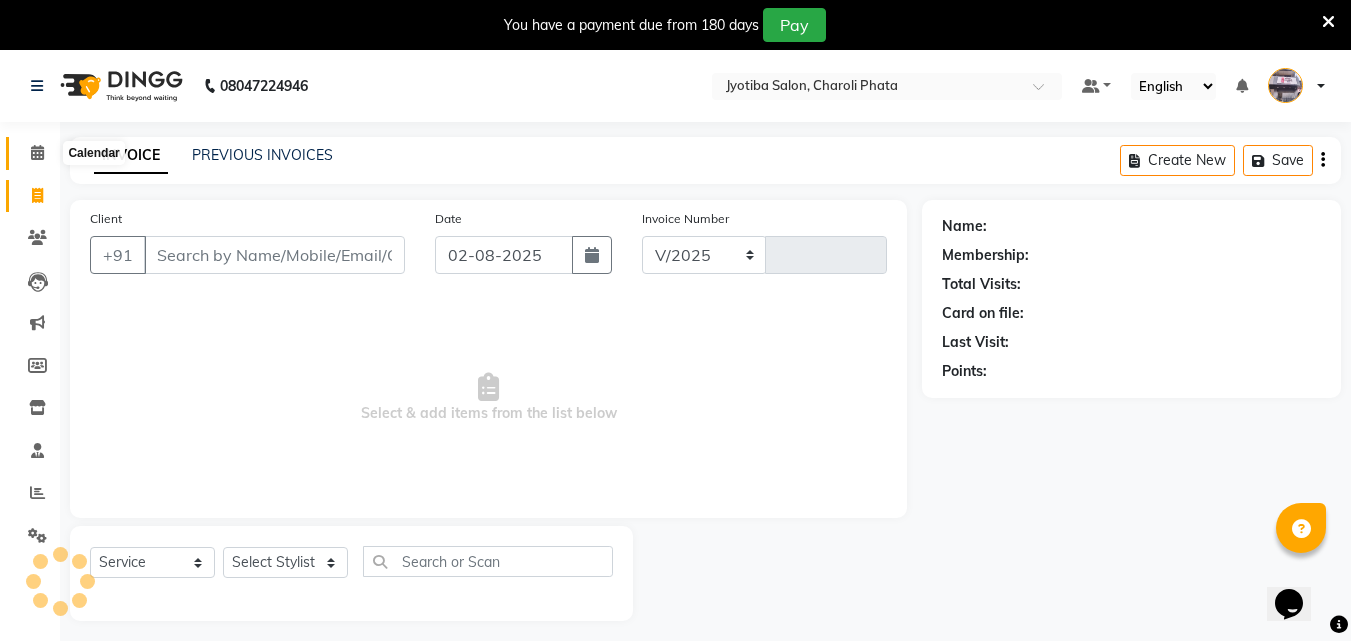 click 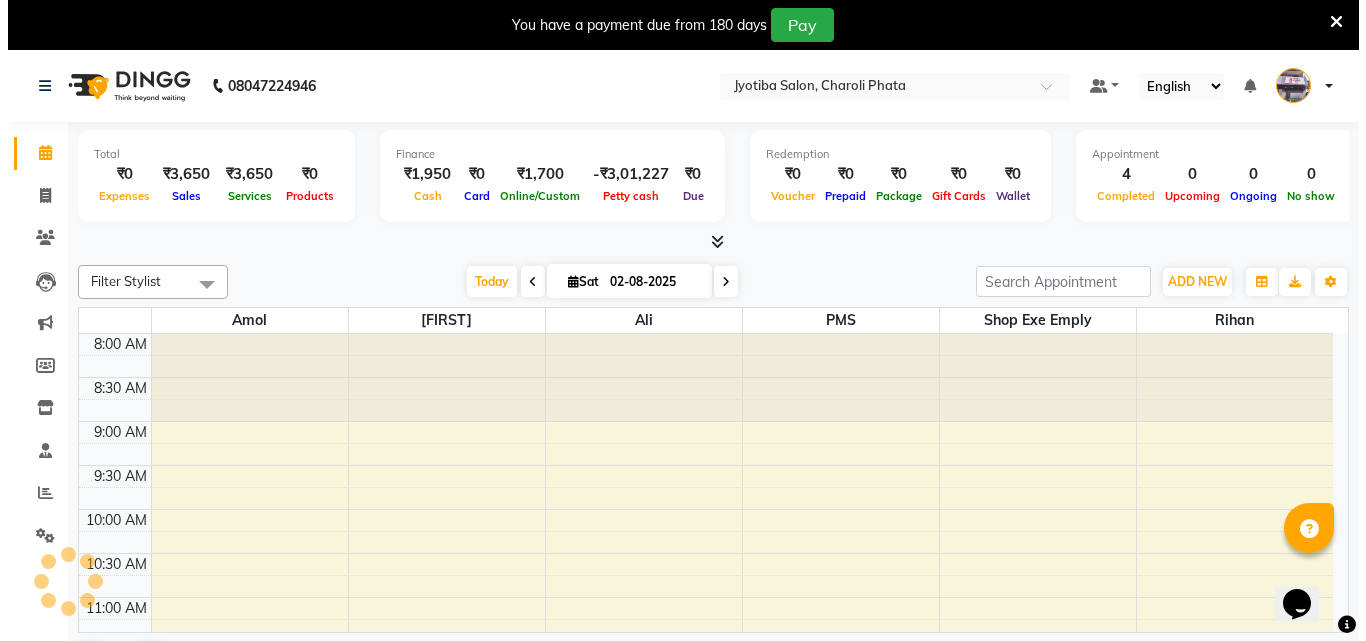 scroll, scrollTop: 0, scrollLeft: 0, axis: both 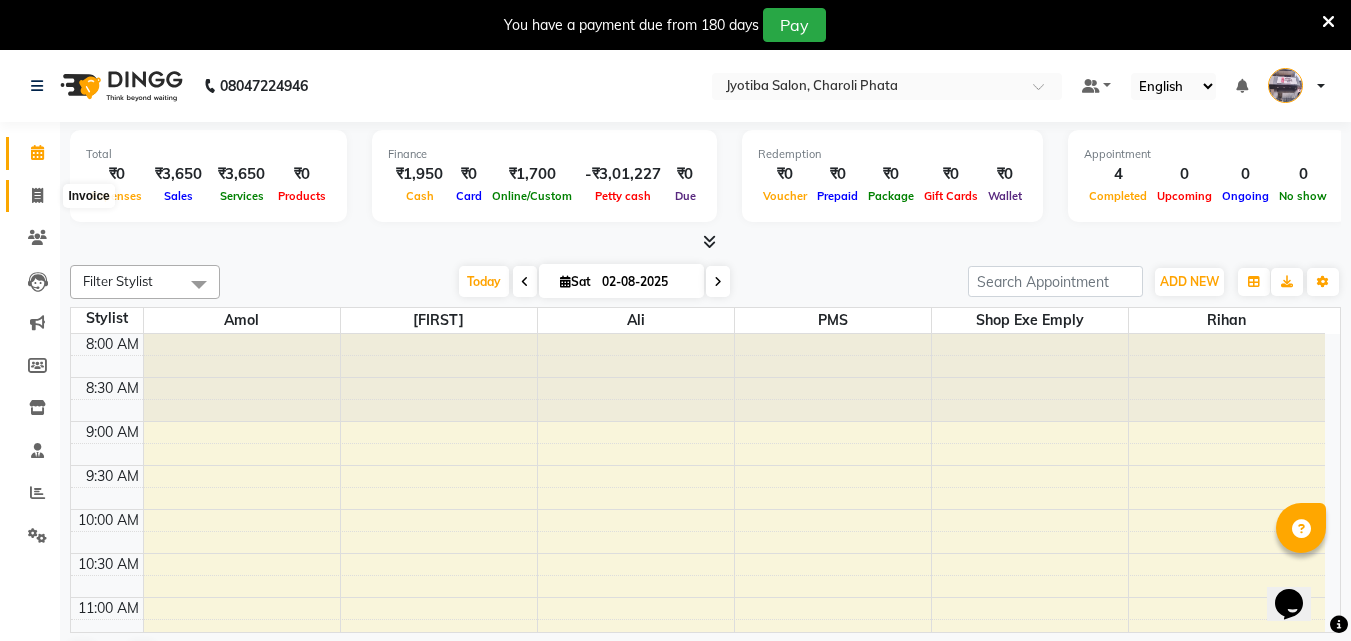 click 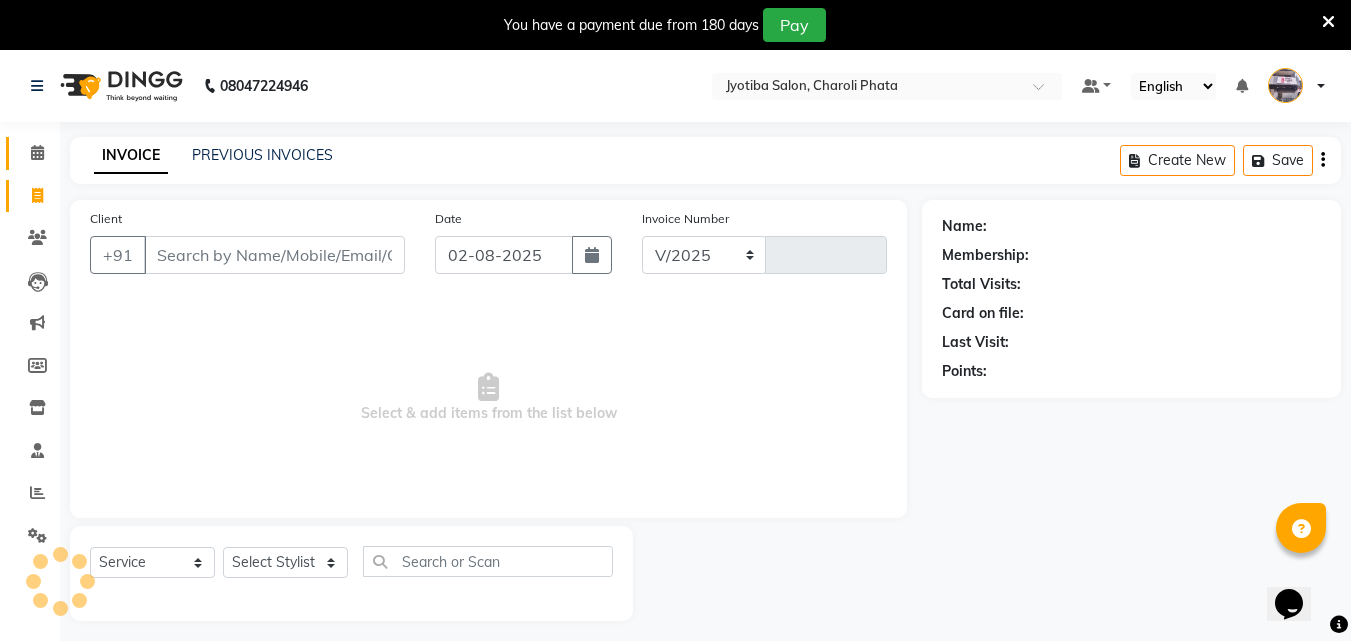 select on "5577" 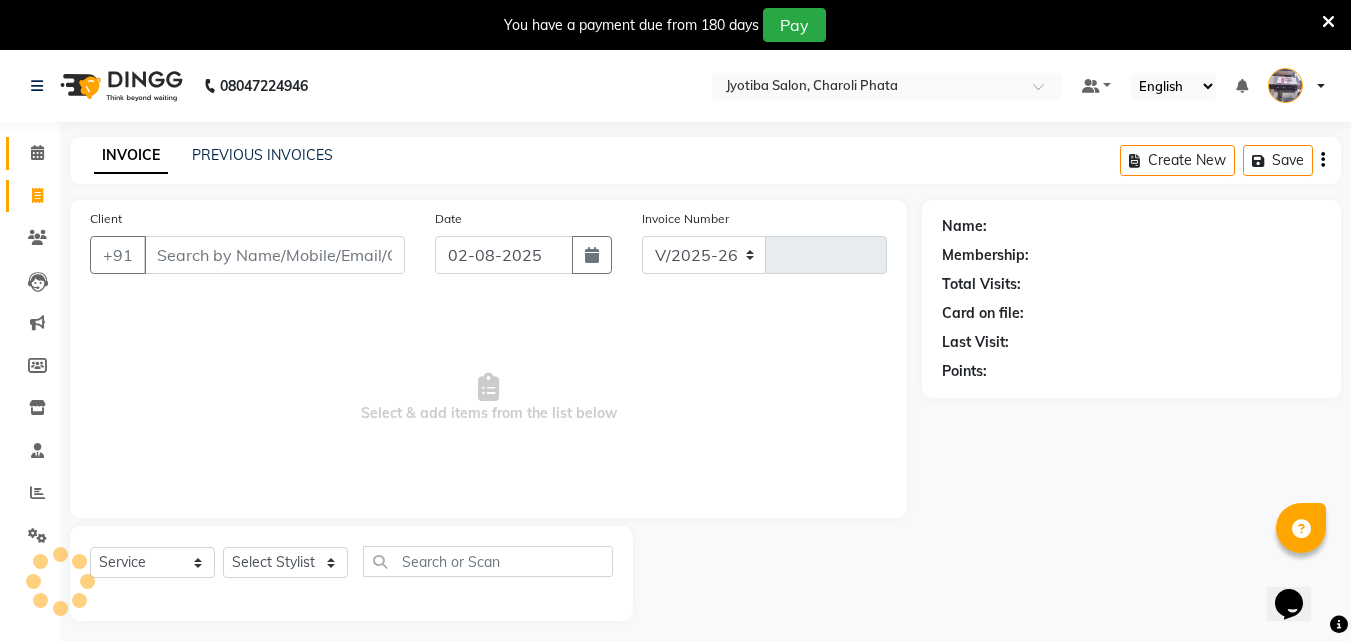 type on "[NUMBER]" 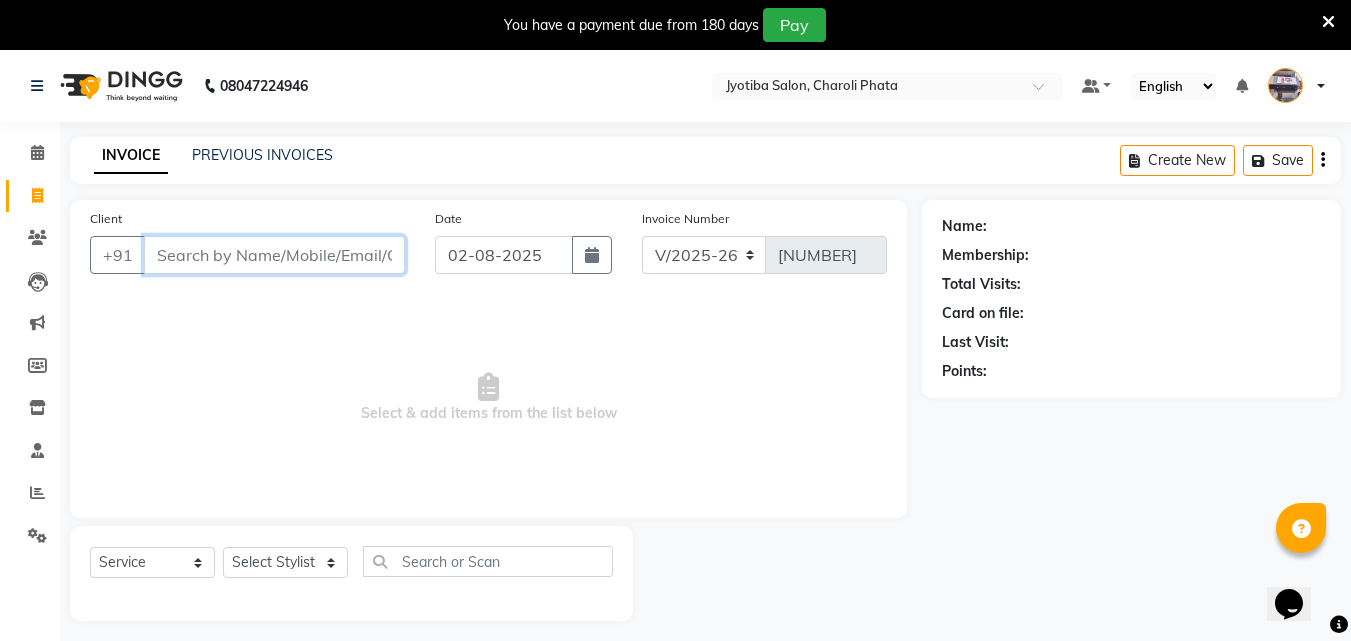 click on "Client" at bounding box center [274, 255] 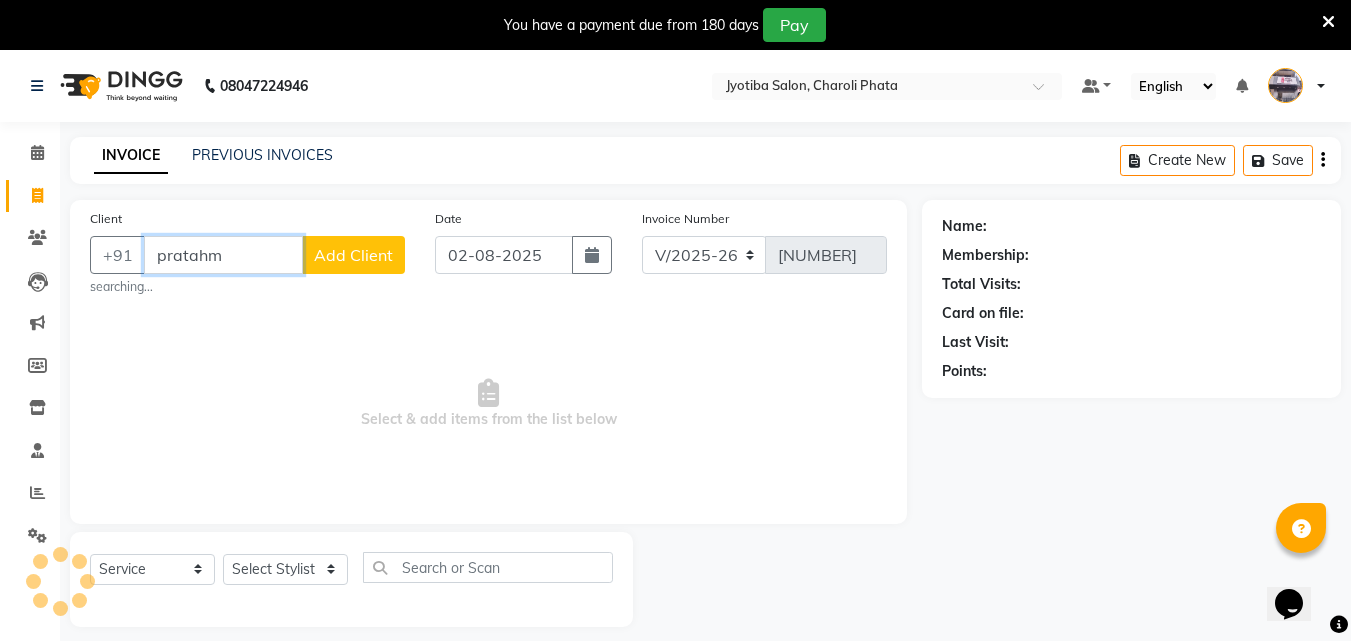 type on "pratahm" 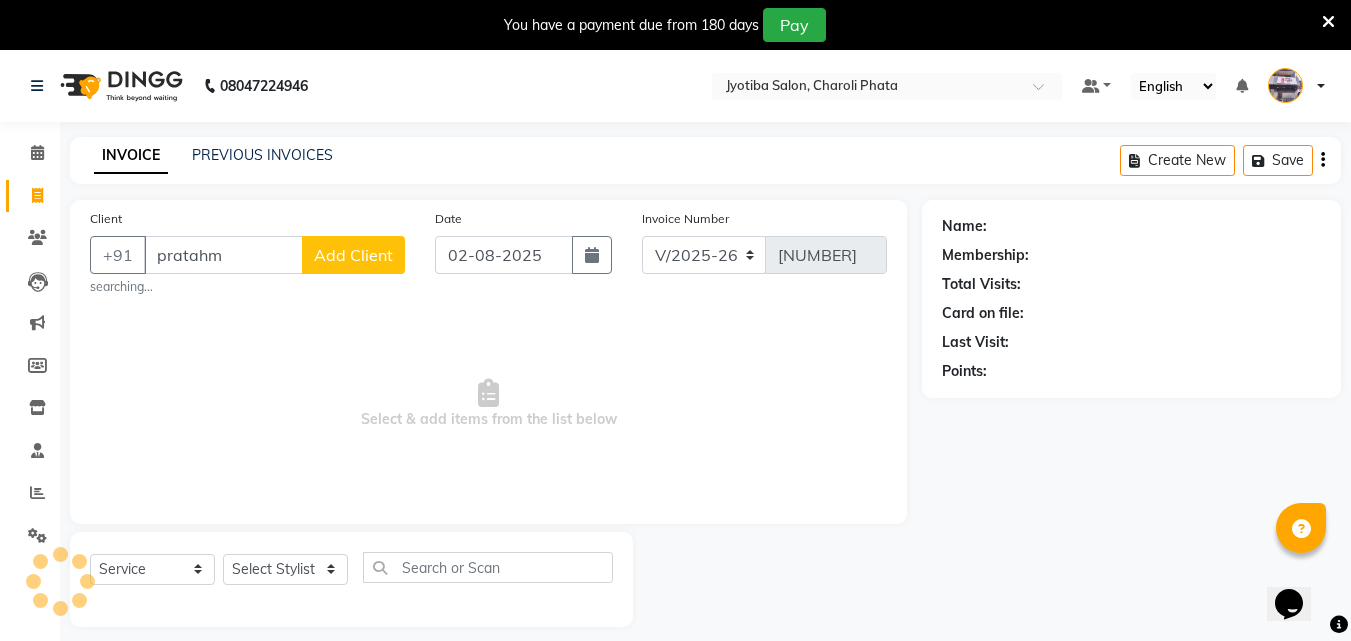 click on "Add Client" 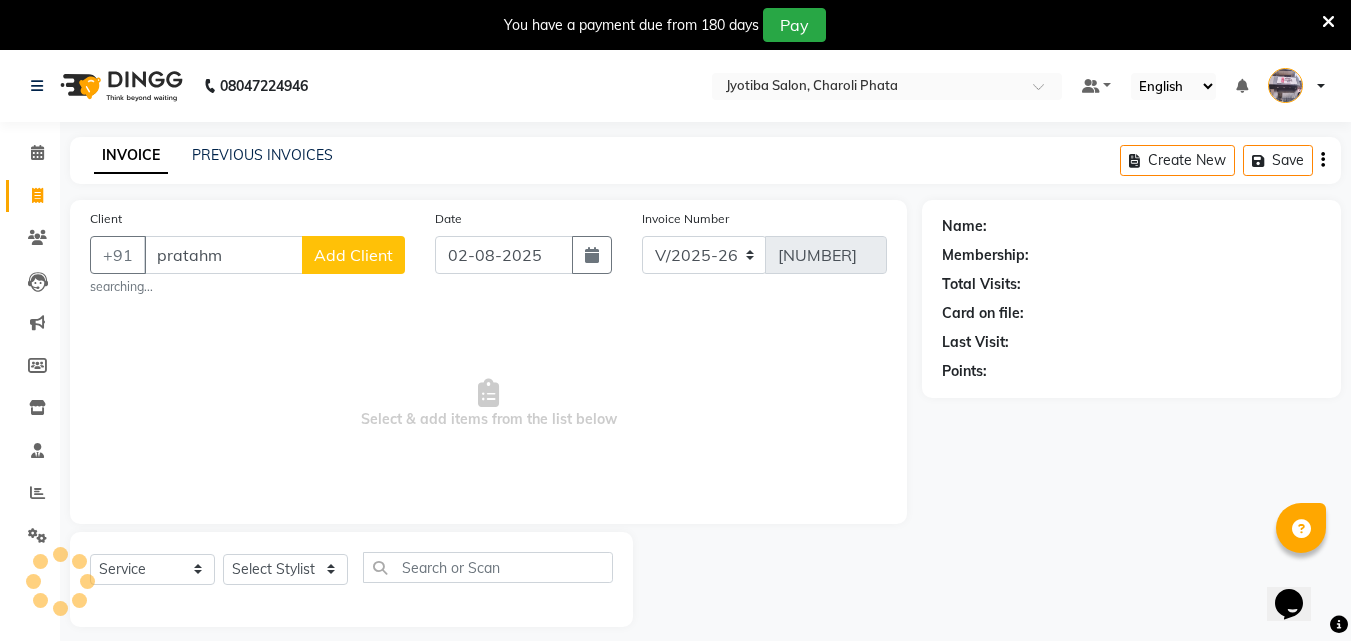 select 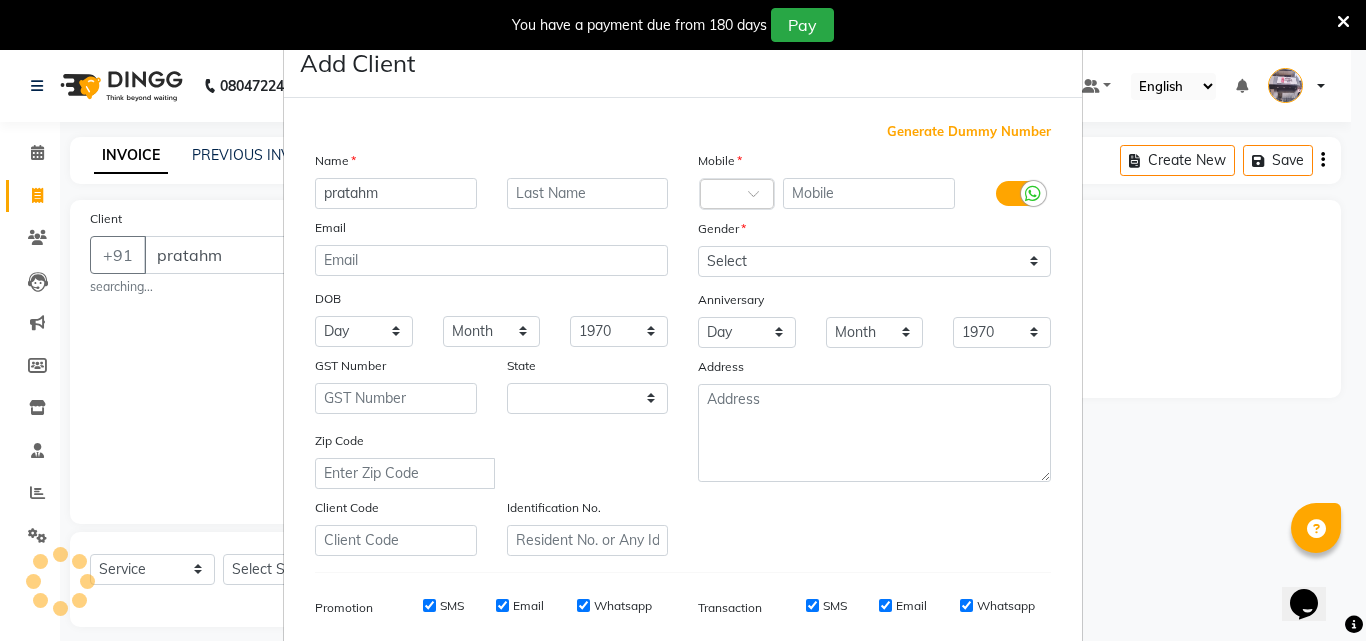click on "Generate Dummy Number" at bounding box center (969, 132) 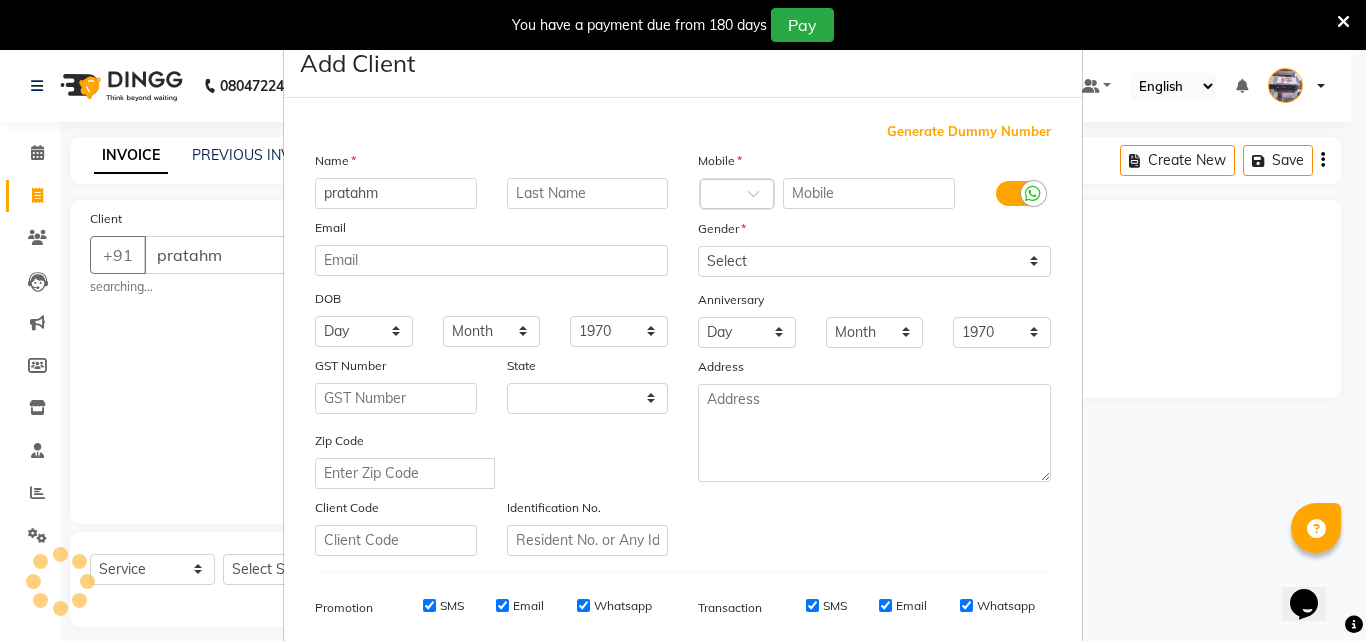 click on "Generate Dummy Number" at bounding box center (969, 132) 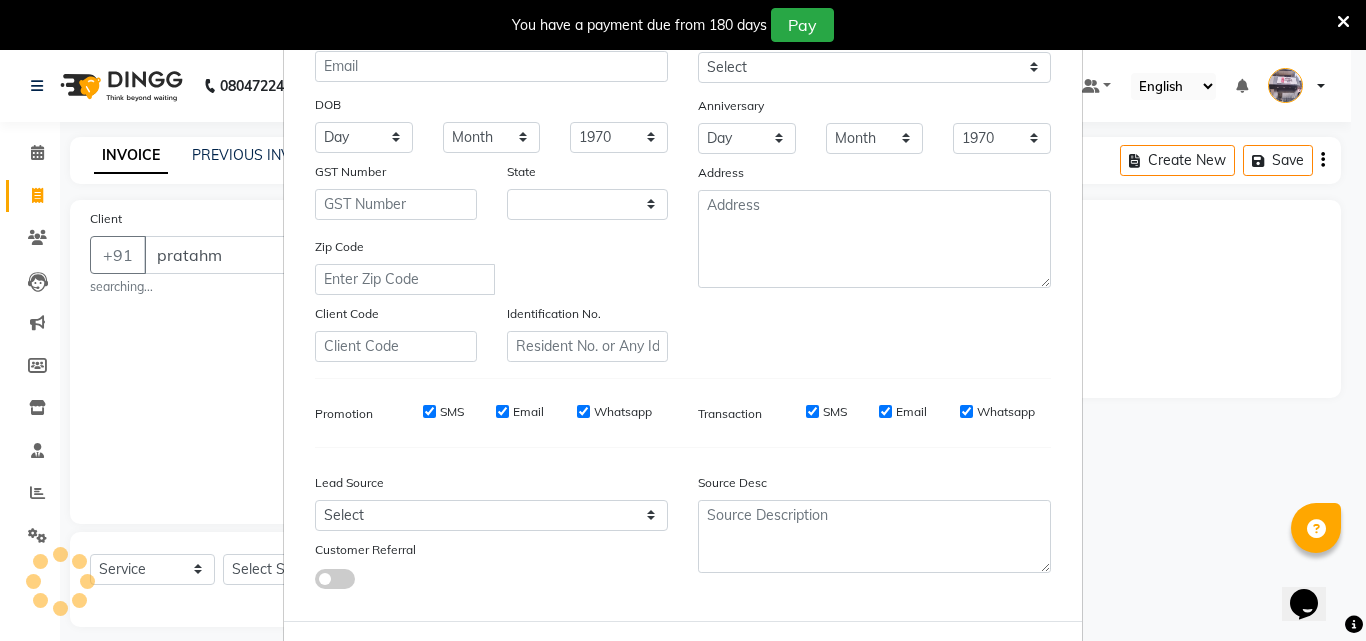 scroll, scrollTop: 0, scrollLeft: 0, axis: both 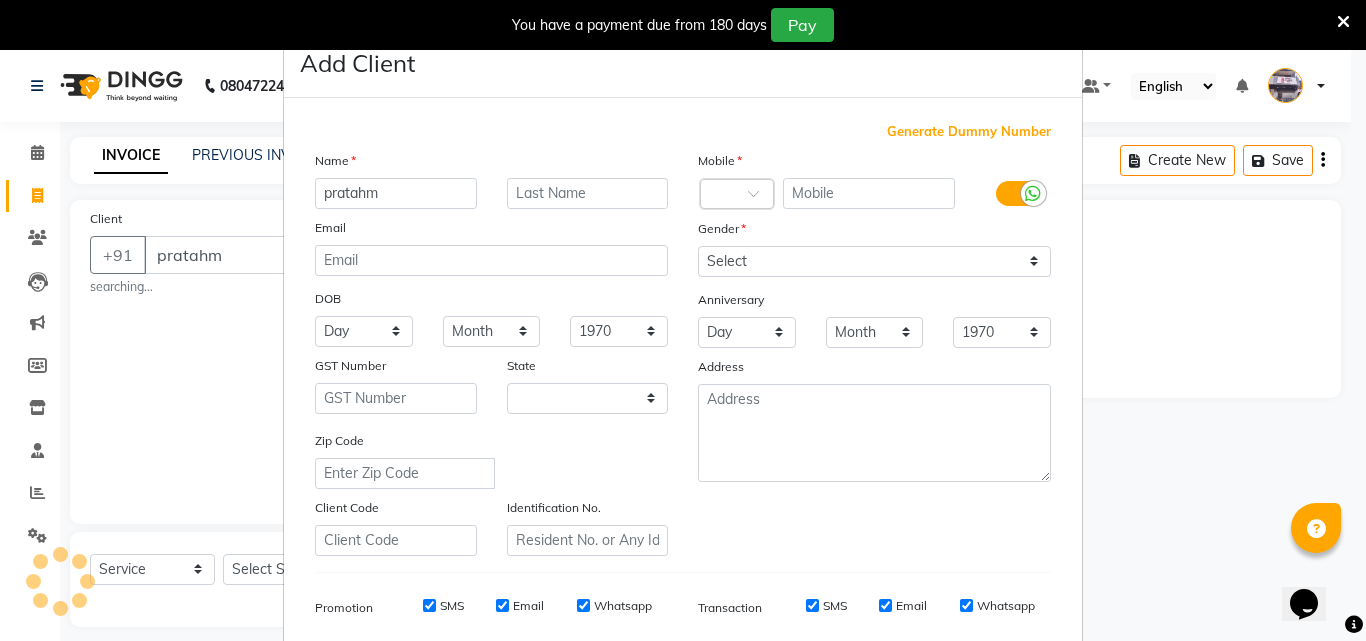 click on "Add Client Generate Dummy Number Name pratahm Email DOB Day 01 02 03 04 05 06 07 08 09 10 11 12 13 14 15 16 17 18 19 20 21 22 23 24 25 26 27 28 29 30 31 Month January February March April May June July August September October November December 1940 1941 1942 1943 1944 1945 1946 1947 1948 1949 1950 1951 1952 1953 1954 1955 1956 1957 1958 1959 1960 1961 1962 1963 1964 1965 1966 1967 1968 1969 1970 1971 1972 1973 1974 1975 1976 1977 1978 1979 1980 1981 1982 1983 1984 1985 1986 1987 1988 1989 1990 1991 1992 1993 1994 1995 1996 1997 1998 1999 2000 2001 2002 2003 2004 2005 2006 2007 2008 2009 2010 2011 2012 2013 2014 2015 2016 2017 2018 2019 2020 2021 2022 2023 2024 GST Number [STATE] Select [ZIP] Code Client Code Identification No. Mobile Country Code × [NUMBER] Gender Select Male Female Other Prefer Not To Say Anniversary Day 01 02 03 04 05 06 07 08 09 10 11 12 13 14 15 16 17 18 19 20 21 22 23 24 25 26 27 28 29 30 31 Month January February March April May June July August September October November December 1970" at bounding box center [683, 456] 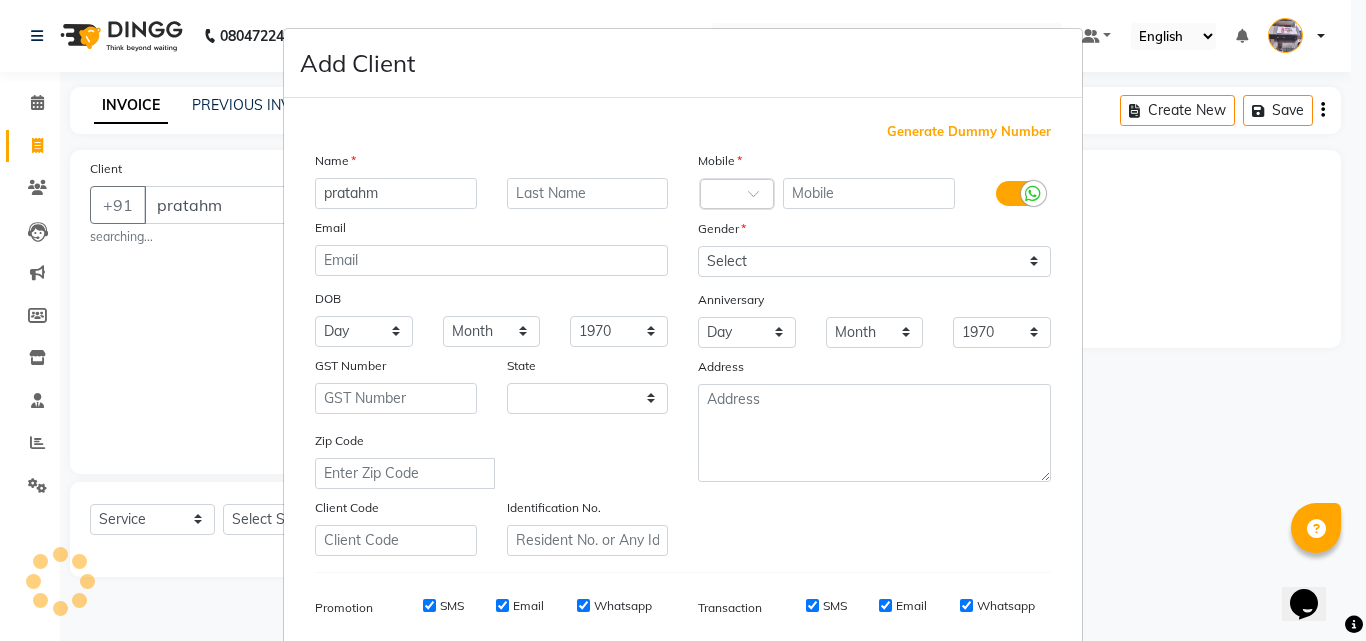 click on "Generate Dummy Number" at bounding box center (969, 132) 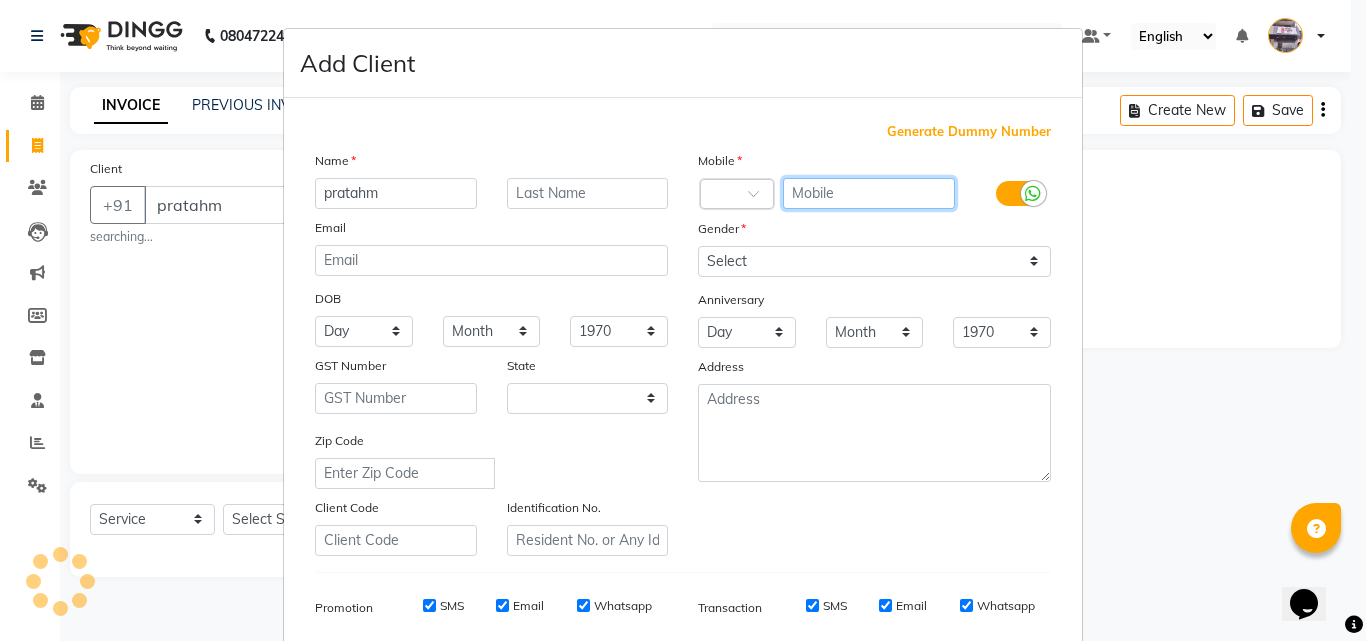 click at bounding box center [869, 193] 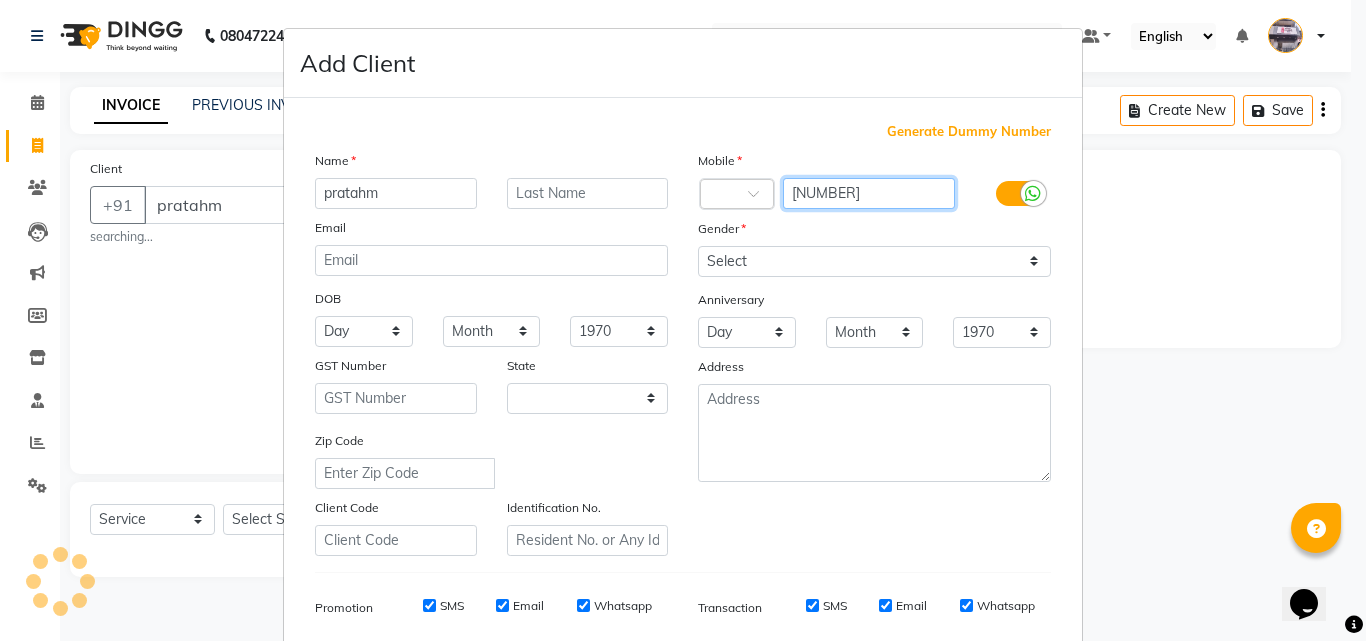 type on "[NUMBER]" 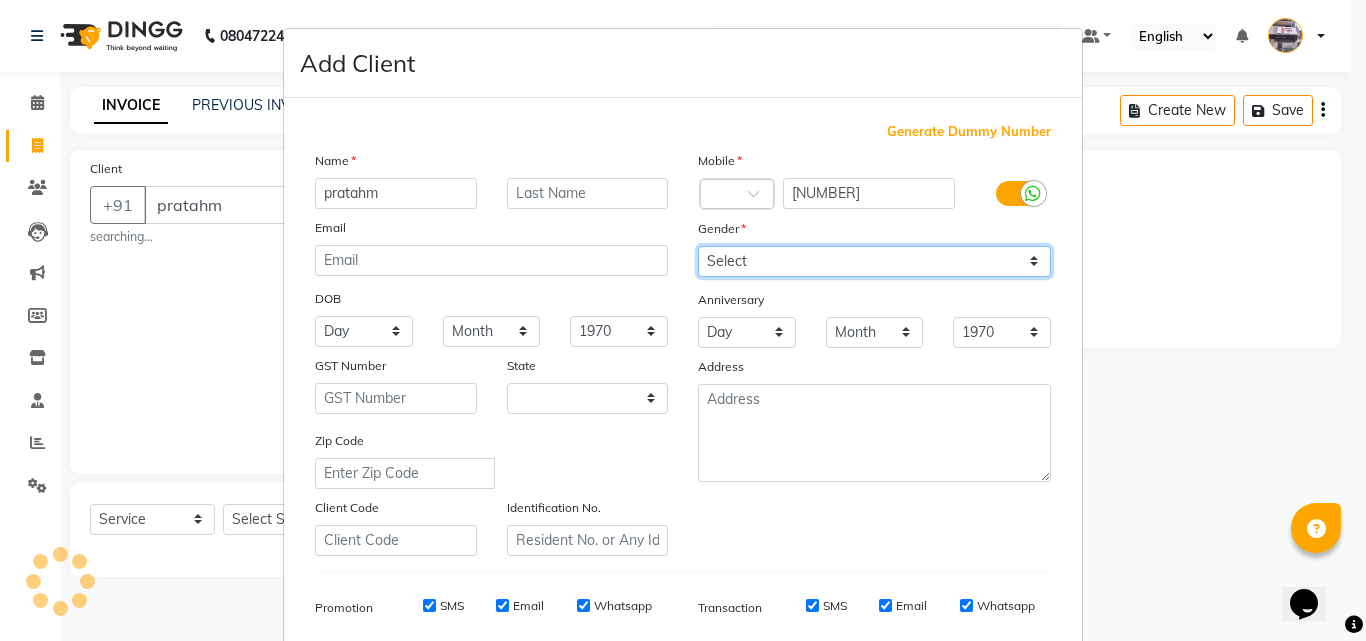 click on "Select Male Female Other Prefer Not To Say" at bounding box center (874, 261) 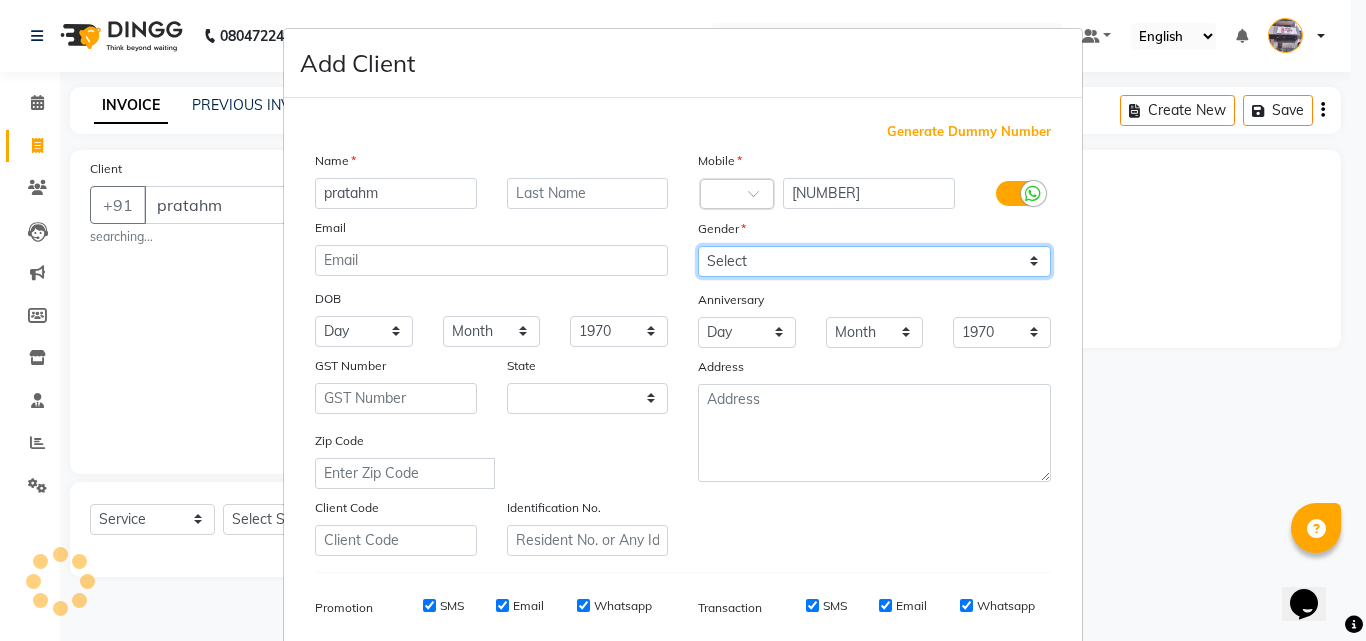 select on "male" 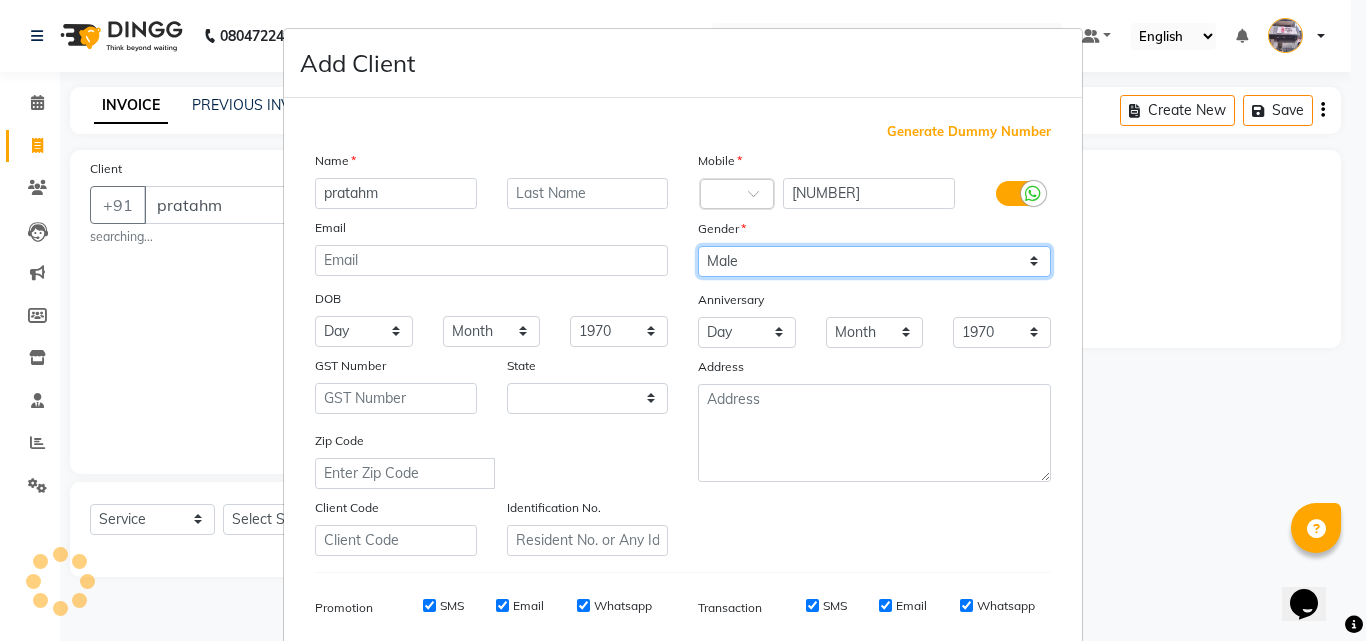 click on "Select Male Female Other Prefer Not To Say" at bounding box center (874, 261) 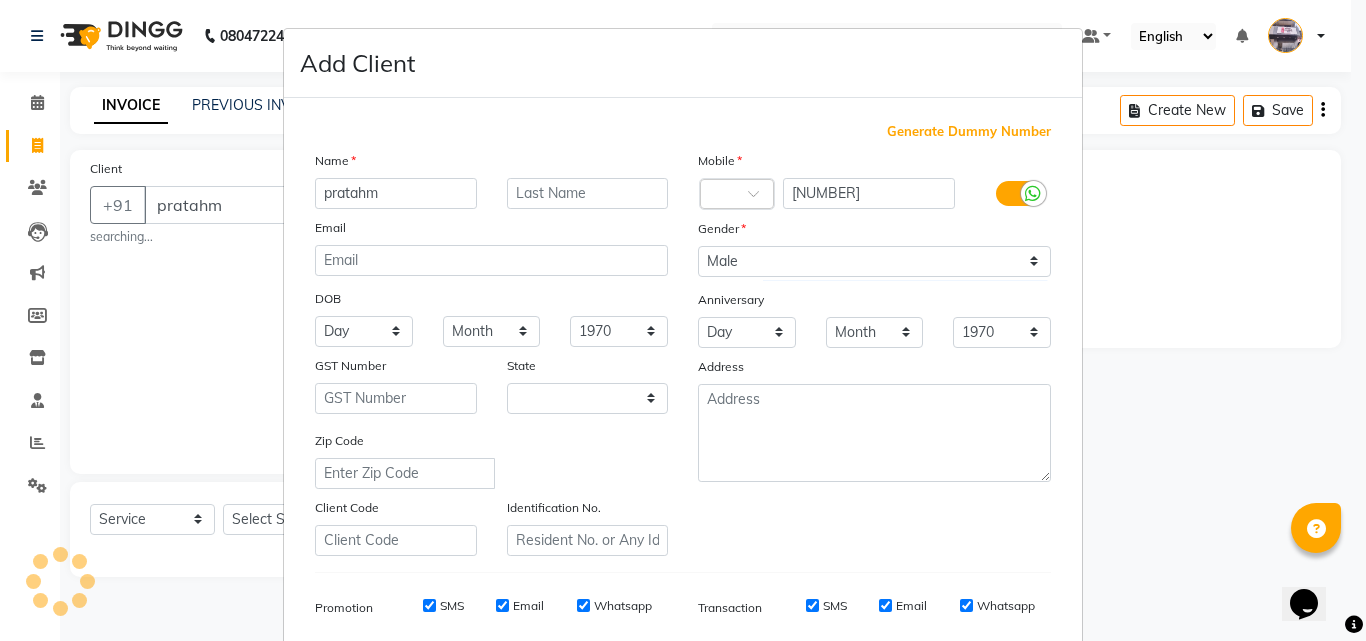 click on "Generate Dummy Number" at bounding box center [969, 132] 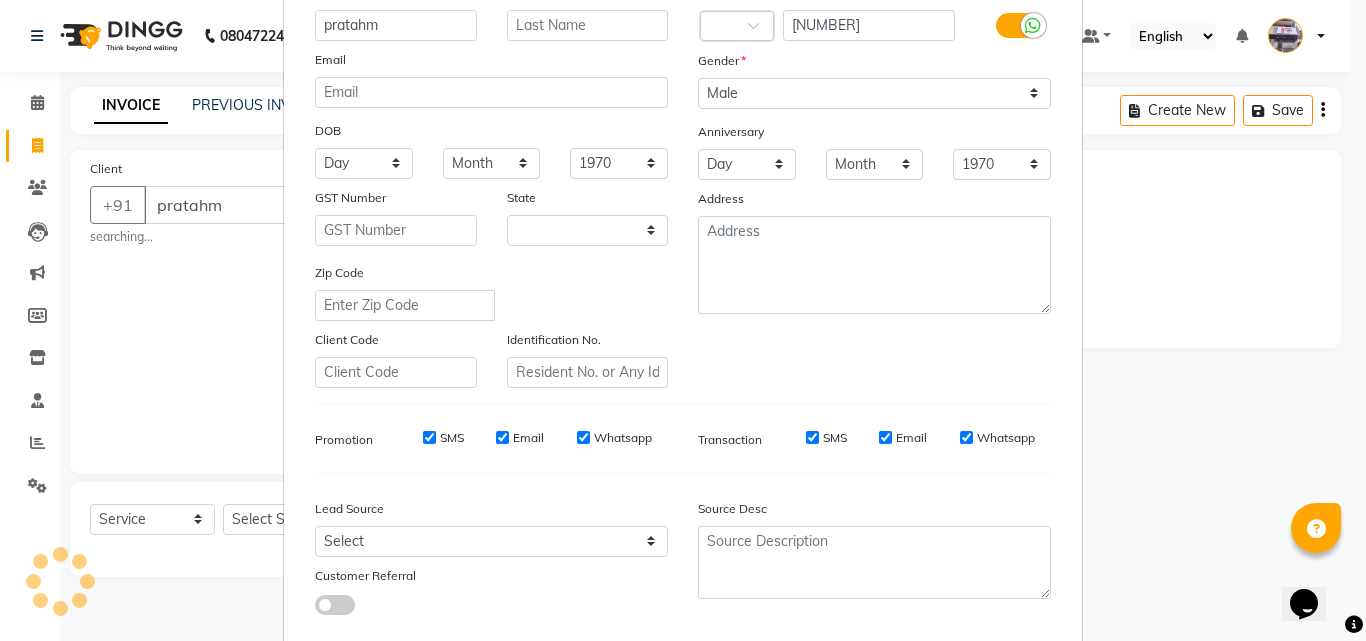 scroll, scrollTop: 0, scrollLeft: 0, axis: both 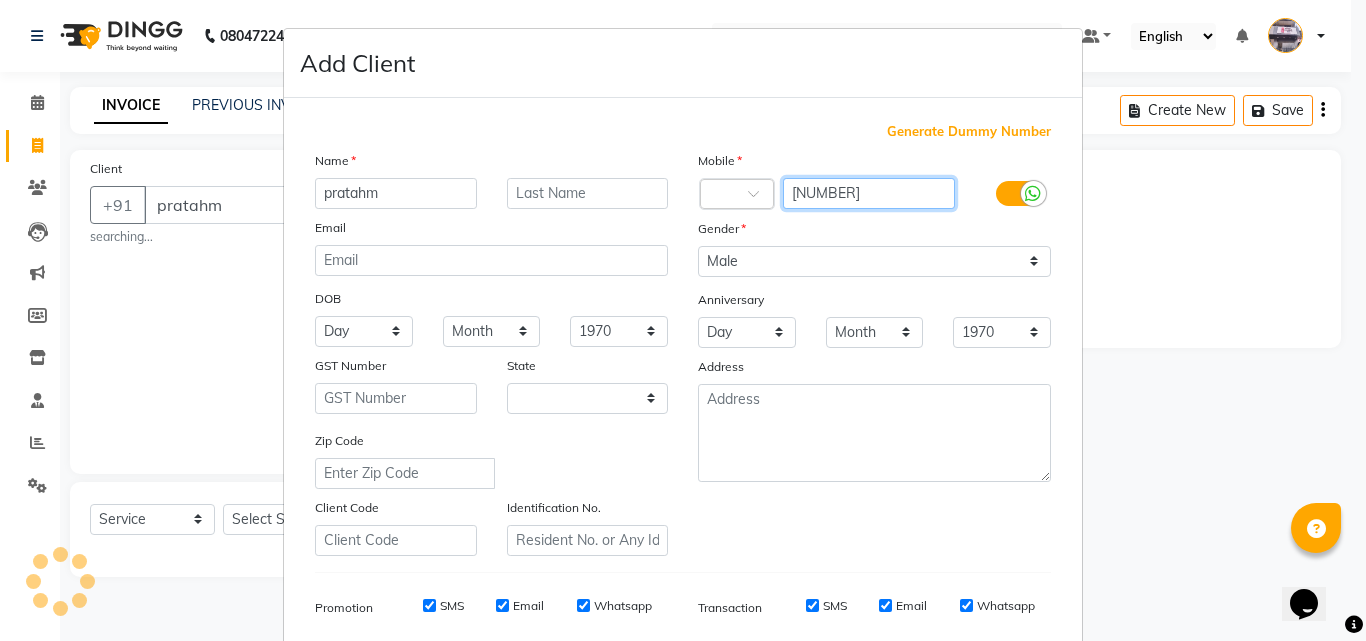 click on "[NUMBER]" at bounding box center (869, 193) 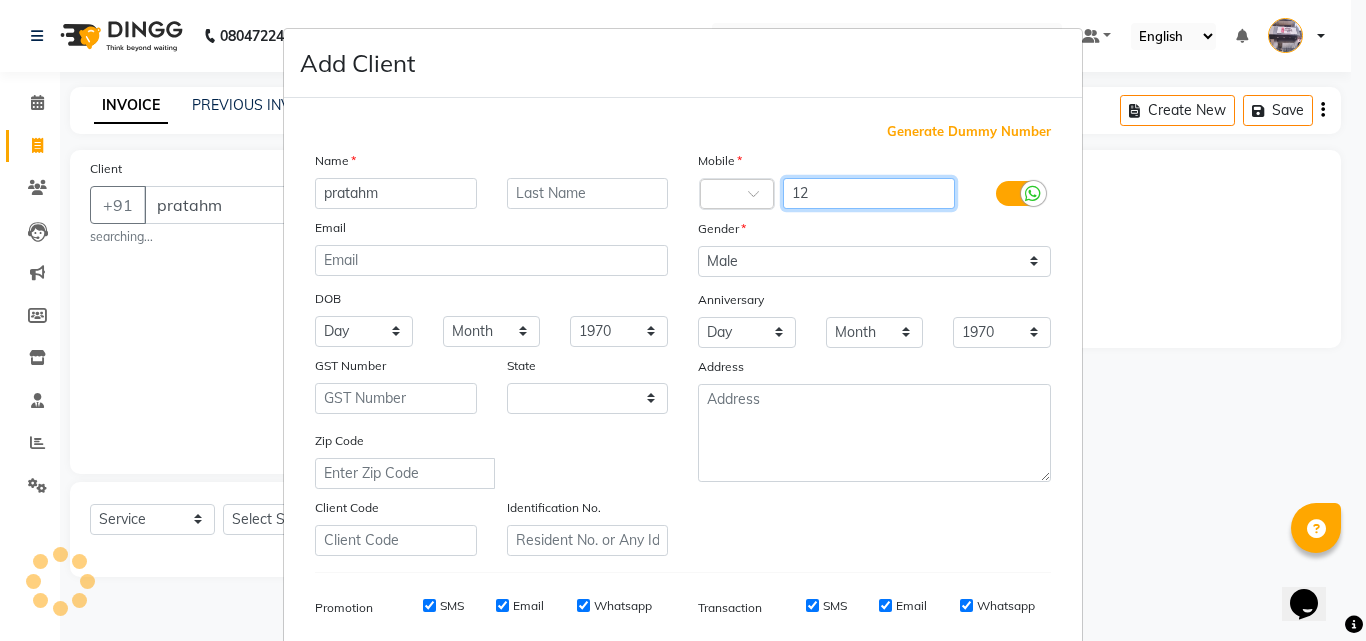type on "1" 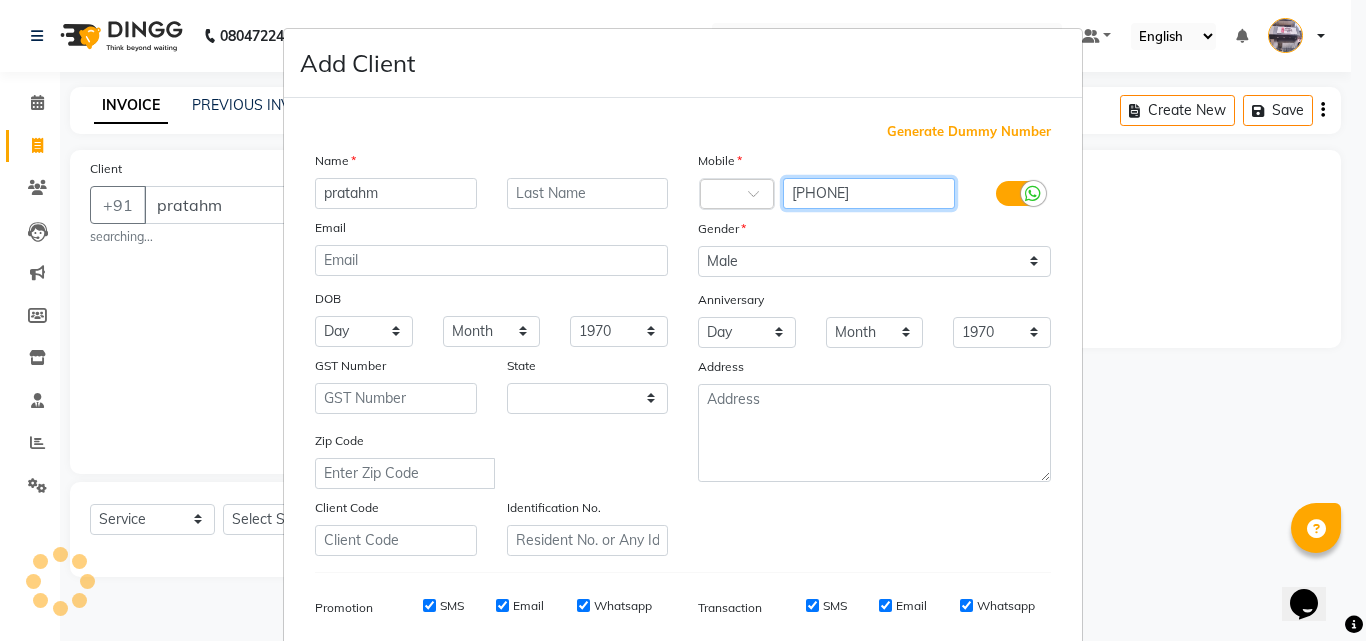 type on "[PHONE]" 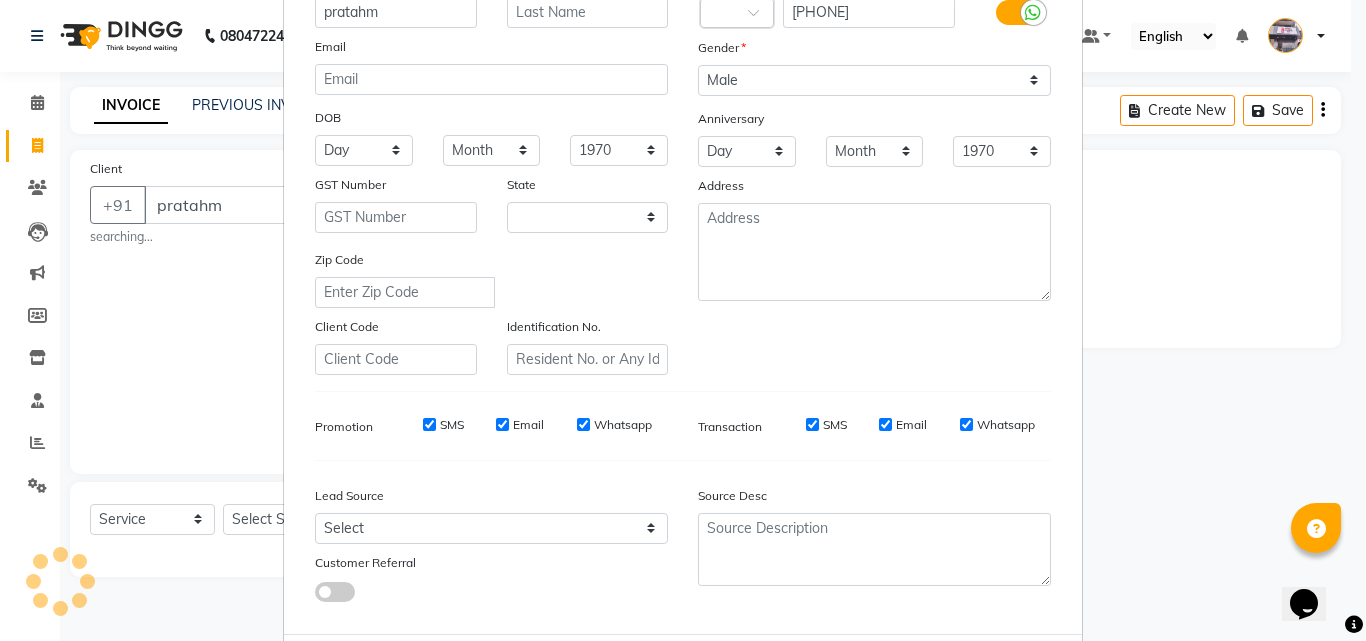 scroll, scrollTop: 276, scrollLeft: 0, axis: vertical 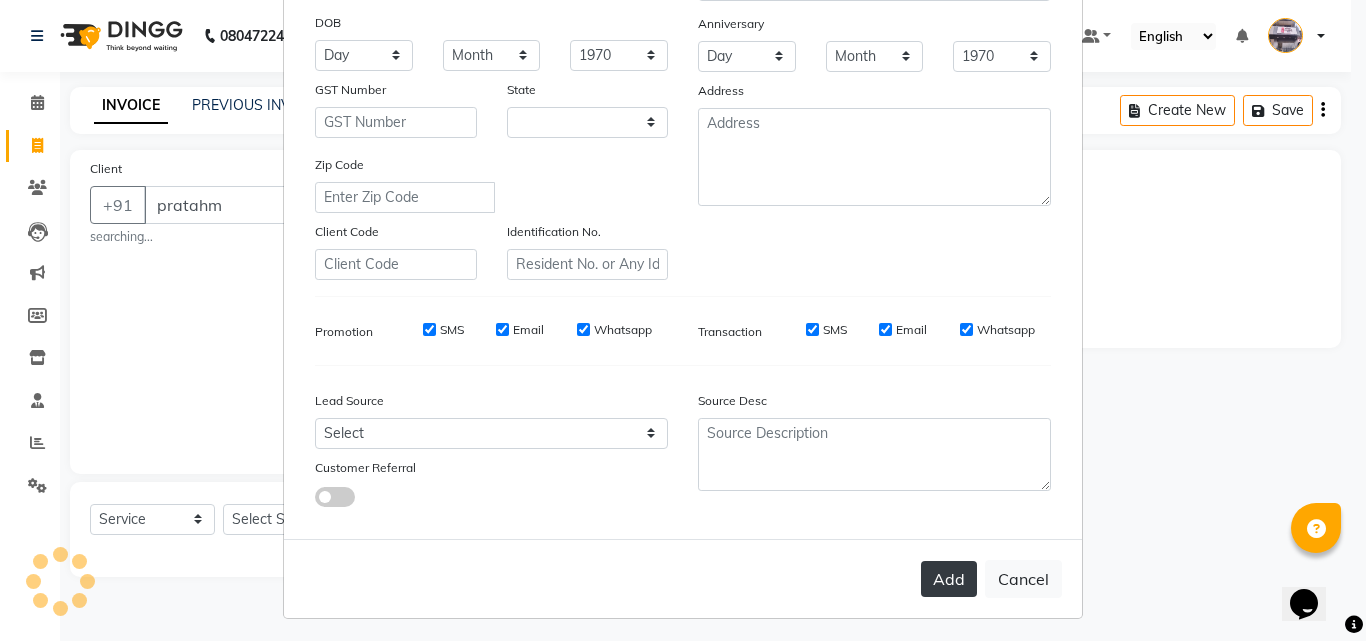 click on "Add" at bounding box center (949, 579) 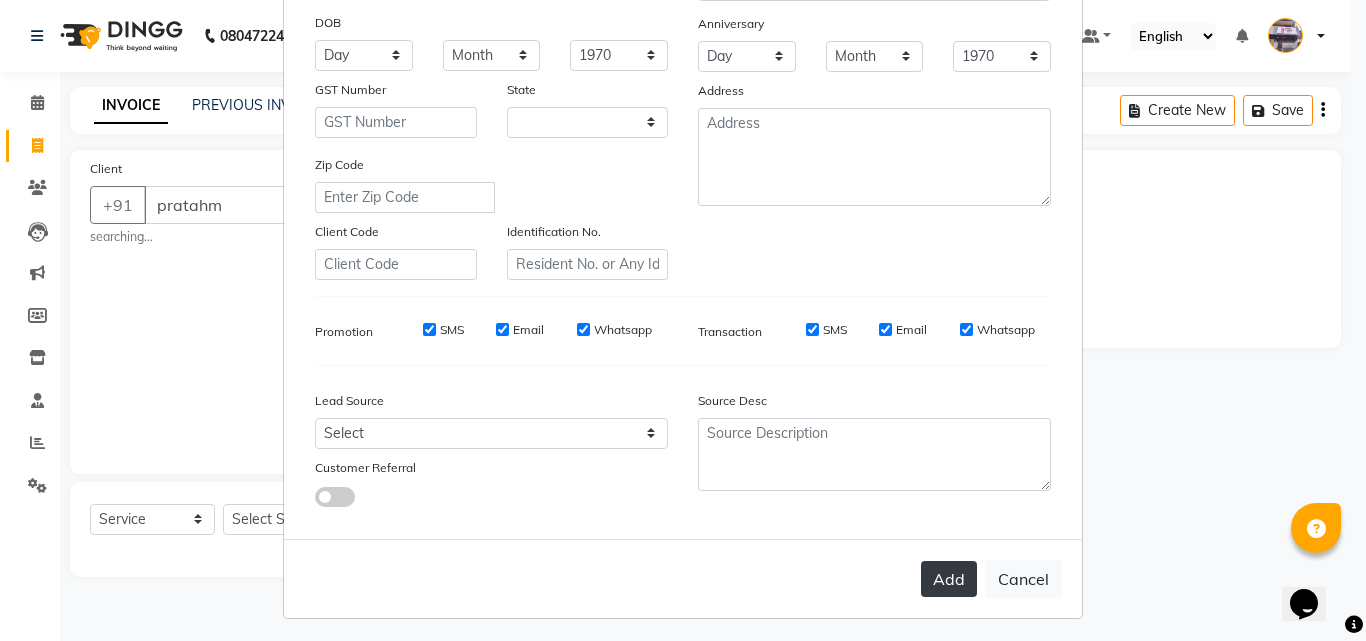 click on "Add" at bounding box center (949, 579) 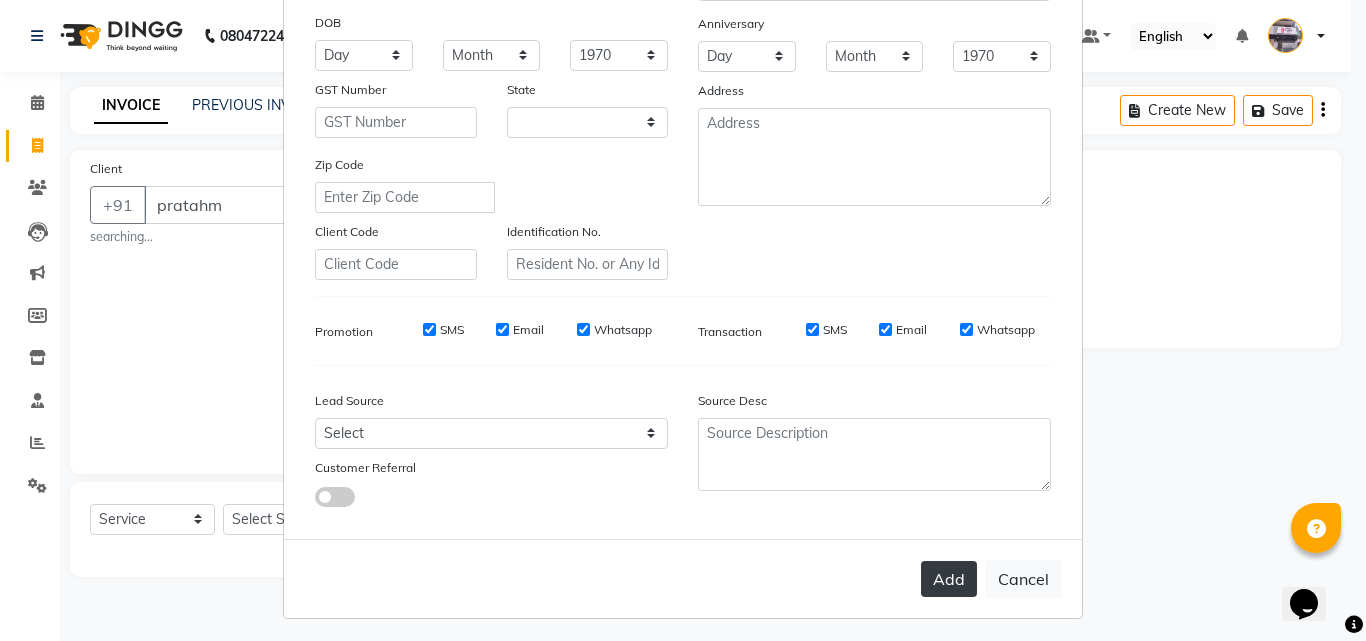 click on "Add" at bounding box center (949, 579) 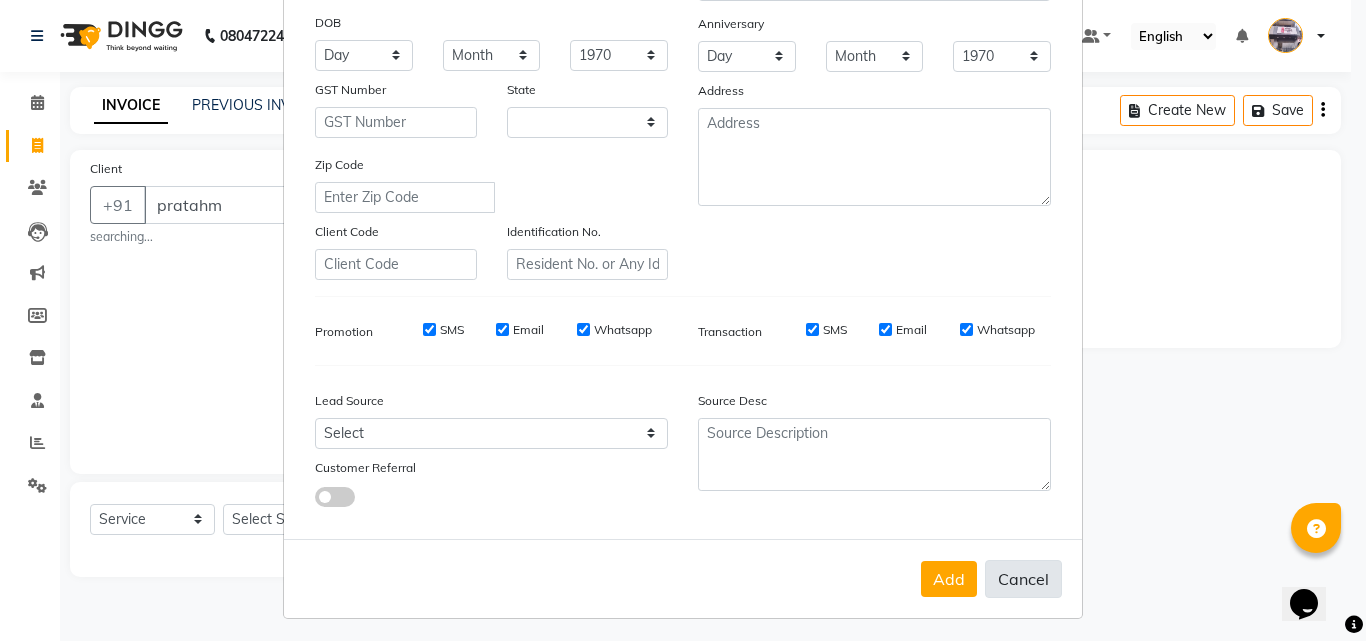 click on "Cancel" at bounding box center (1023, 579) 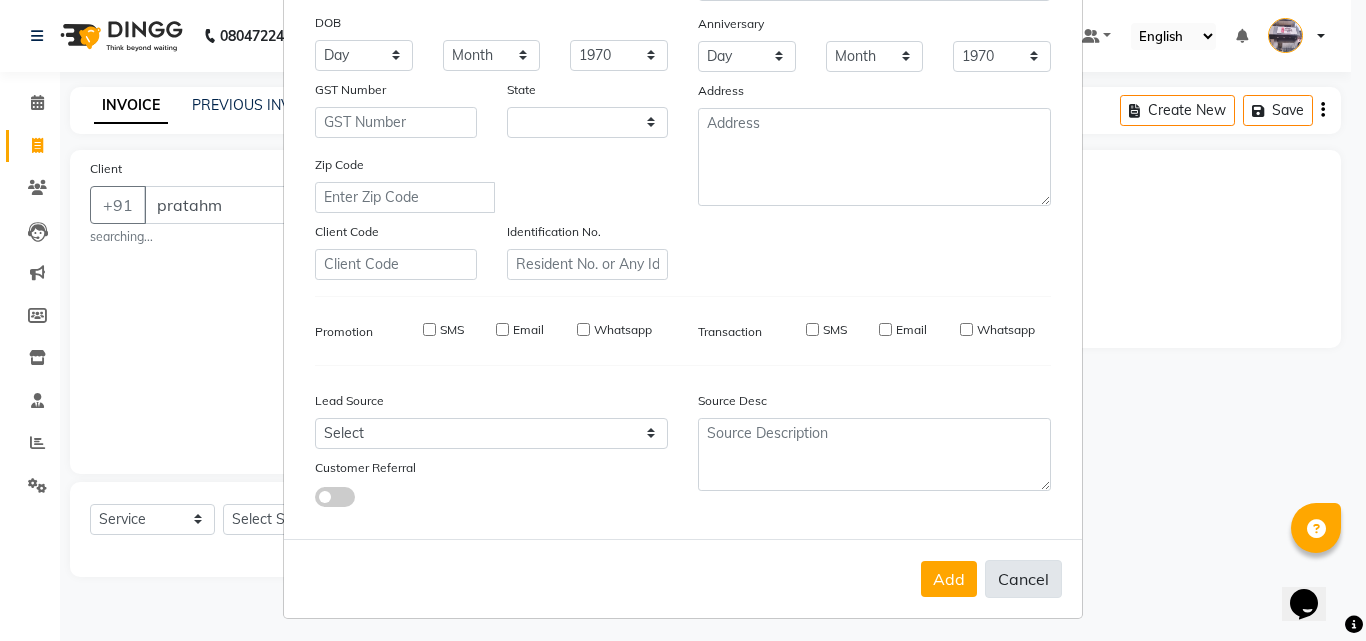 type 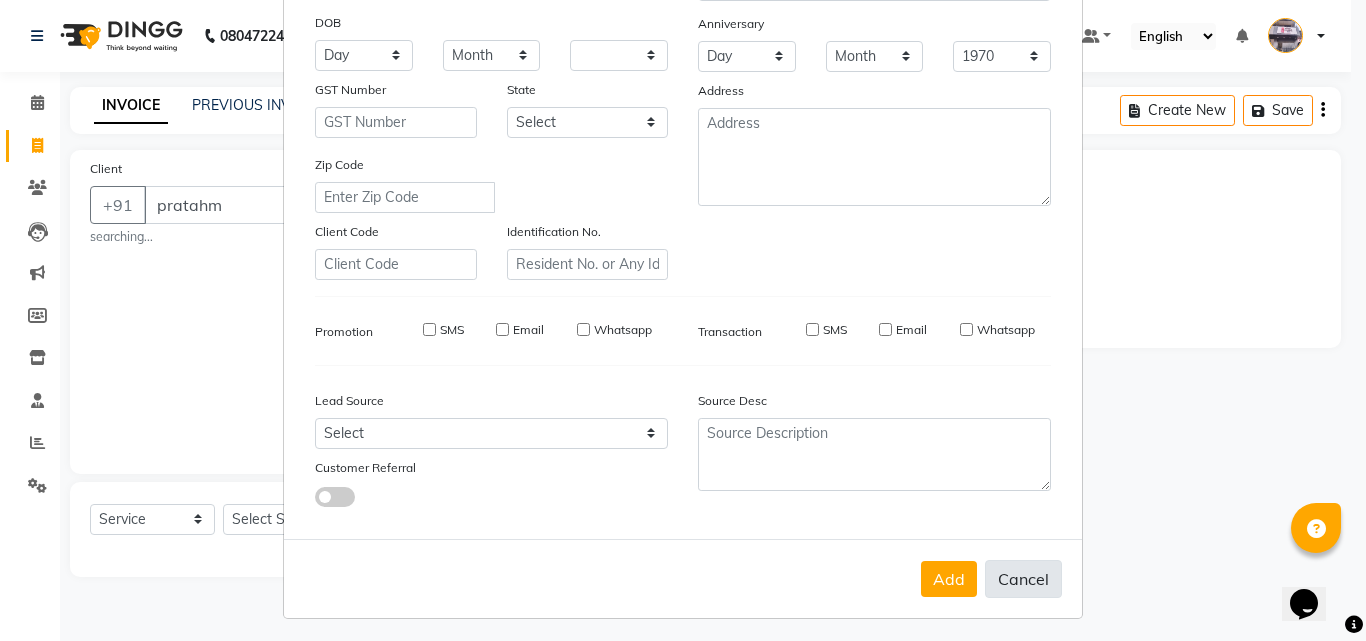 select 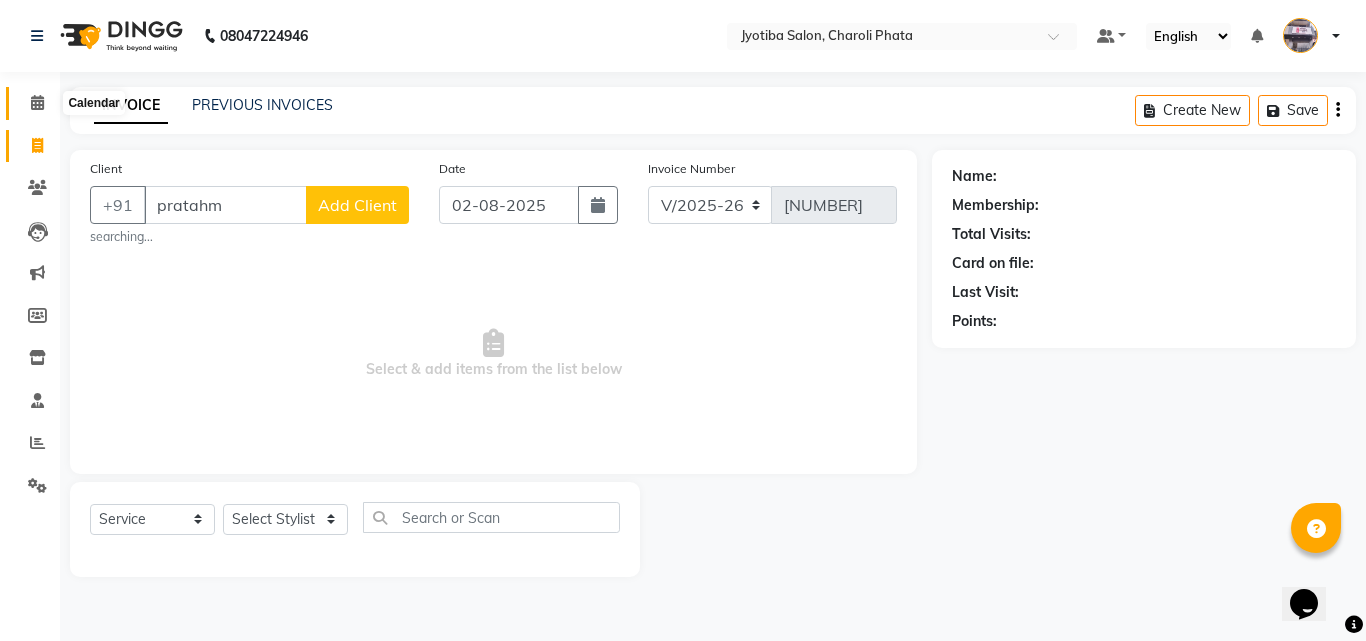 click 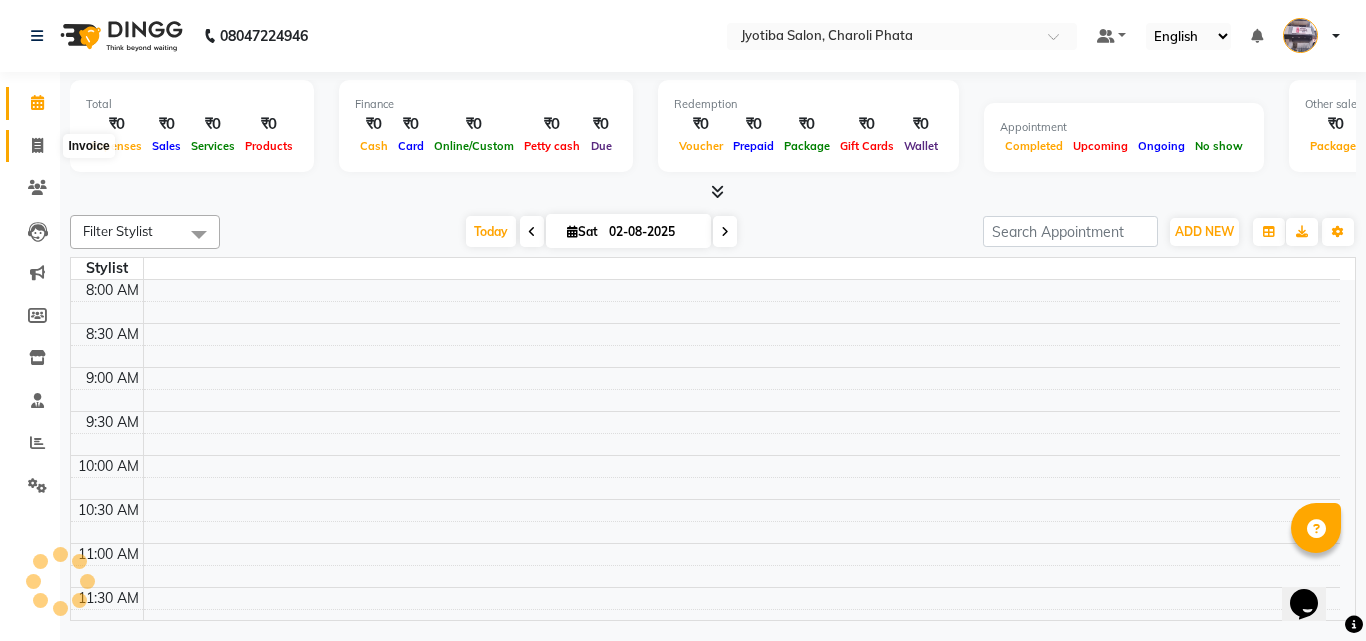 click 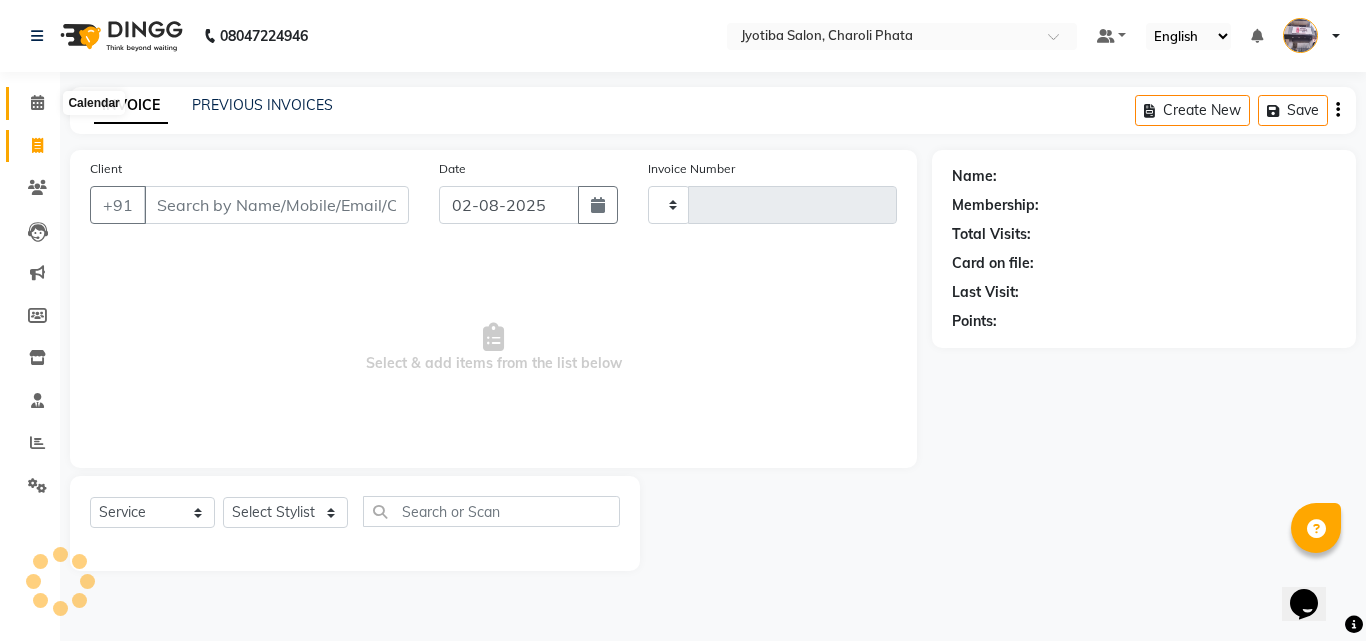 click 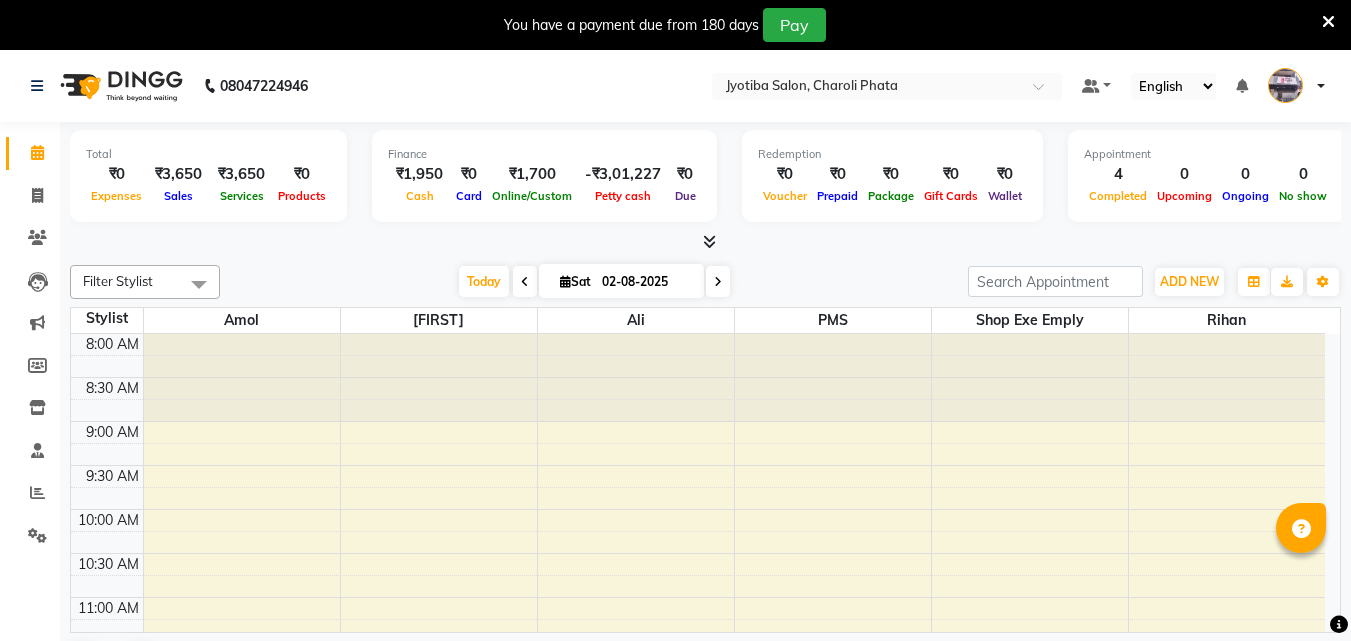 click at bounding box center (1328, 22) 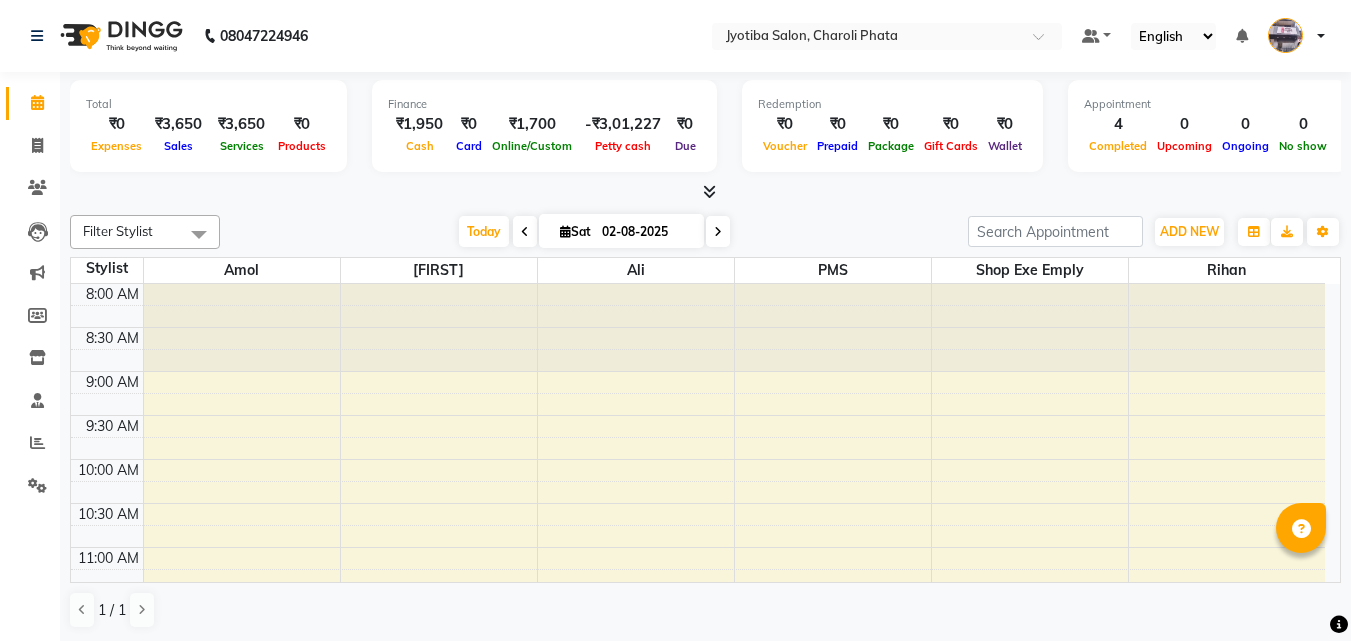scroll, scrollTop: 0, scrollLeft: 0, axis: both 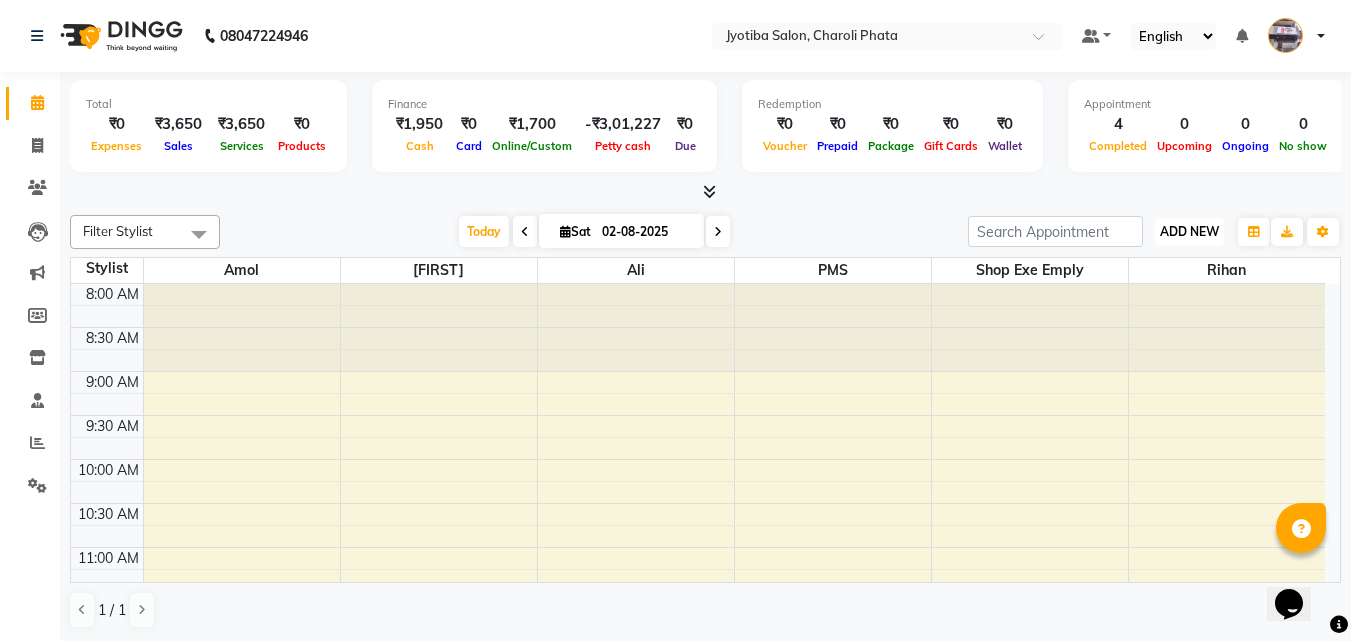 click on "ADD NEW Toggle Dropdown" at bounding box center (1189, 232) 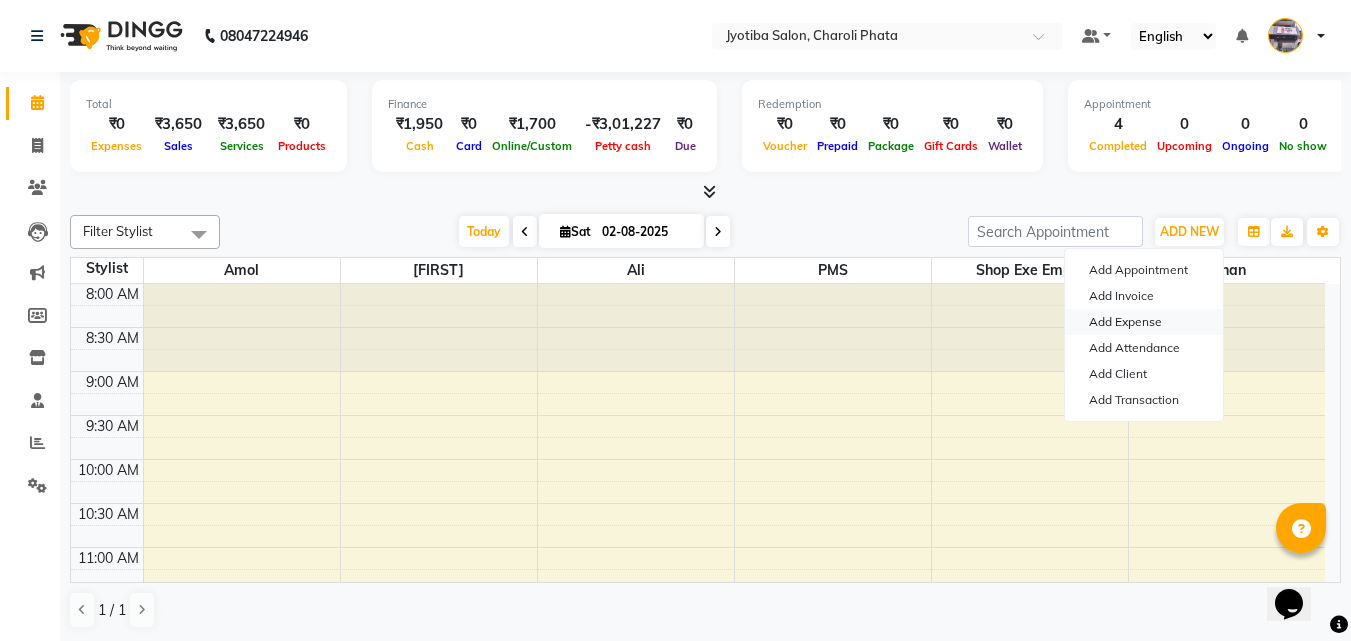 click on "Add Expense" at bounding box center [1144, 322] 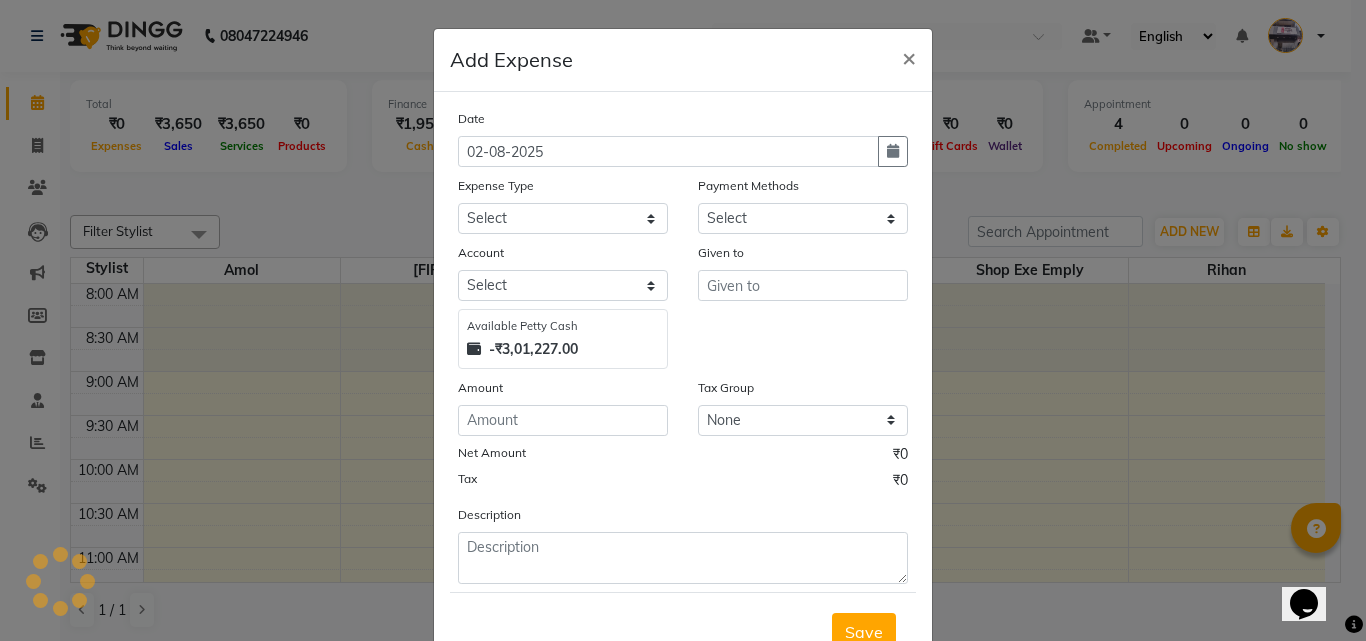 select on "1" 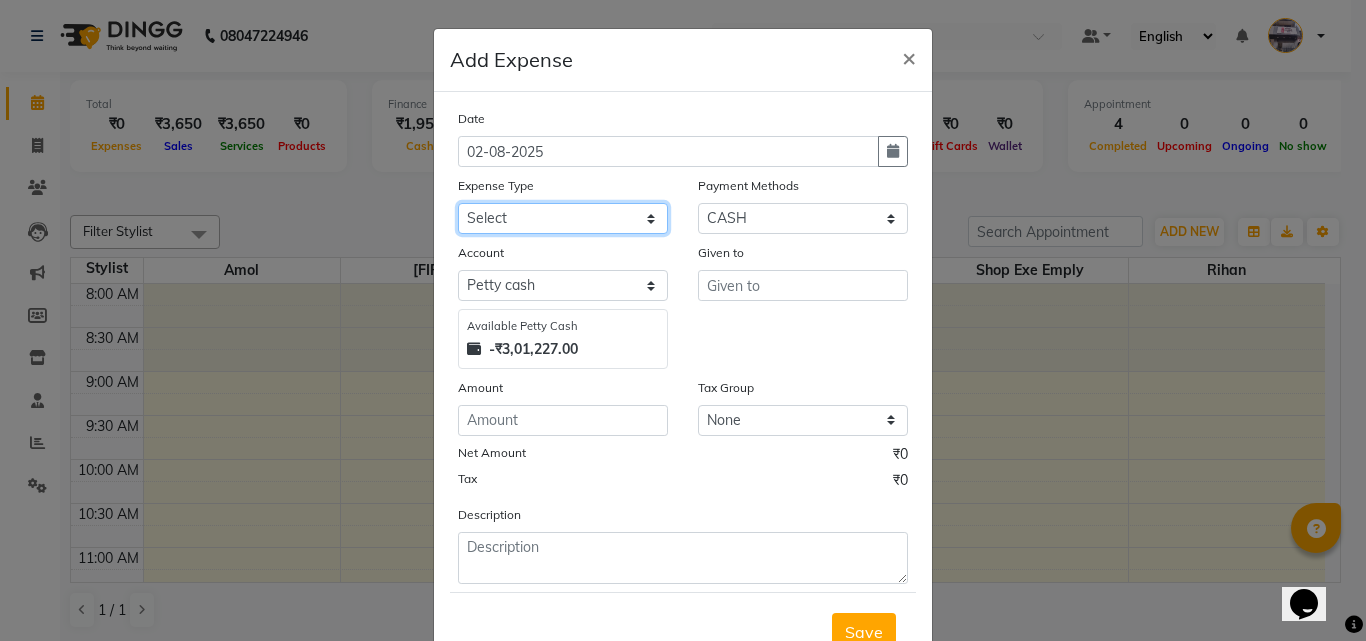 click on "Select Advance salary Advance salary ajaj Bank charges Car maintenance  Cash transfer to bank Cash transfer to hub Client Snacks Clinical charges Equipment Fuel Govt fee home Incentive Insurance International purchase Loan Repayment Maintenance Marketing Miscellaneous MRA Other Over times Pantry Product Rent Salary shop shop Staff Snacks Tax Tea & Refreshment TIP Utilities Wifi recharge" 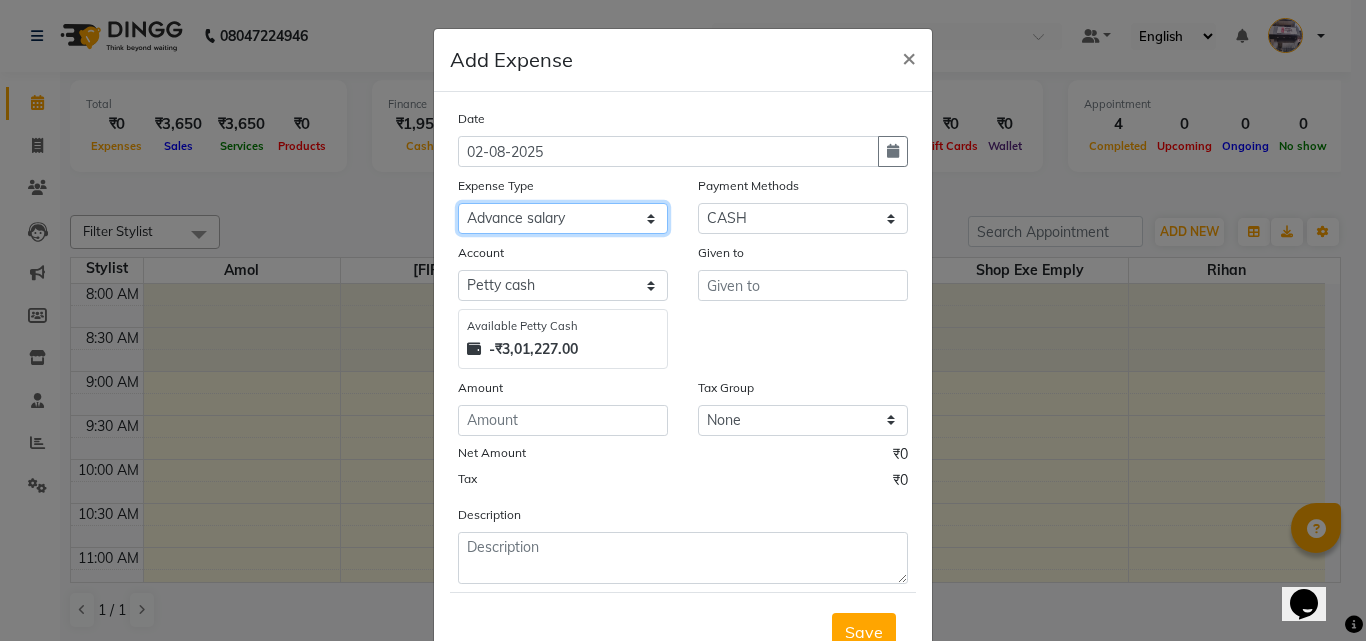 click on "Select Advance salary Advance salary ajaj Bank charges Car maintenance  Cash transfer to bank Cash transfer to hub Client Snacks Clinical charges Equipment Fuel Govt fee home Incentive Insurance International purchase Loan Repayment Maintenance Marketing Miscellaneous MRA Other Over times Pantry Product Rent Salary shop shop Staff Snacks Tax Tea & Refreshment TIP Utilities Wifi recharge" 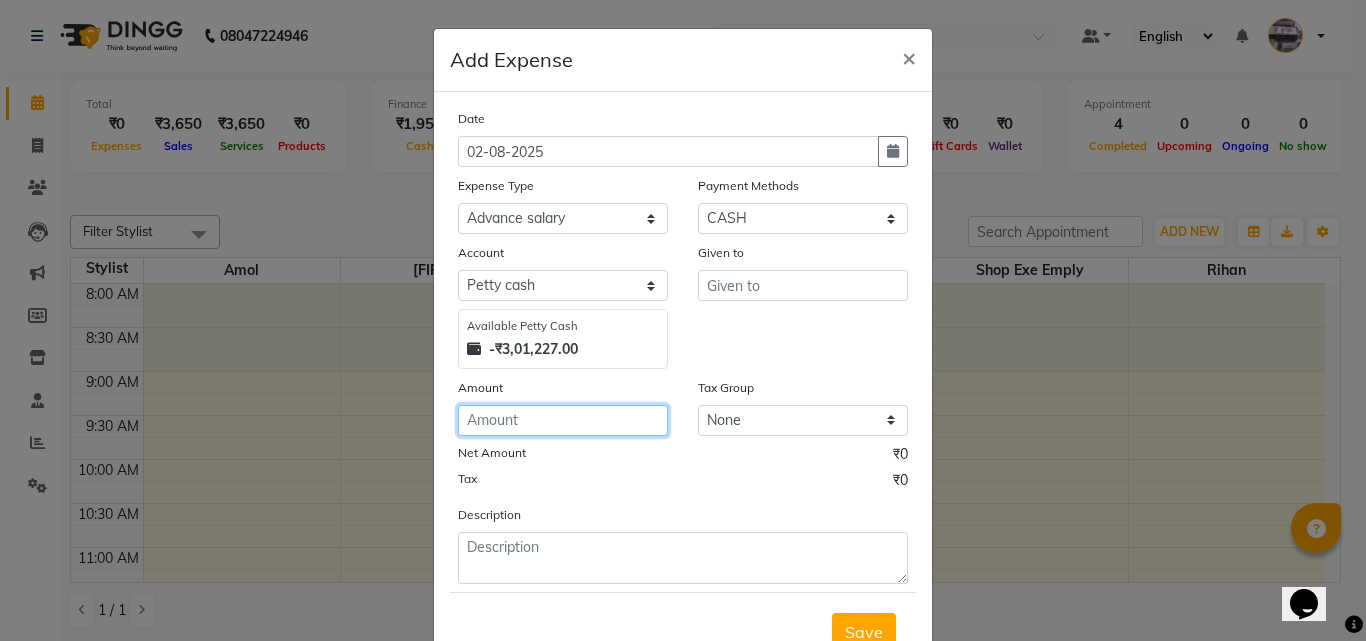 click 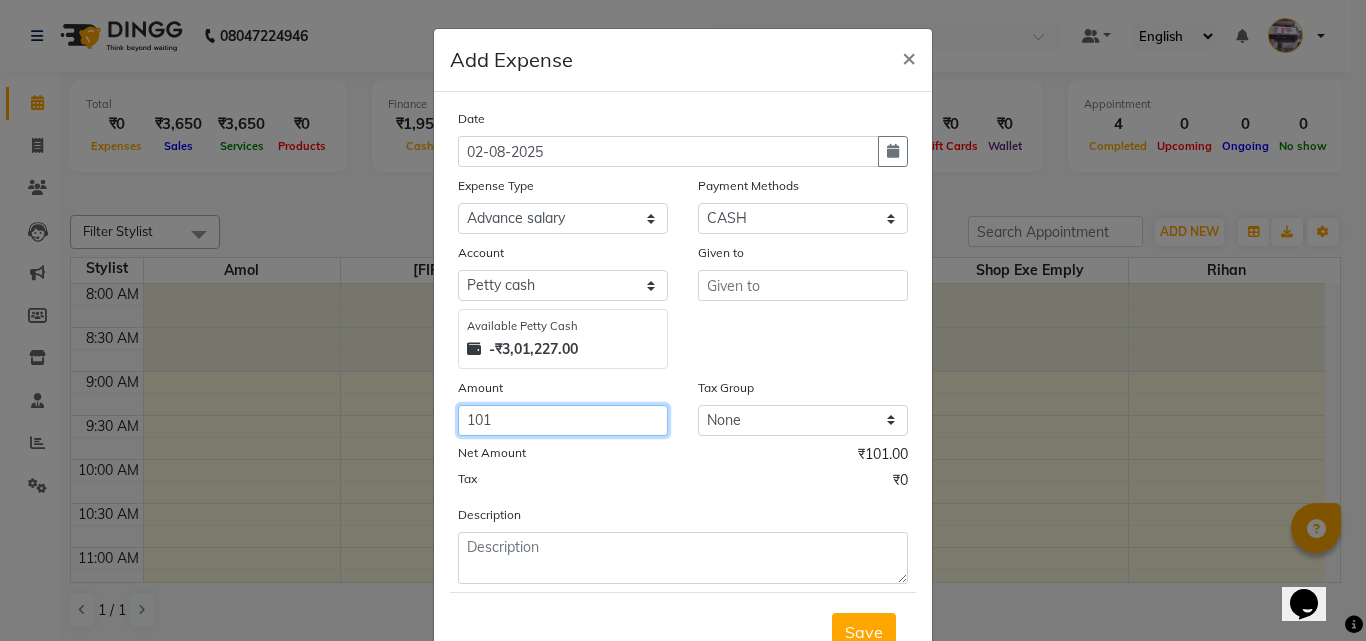 type on "101" 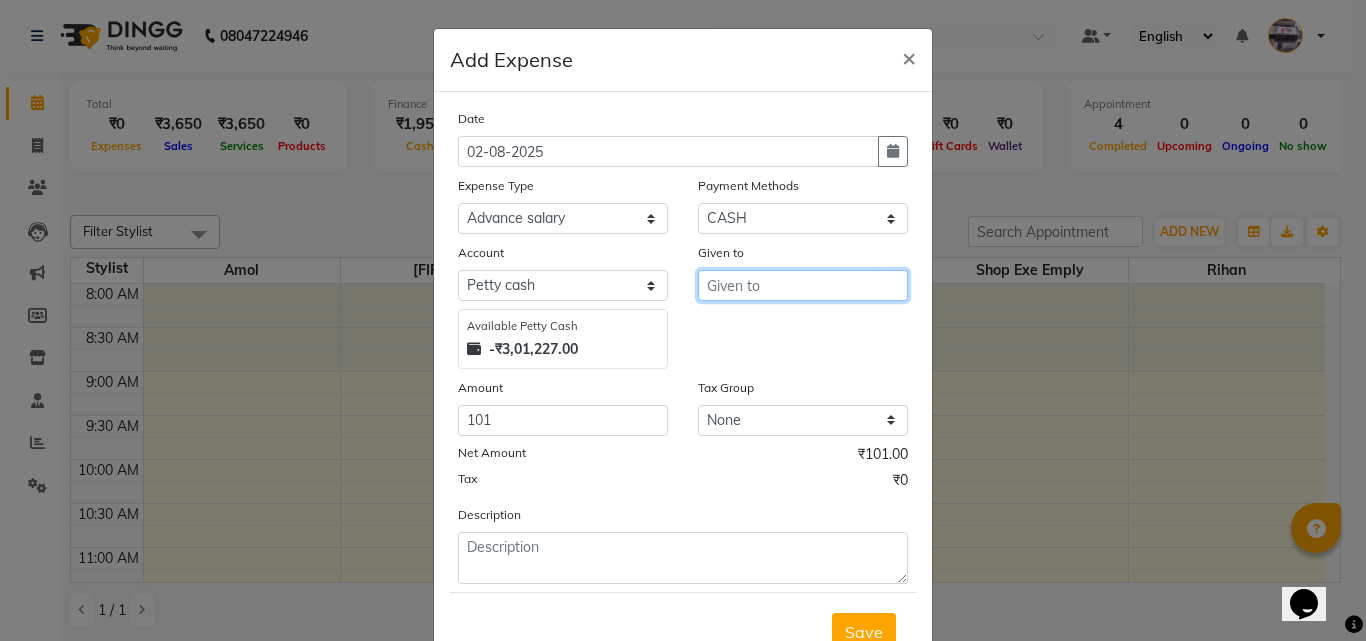 click at bounding box center (803, 285) 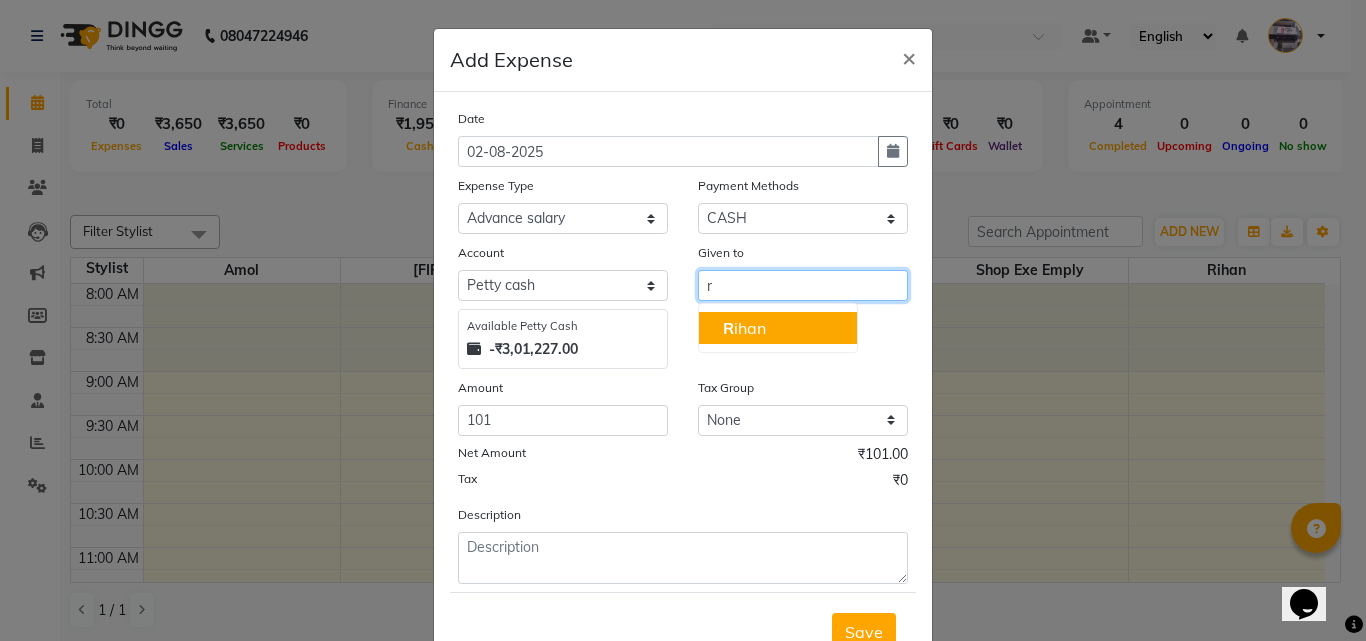 click on "R ihan" at bounding box center (744, 328) 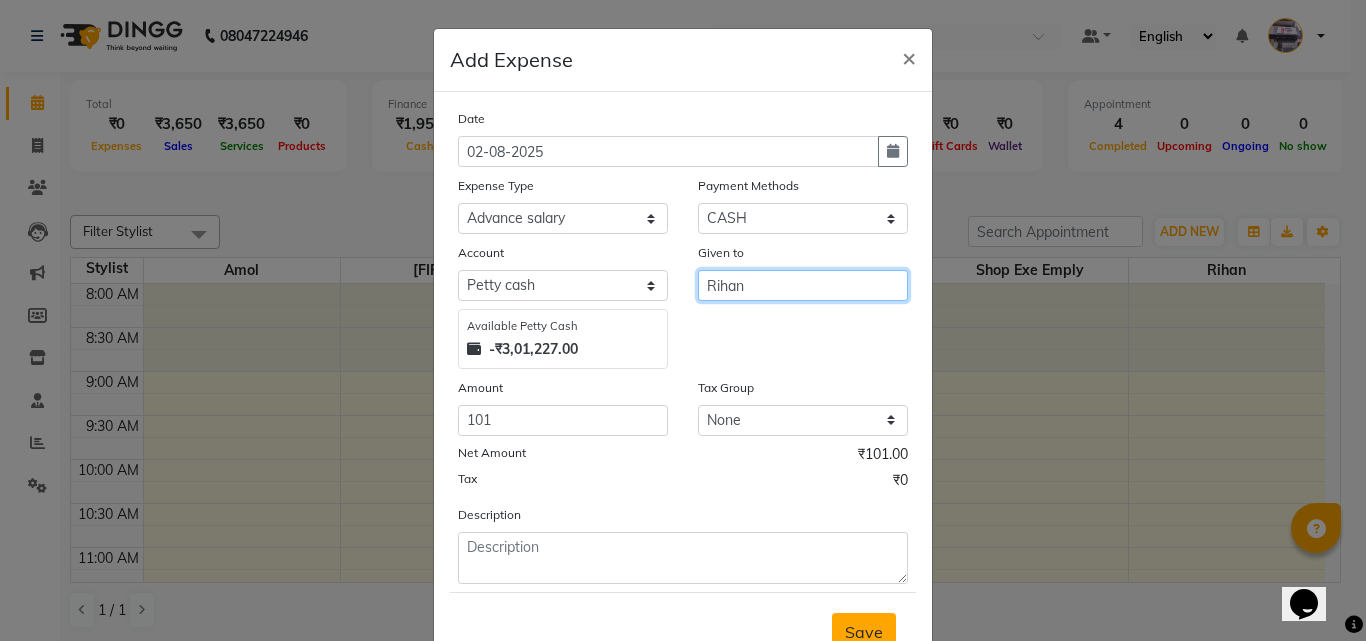 type on "Rihan" 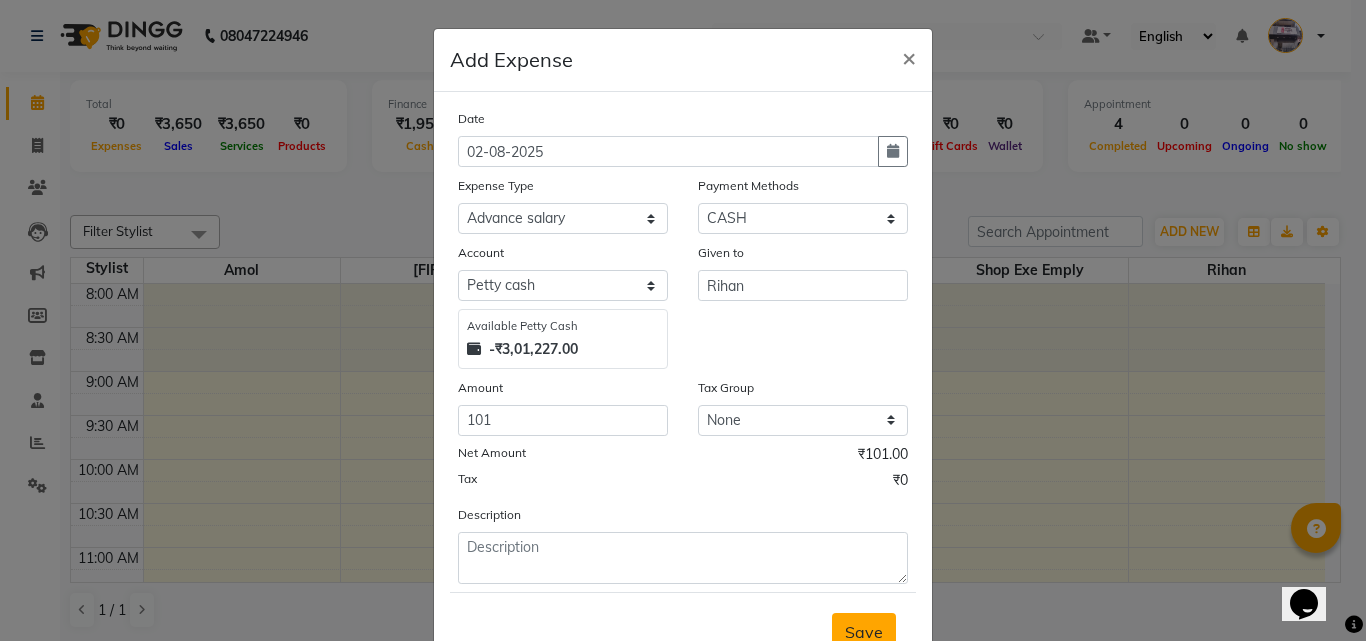 click on "Save" at bounding box center (864, 632) 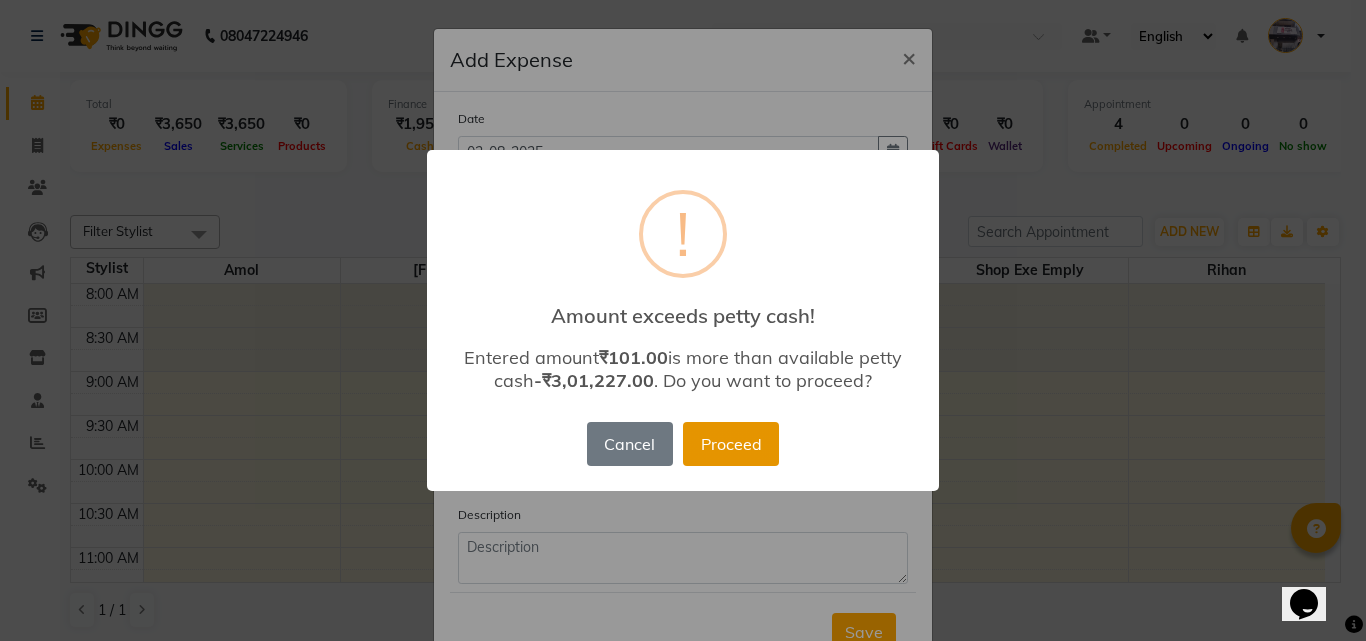 click on "Proceed" at bounding box center [731, 444] 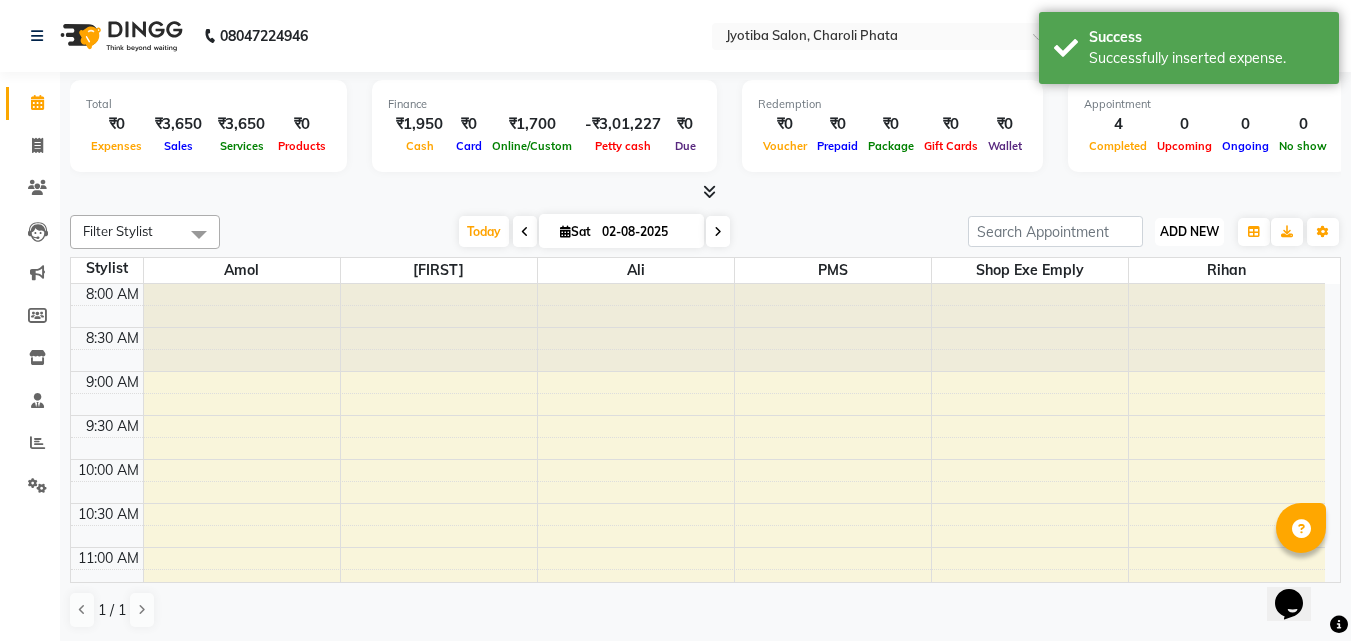 click on "ADD NEW" at bounding box center [1189, 231] 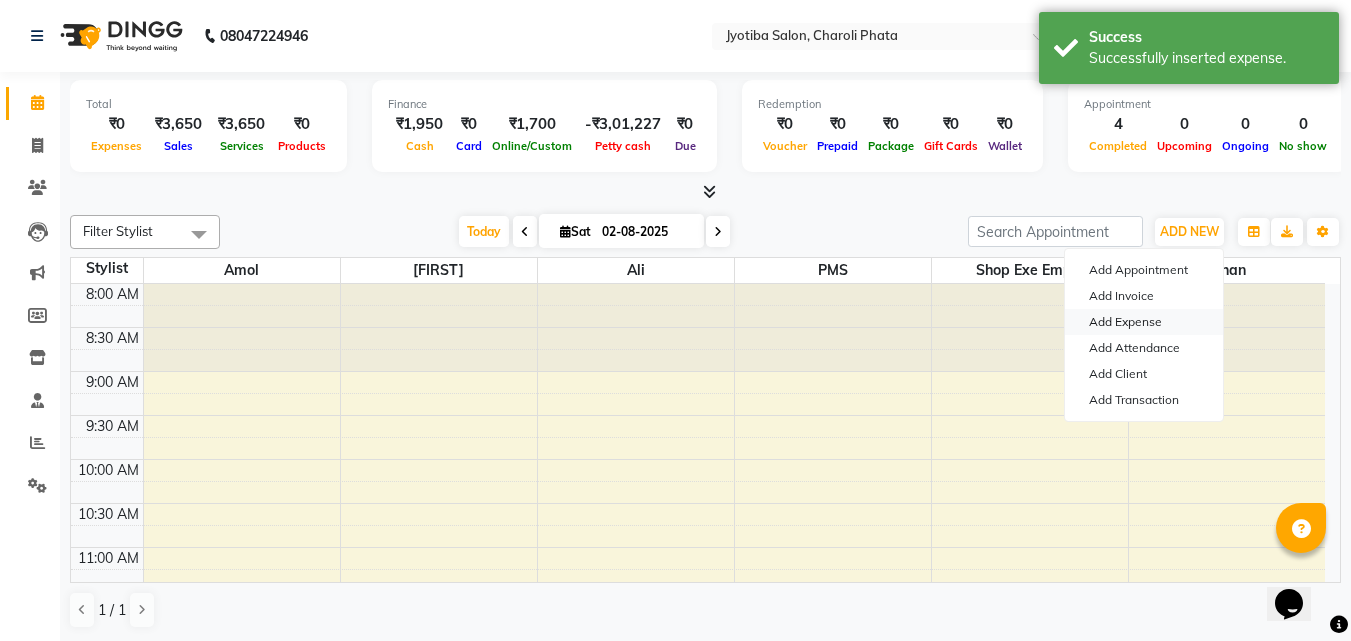 click on "Add Expense" at bounding box center (1144, 322) 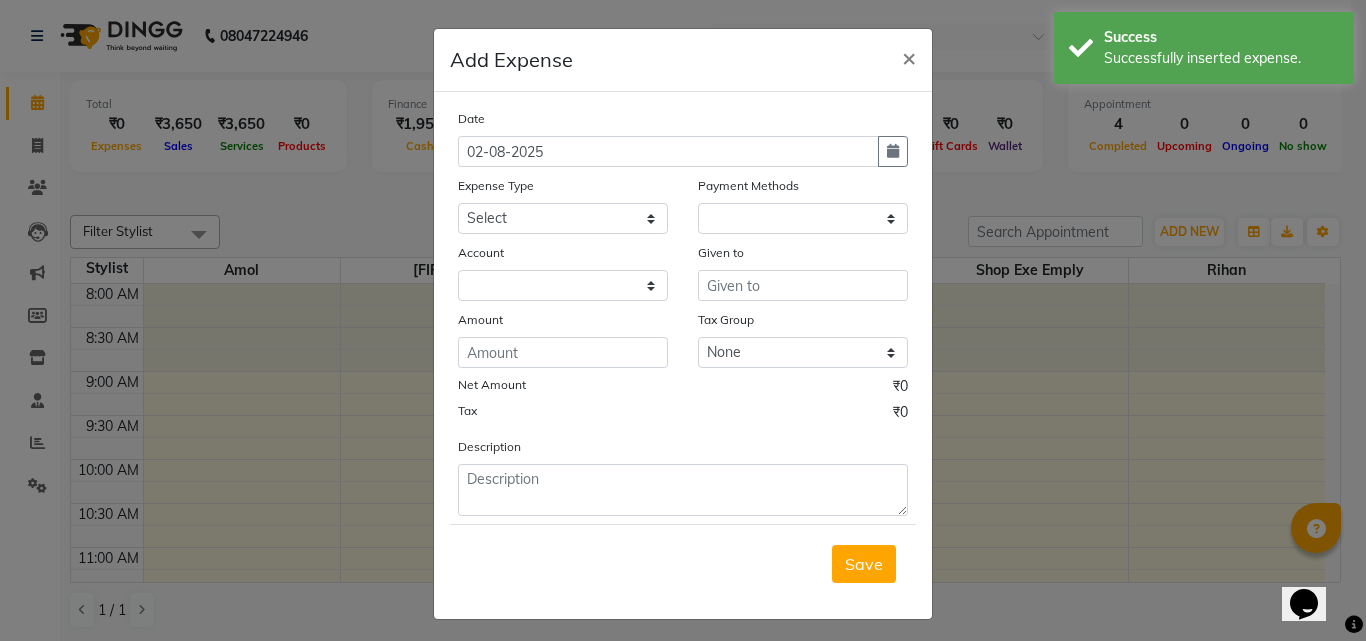 select on "1" 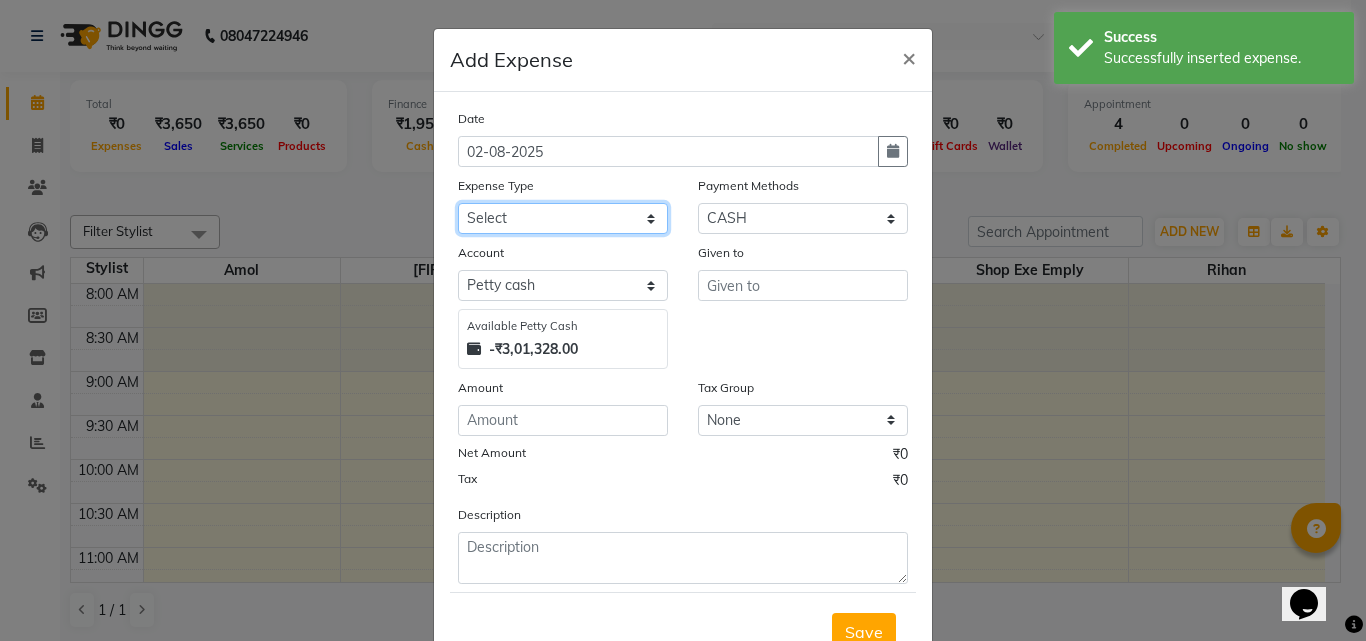 drag, startPoint x: 615, startPoint y: 222, endPoint x: 596, endPoint y: 226, distance: 19.416489 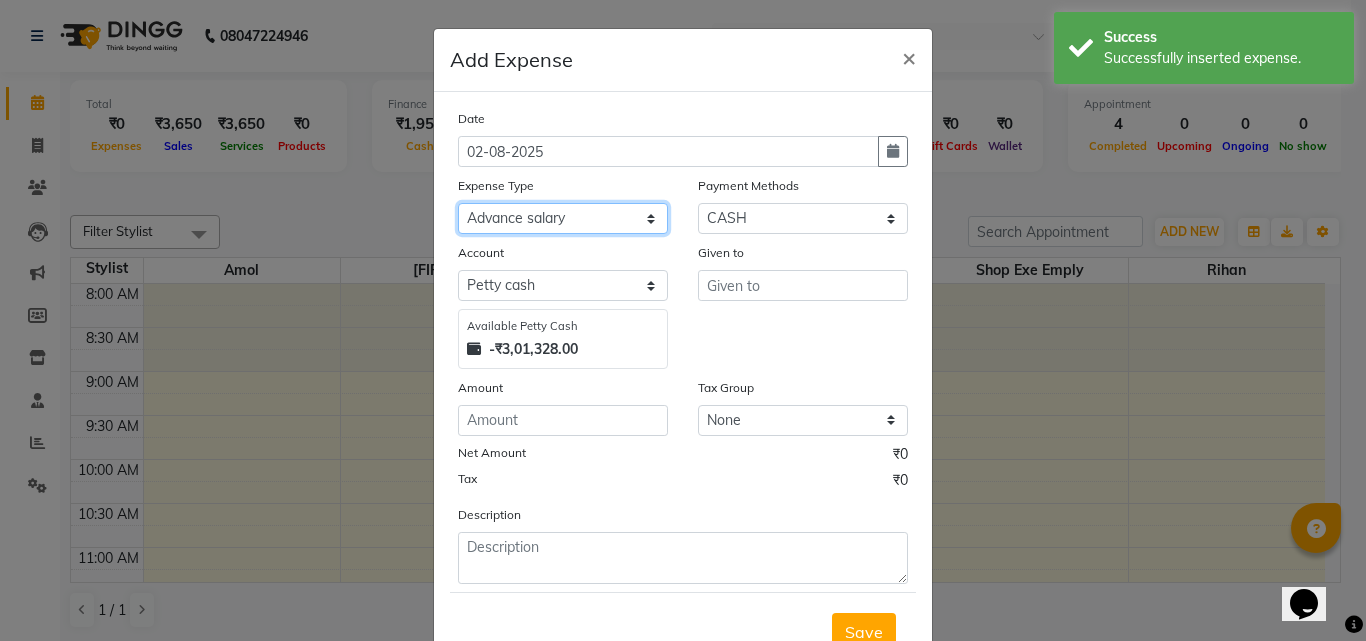 click on "Select Advance salary Advance salary ajaj Bank charges Car maintenance  Cash transfer to bank Cash transfer to hub Client Snacks Clinical charges Equipment Fuel Govt fee home Incentive Insurance International purchase Loan Repayment Maintenance Marketing Miscellaneous MRA Other Over times Pantry Product Rent Salary shop shop Staff Snacks Tax Tea & Refreshment TIP Utilities Wifi recharge" 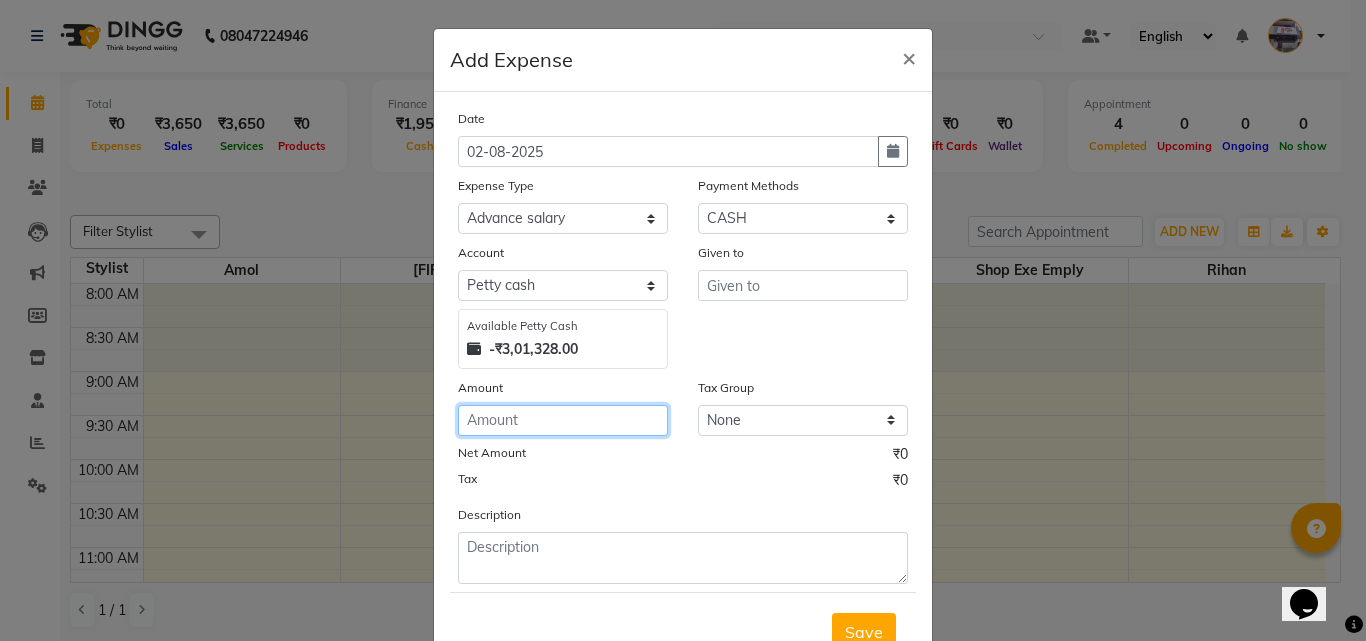 click 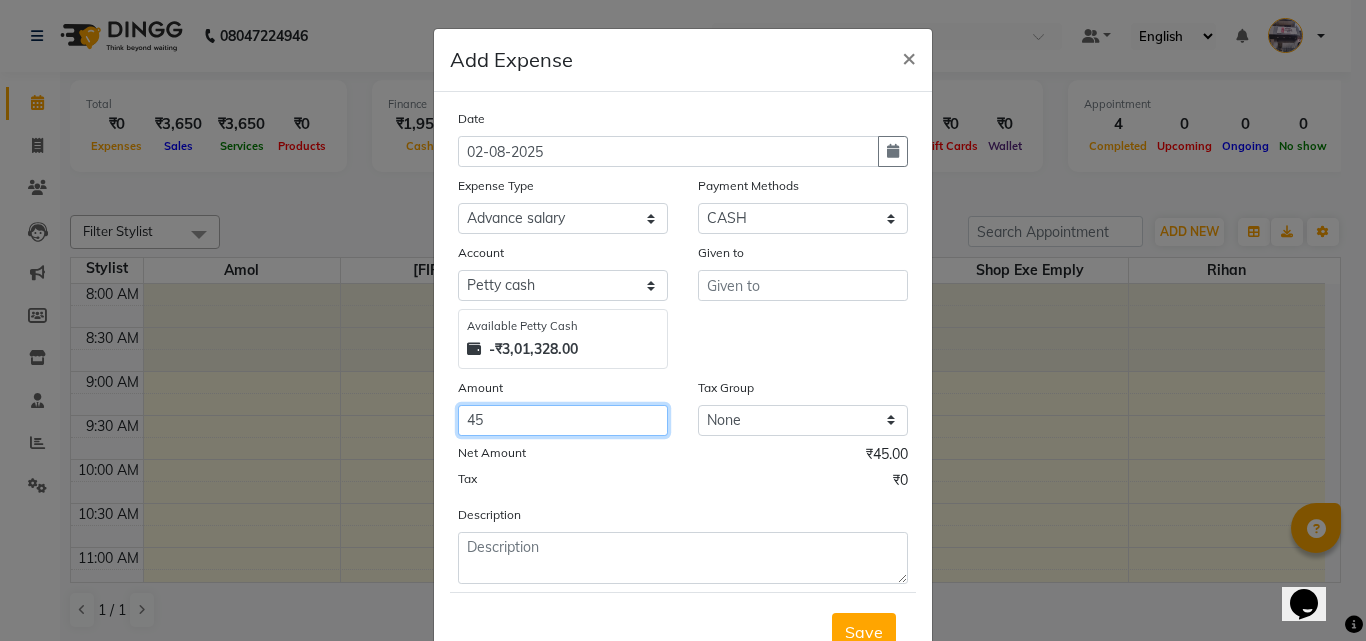 type on "45" 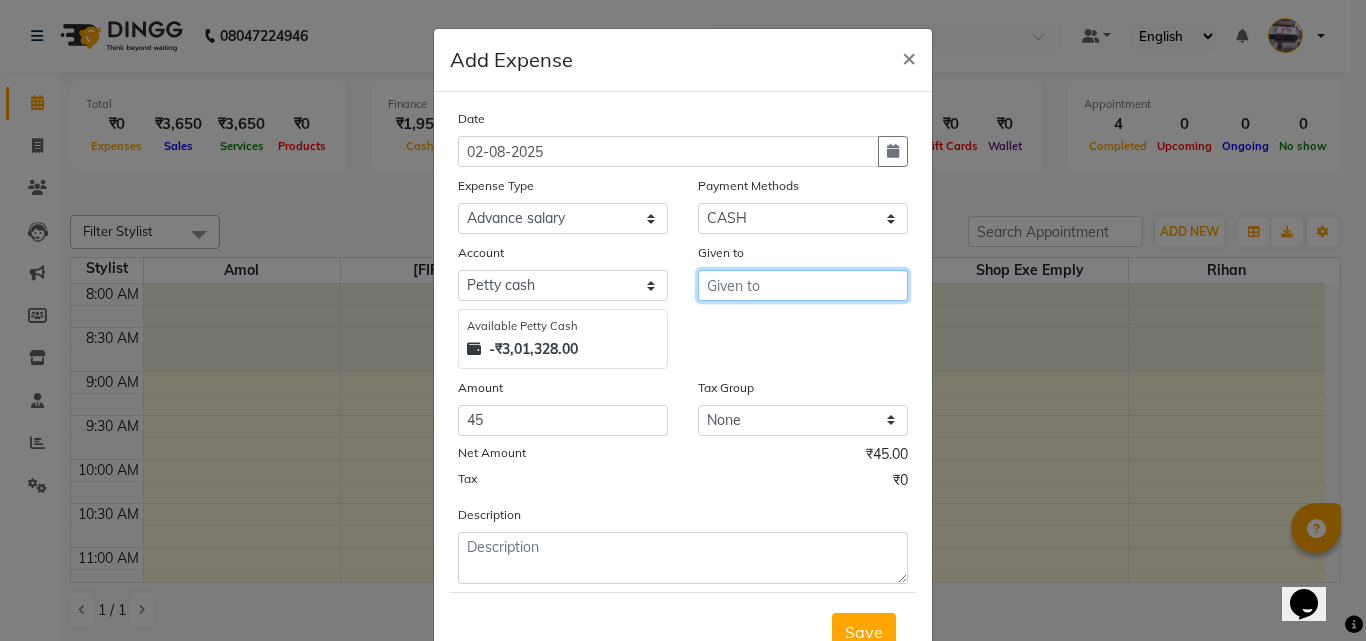 click at bounding box center (803, 285) 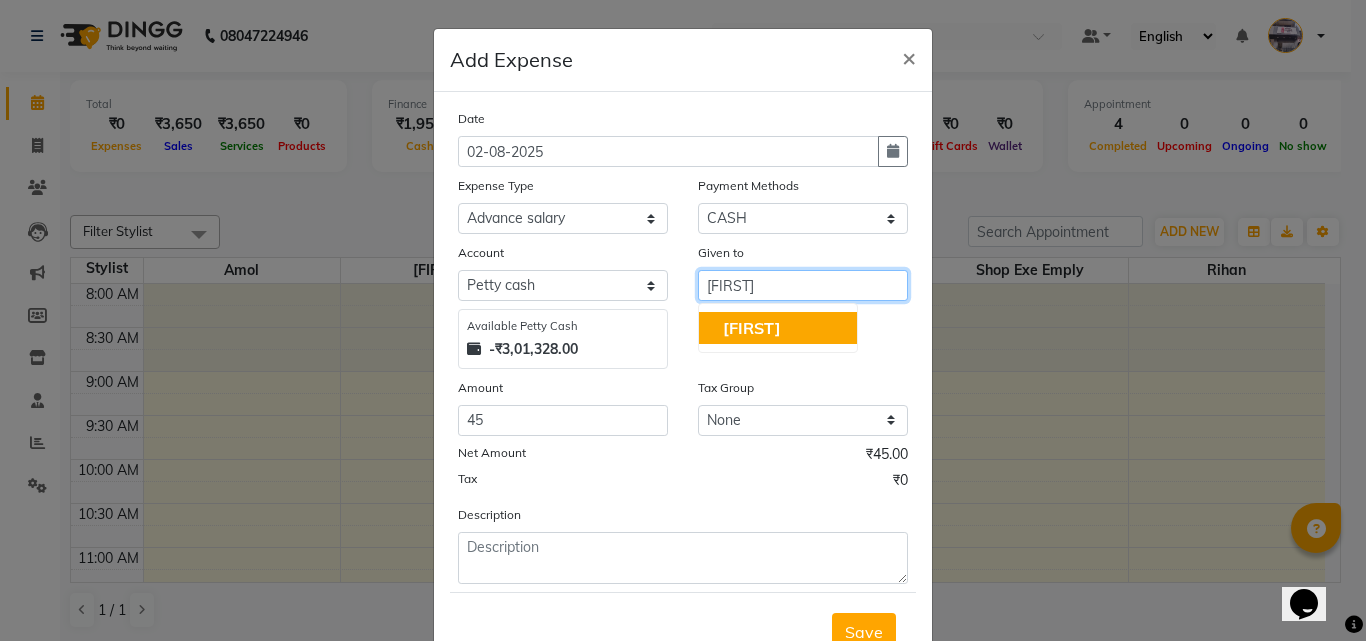 click on "[FIRST]" at bounding box center [778, 328] 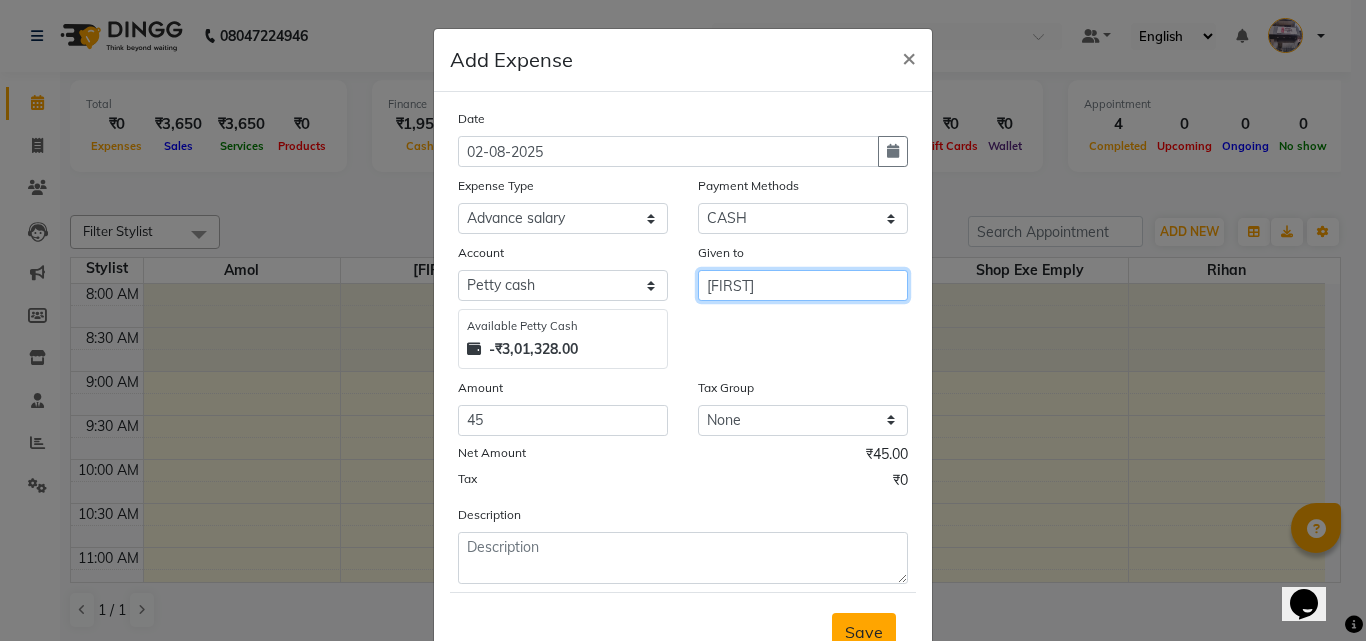 type on "[FIRST]" 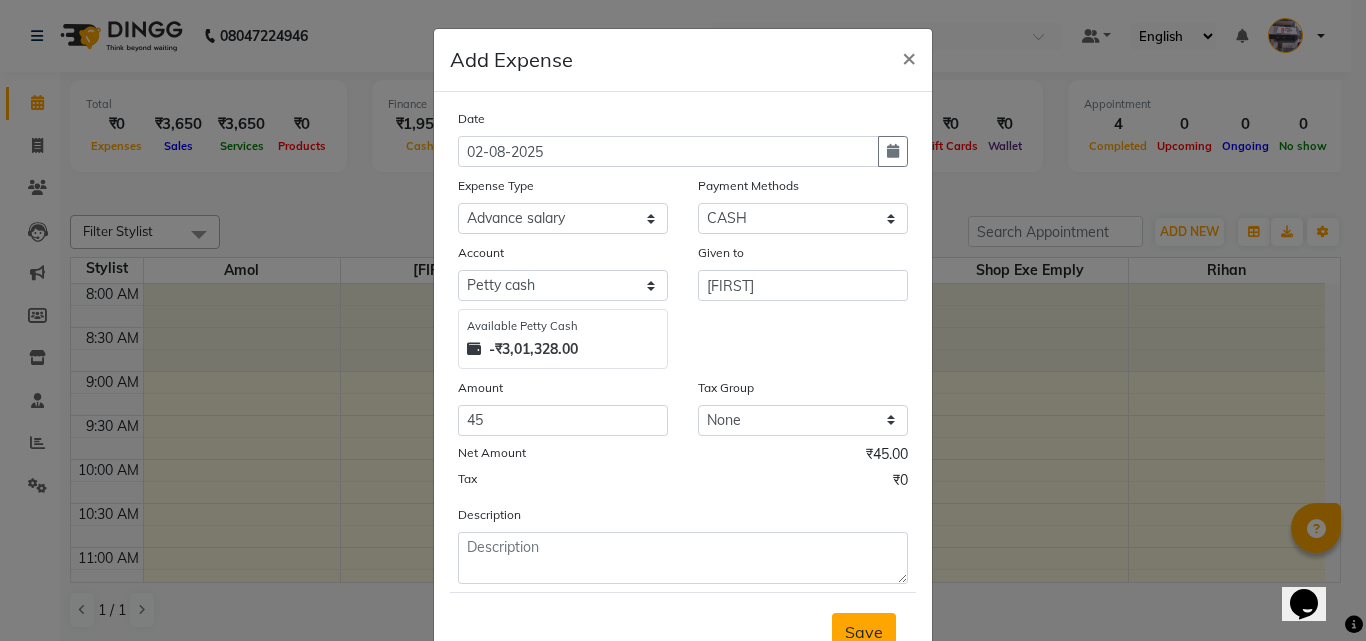 click on "Save" at bounding box center (864, 632) 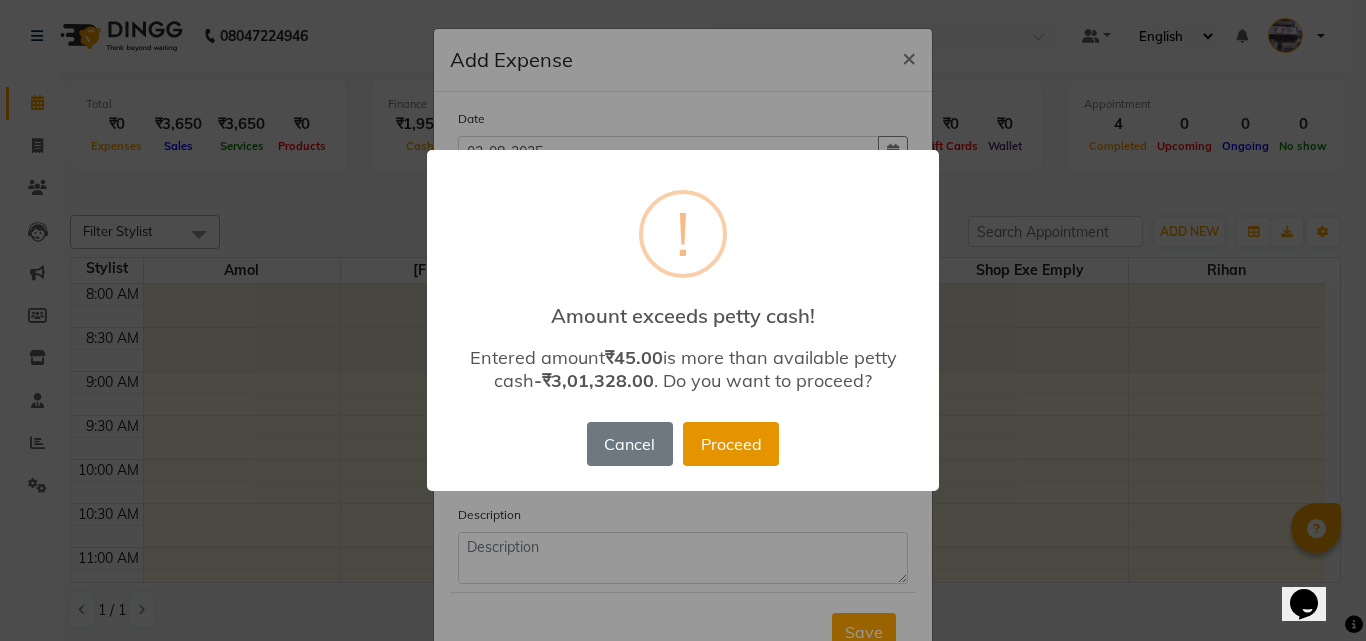 click on "Proceed" at bounding box center (731, 444) 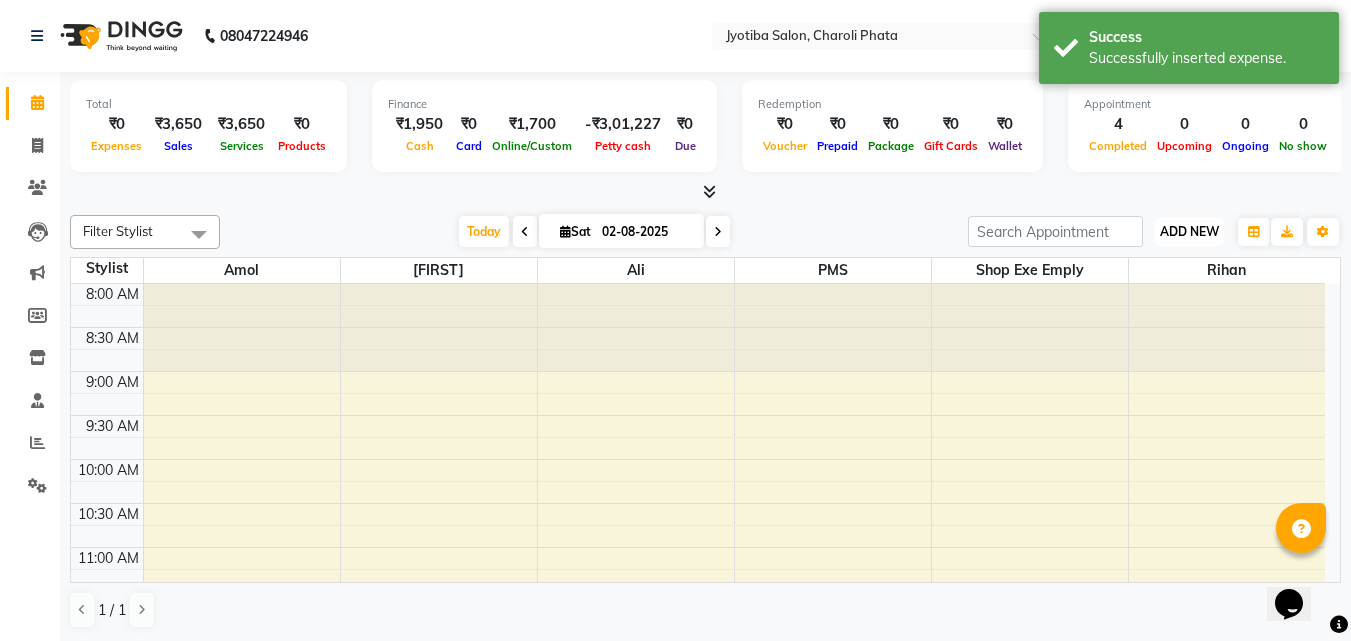 click on "ADD NEW" at bounding box center (1189, 231) 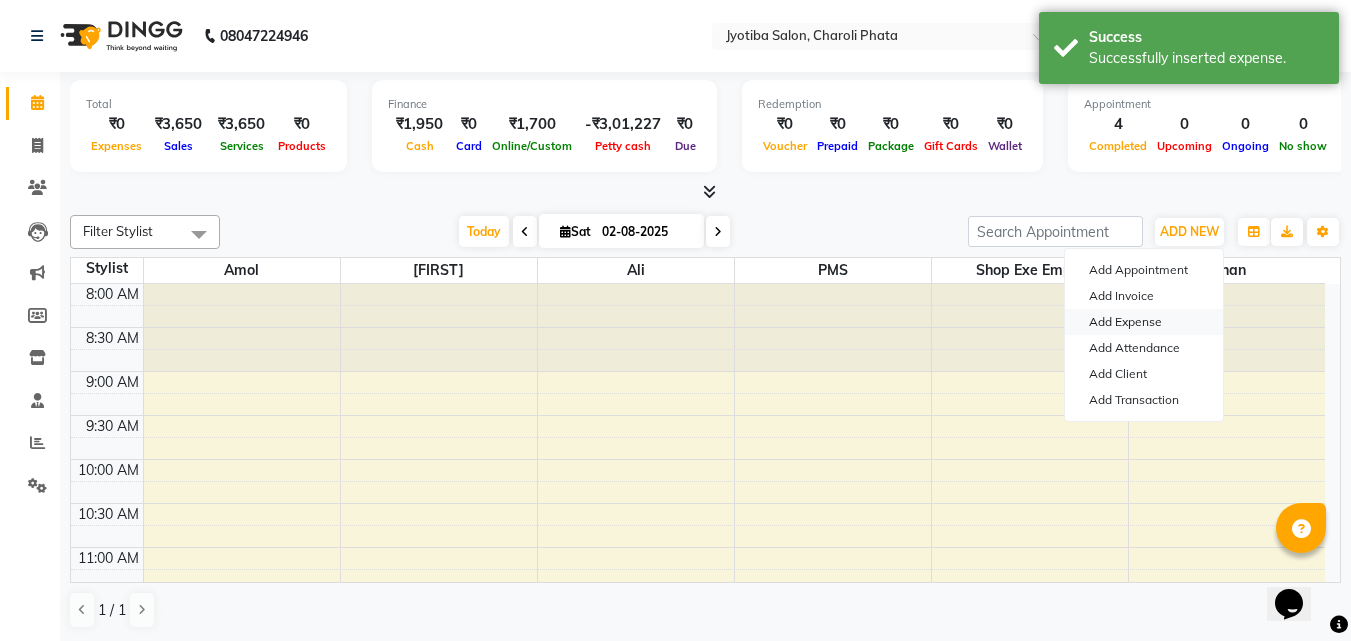 click on "Add Expense" at bounding box center [1144, 322] 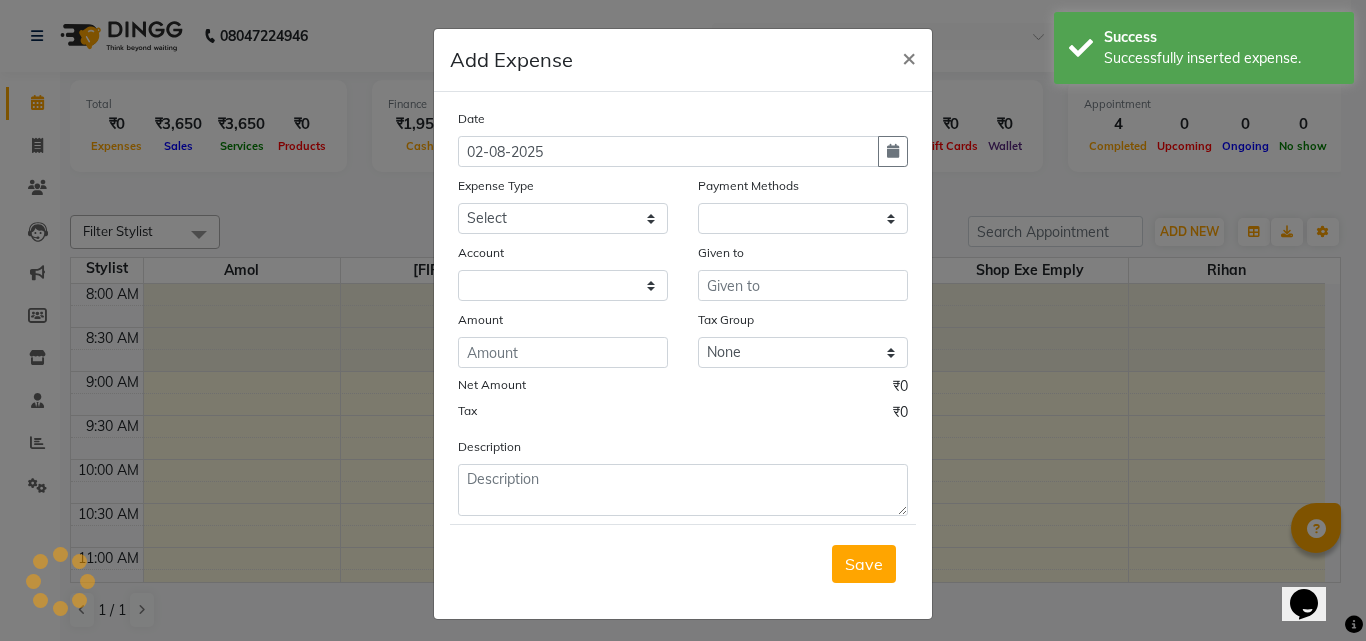 select on "1" 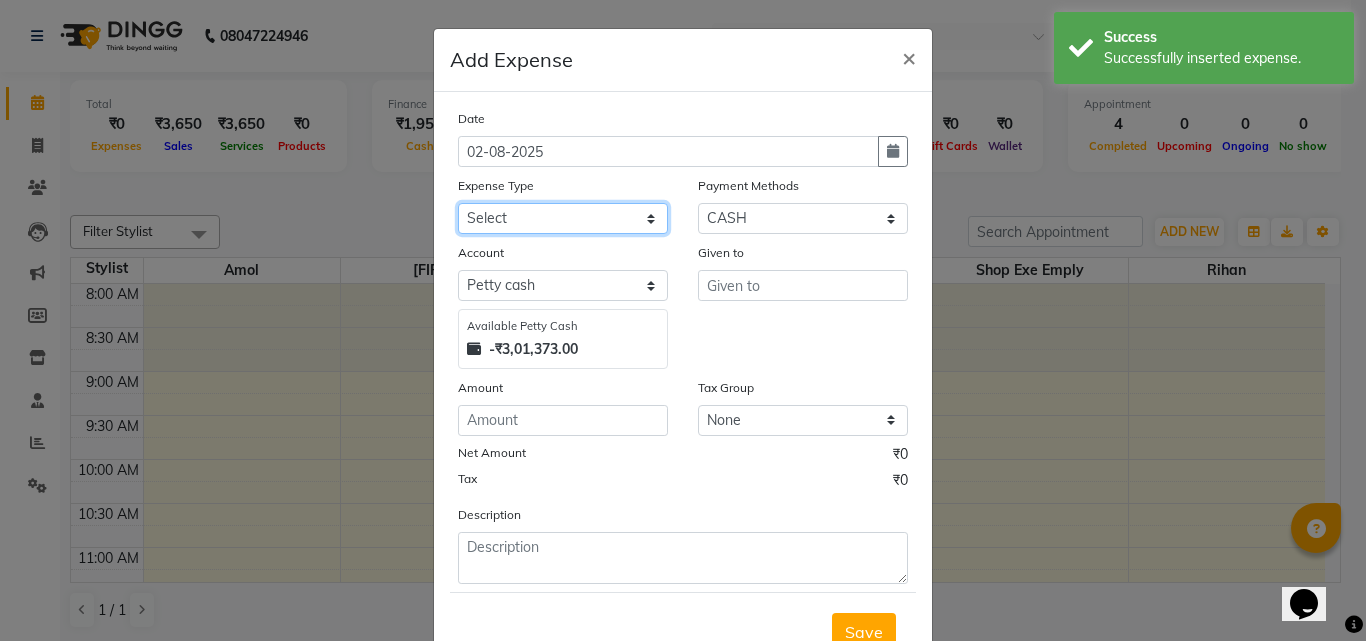 click on "Select Advance salary Advance salary ajaj Bank charges Car maintenance  Cash transfer to bank Cash transfer to hub Client Snacks Clinical charges Equipment Fuel Govt fee home Incentive Insurance International purchase Loan Repayment Maintenance Marketing Miscellaneous MRA Other Over times Pantry Product Rent Salary shop shop Staff Snacks Tax Tea & Refreshment TIP Utilities Wifi recharge" 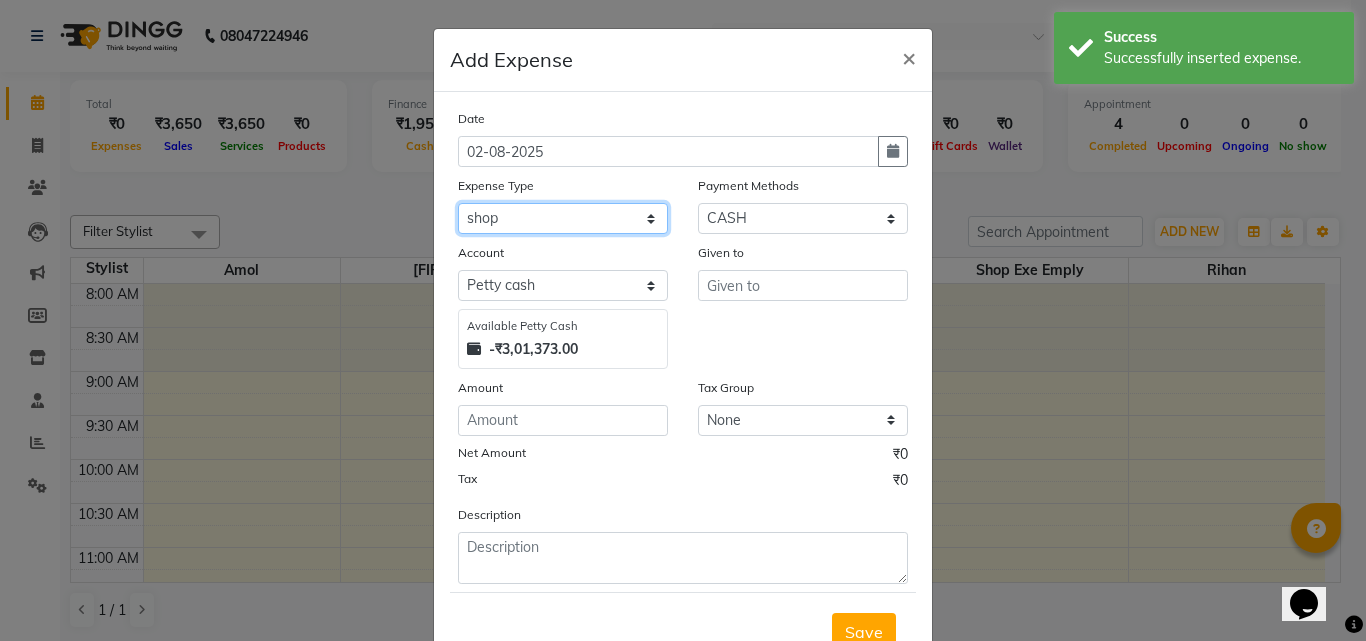 click on "Select Advance salary Advance salary ajaj Bank charges Car maintenance  Cash transfer to bank Cash transfer to hub Client Snacks Clinical charges Equipment Fuel Govt fee home Incentive Insurance International purchase Loan Repayment Maintenance Marketing Miscellaneous MRA Other Over times Pantry Product Rent Salary shop shop Staff Snacks Tax Tea & Refreshment TIP Utilities Wifi recharge" 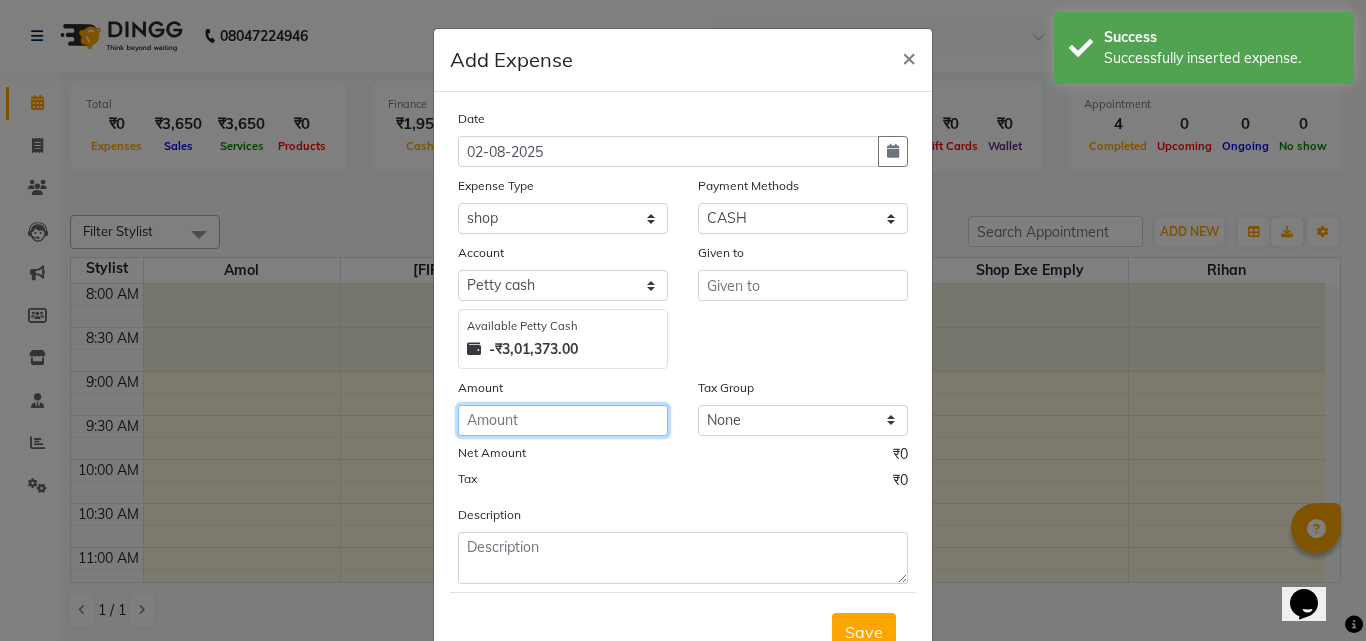 click 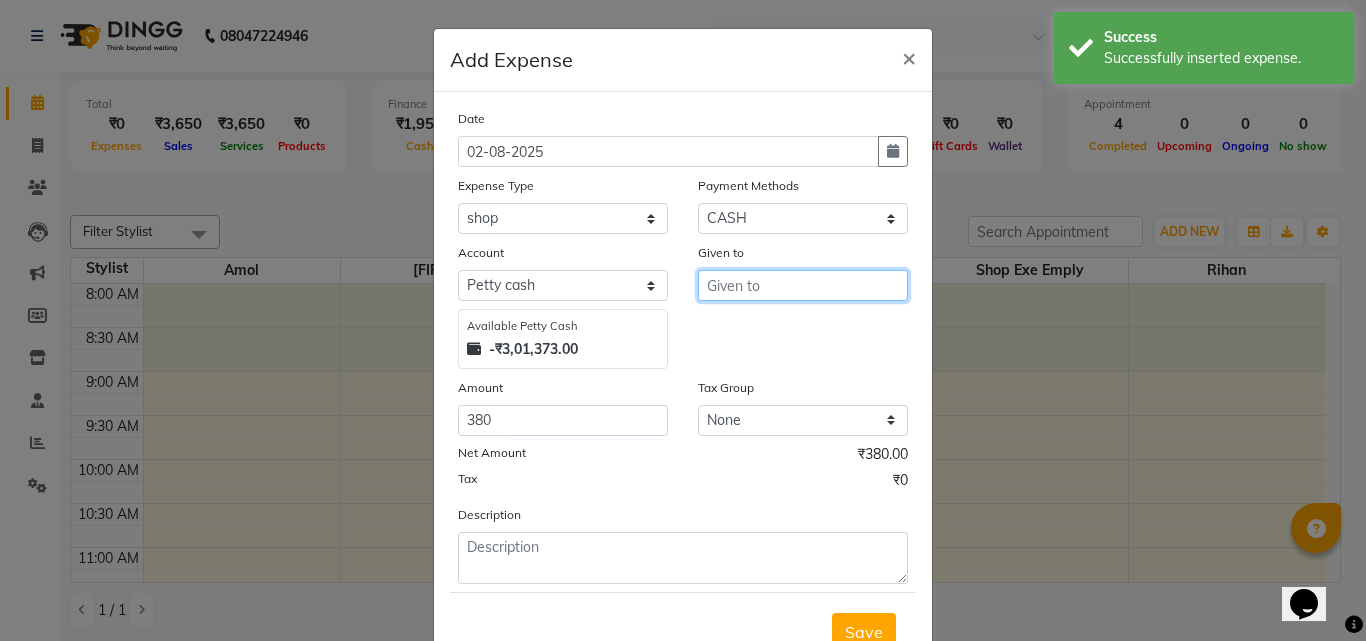 click at bounding box center (803, 285) 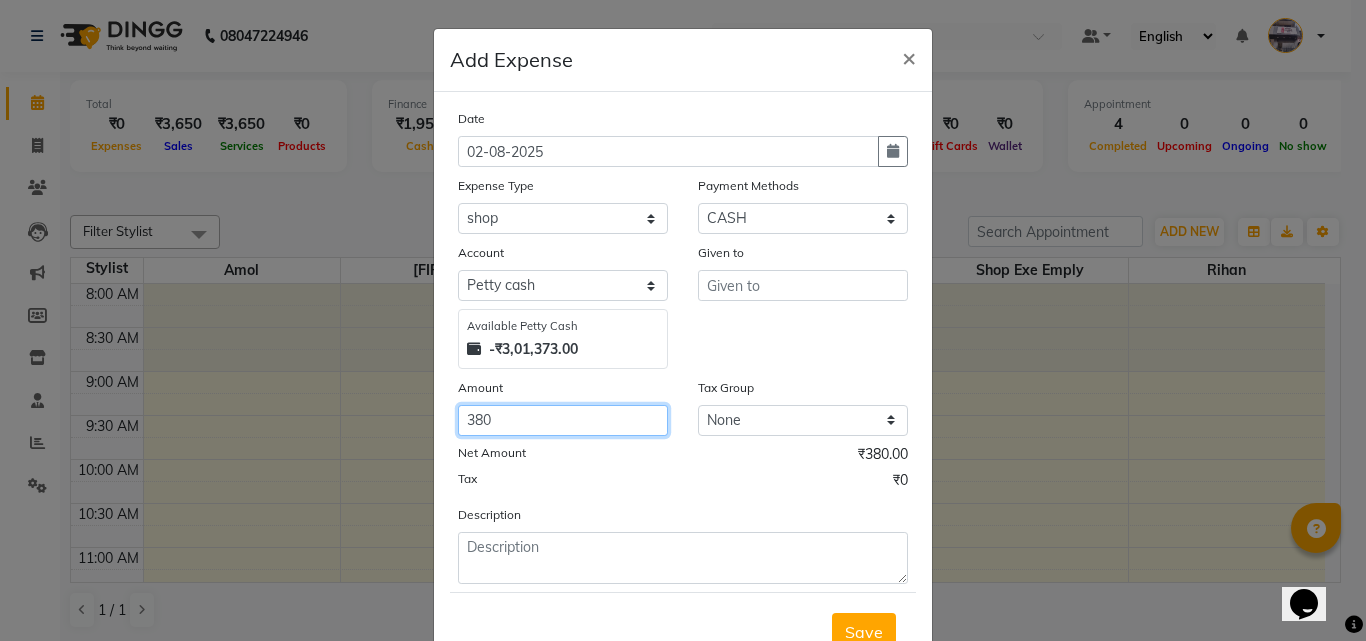 click on "380" 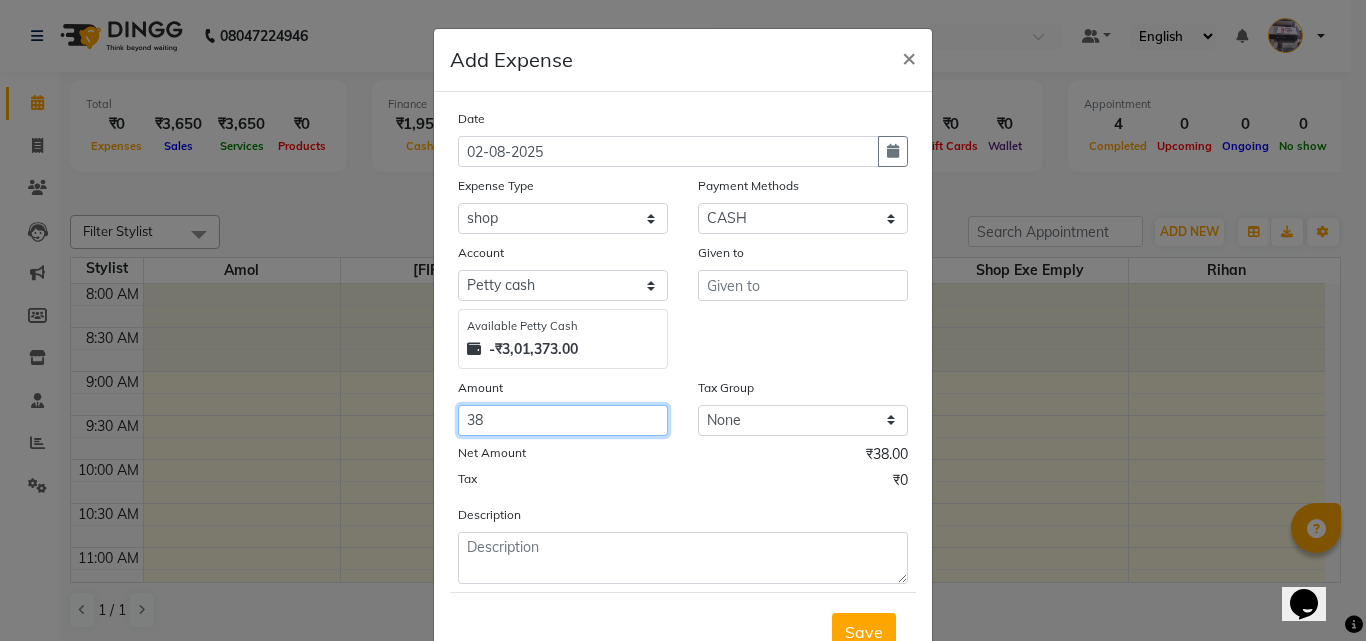 type on "3" 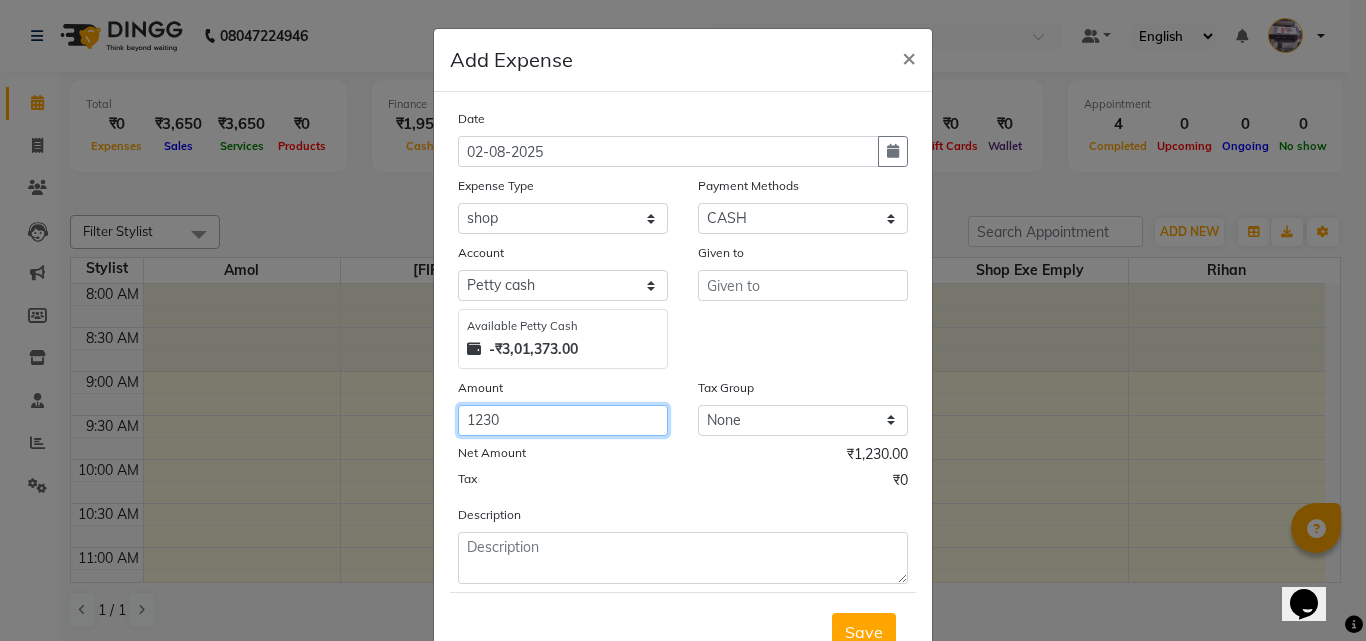 type on "1230" 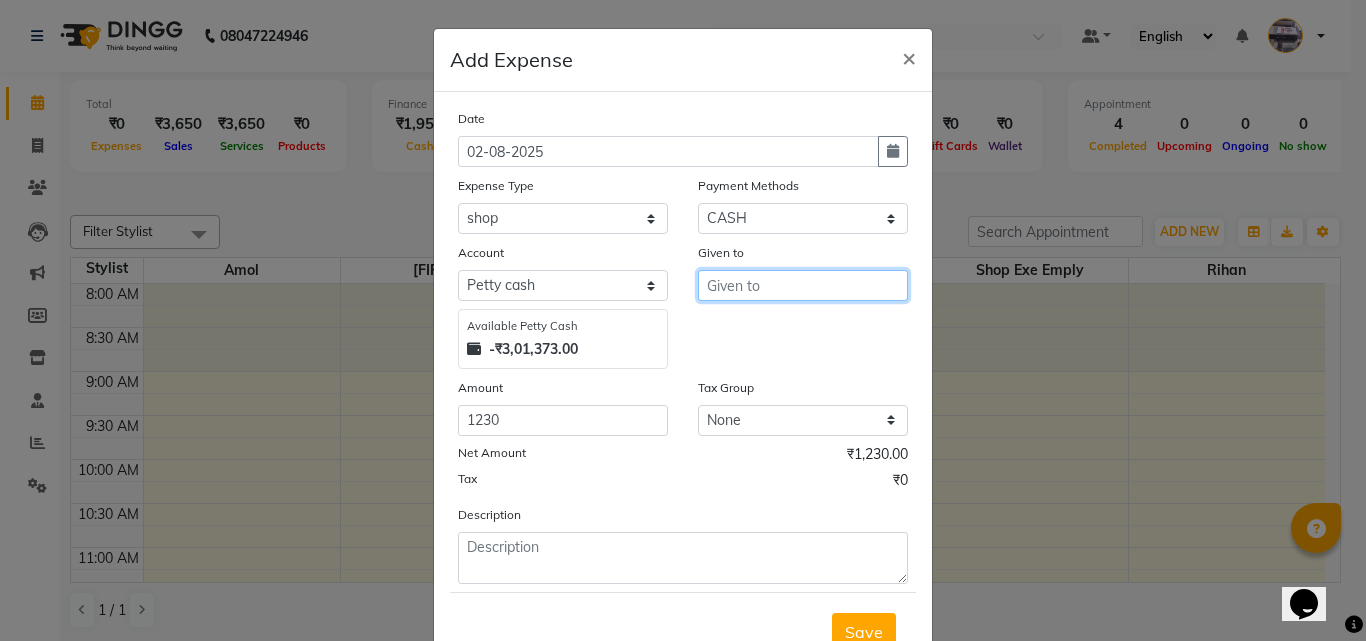 click at bounding box center (803, 285) 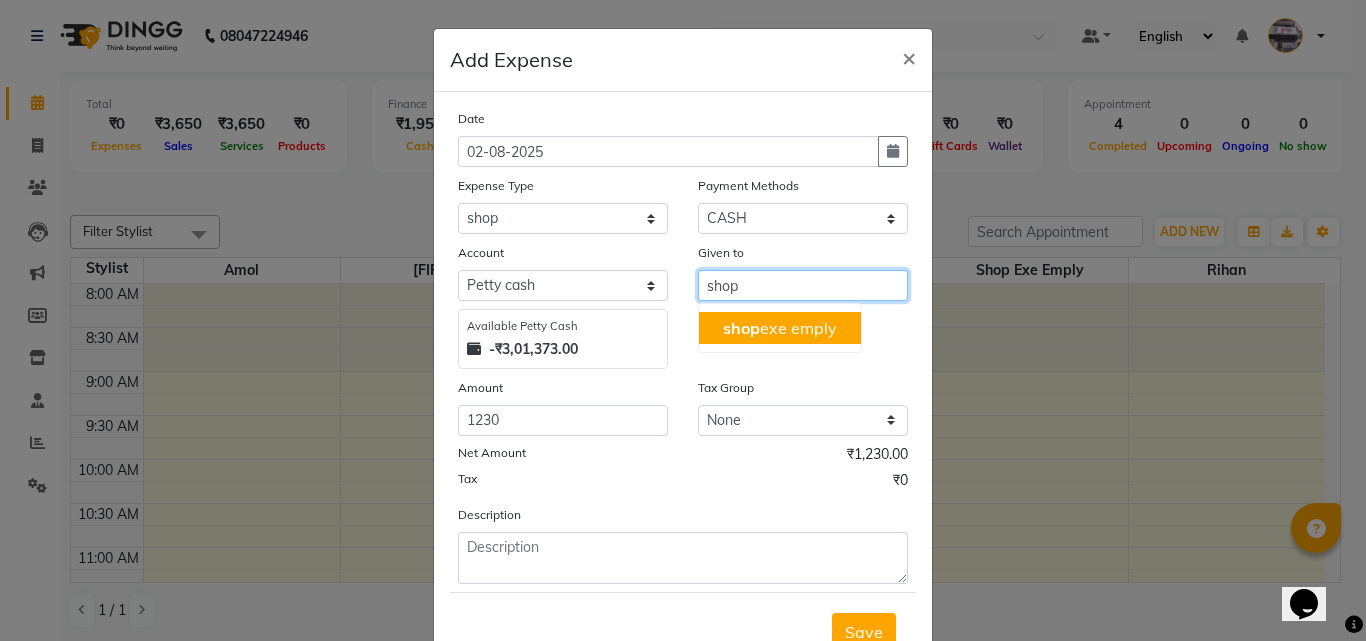 type on "shop" 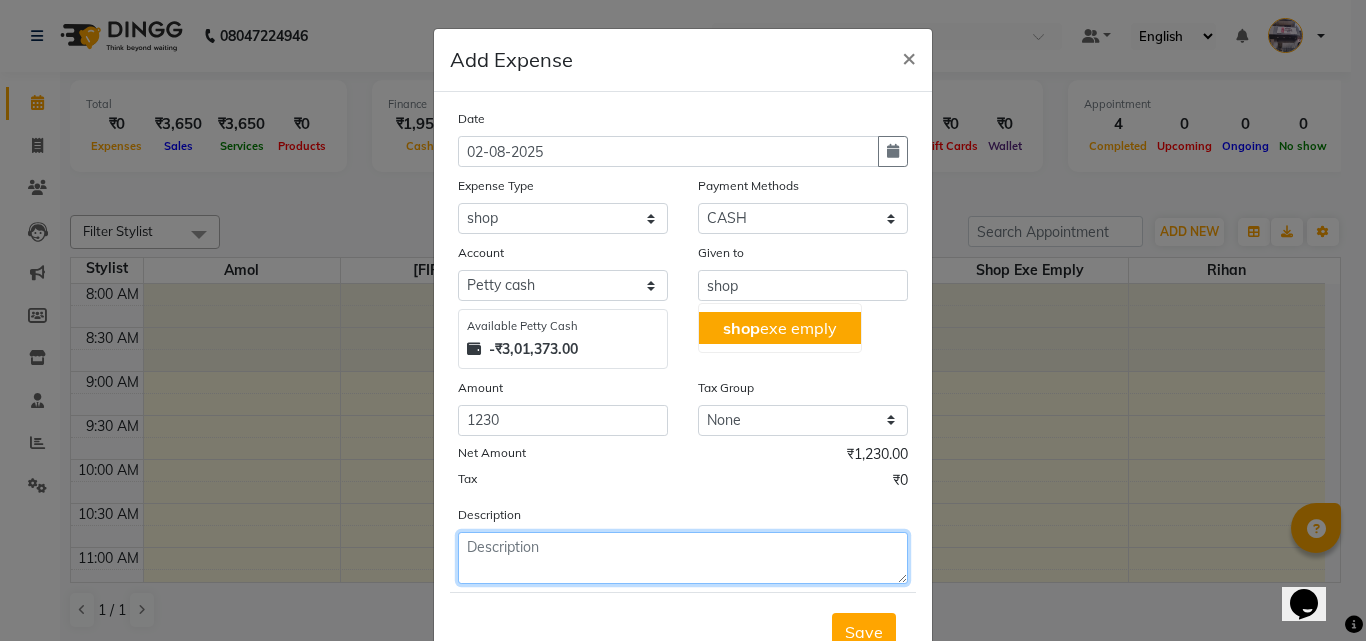click 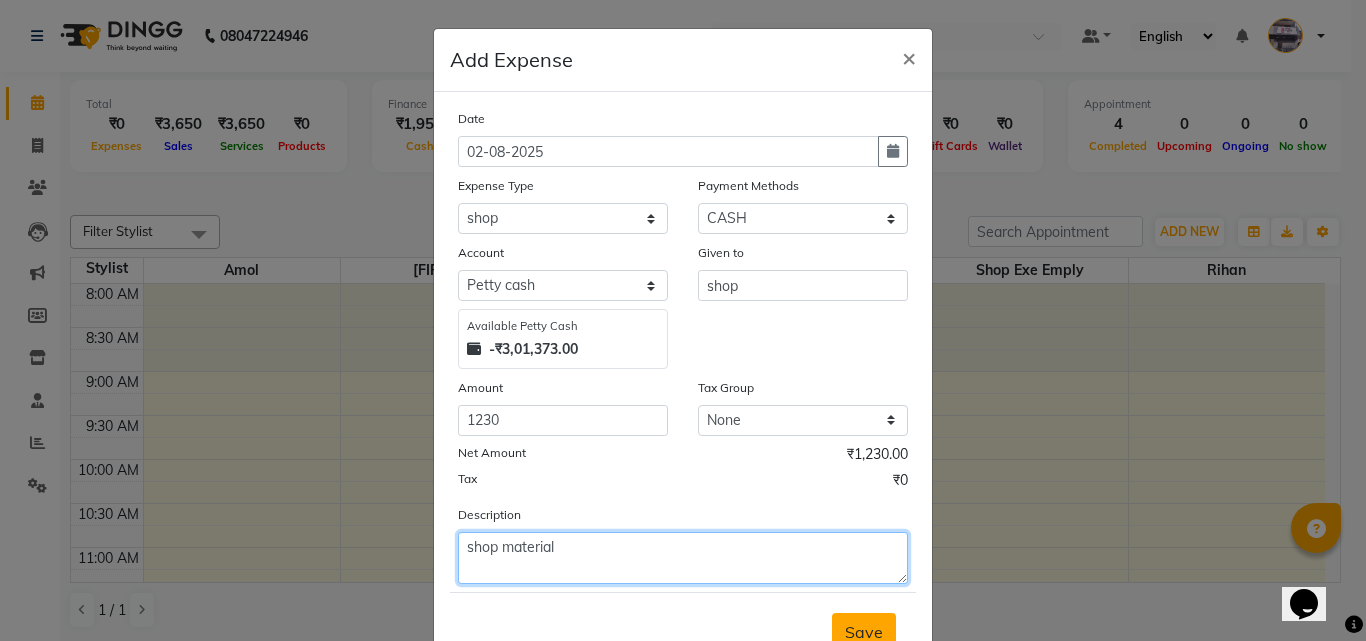 type on "shop material" 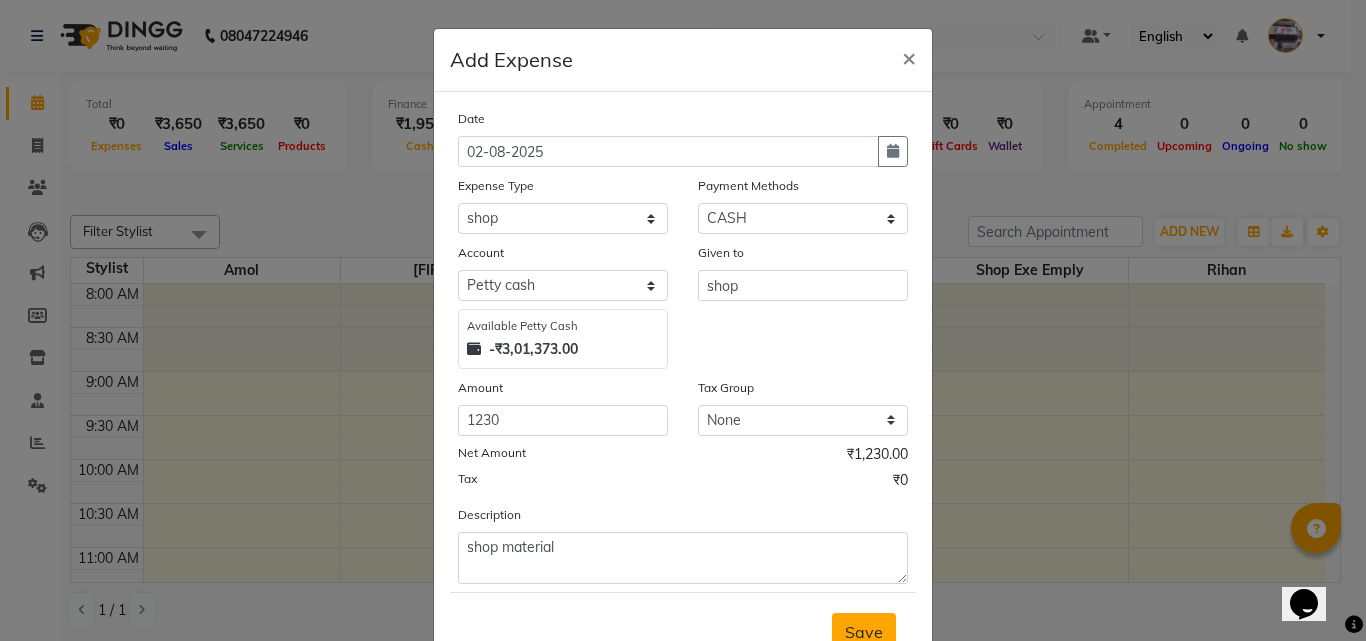 click on "Save" at bounding box center (864, 632) 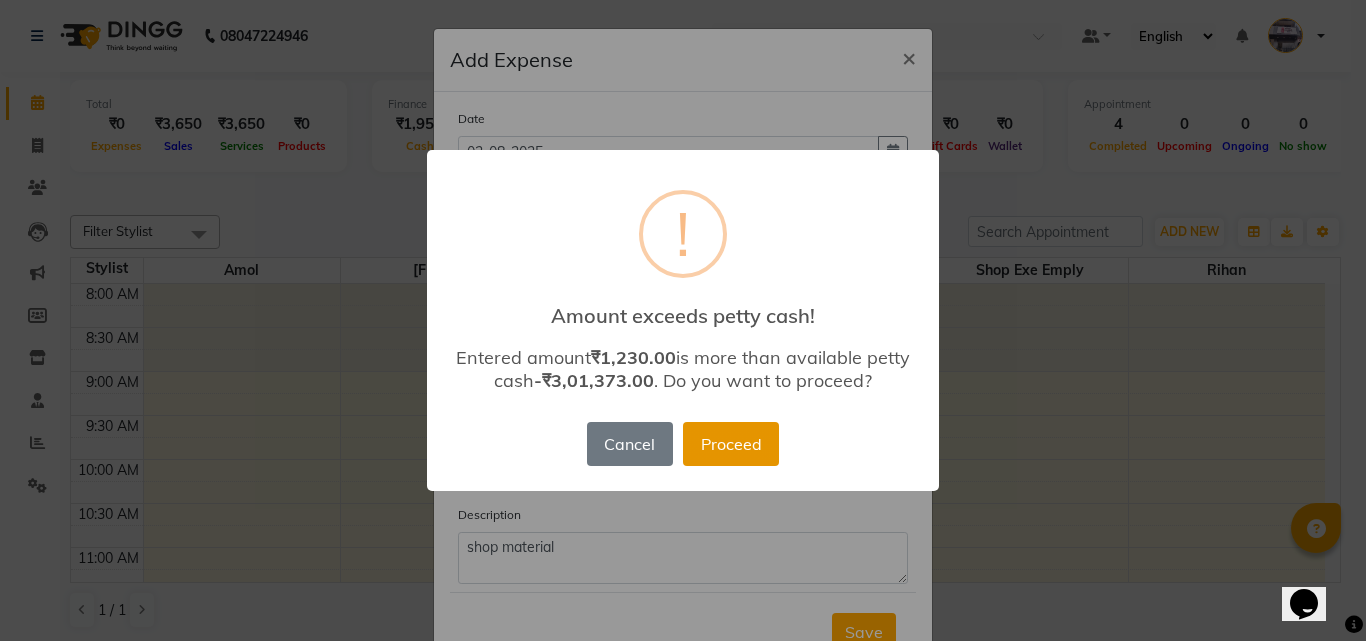 click on "Proceed" at bounding box center (731, 444) 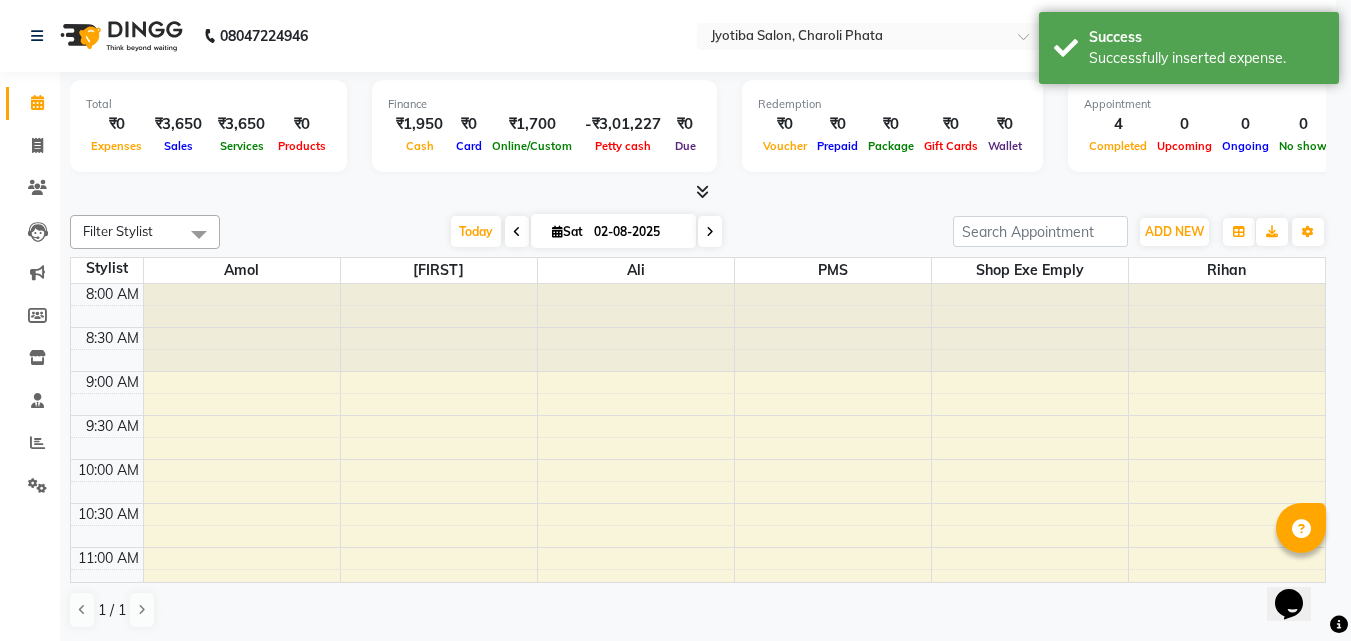 scroll, scrollTop: 0, scrollLeft: 0, axis: both 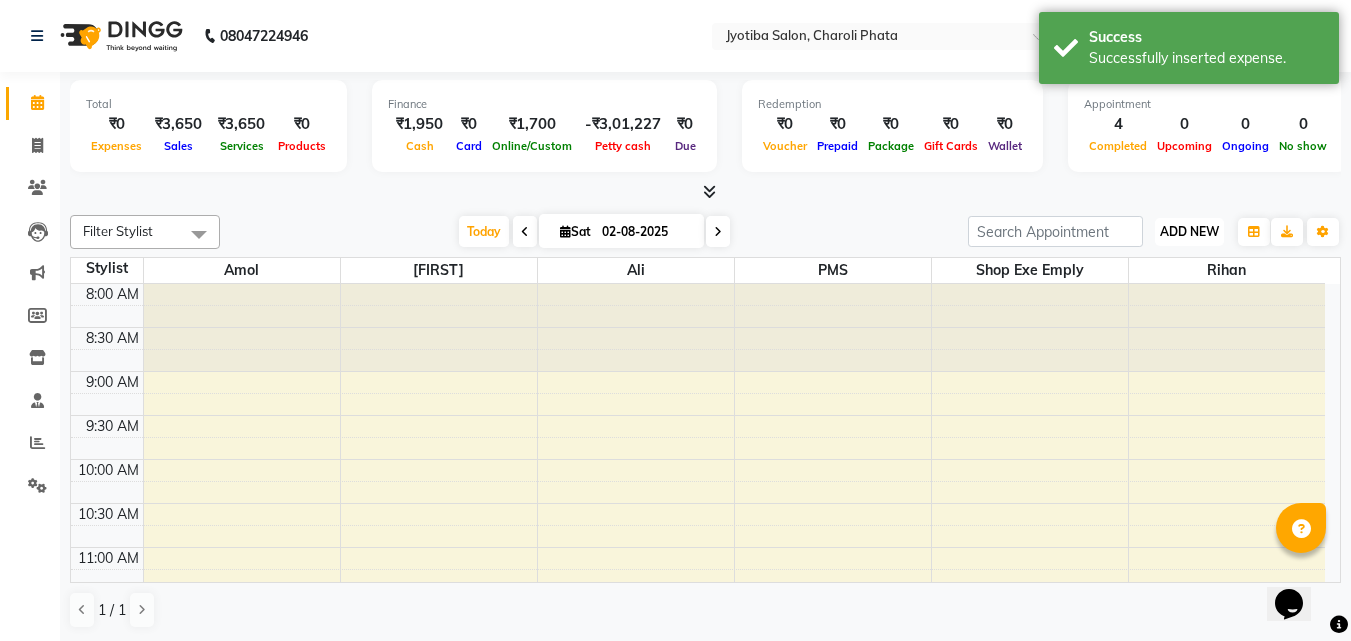 click on "ADD NEW Toggle Dropdown" at bounding box center [1189, 232] 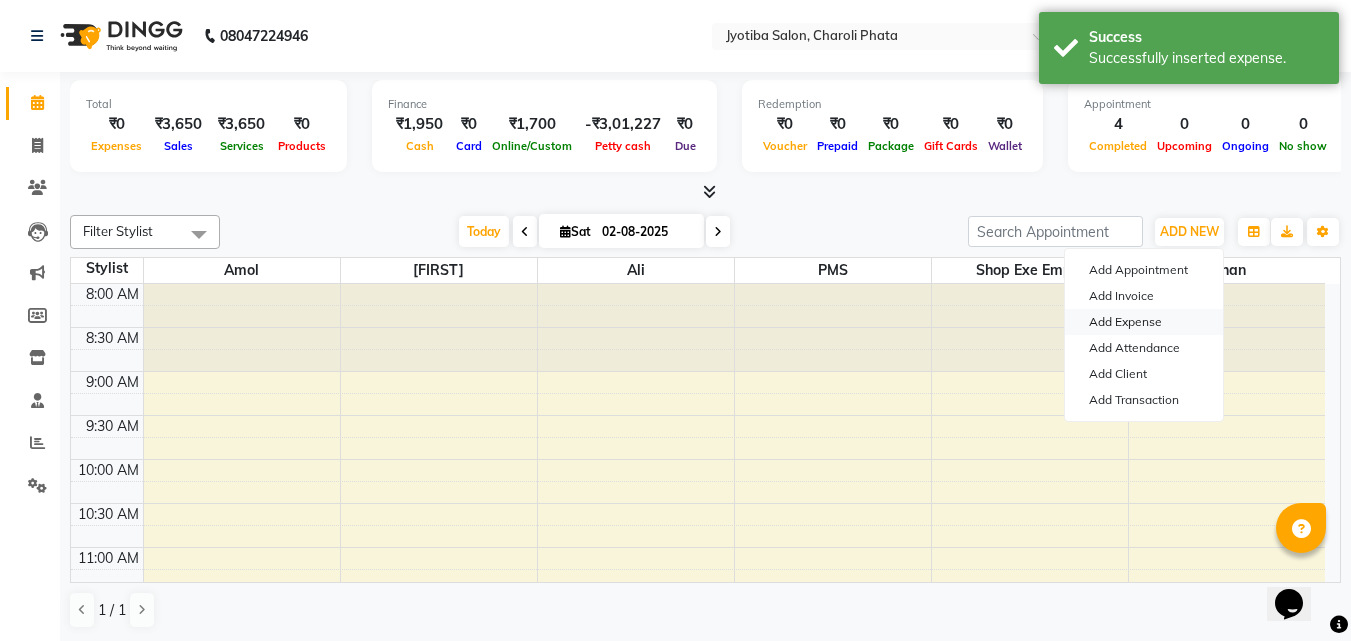 click on "Add Expense" at bounding box center [1144, 322] 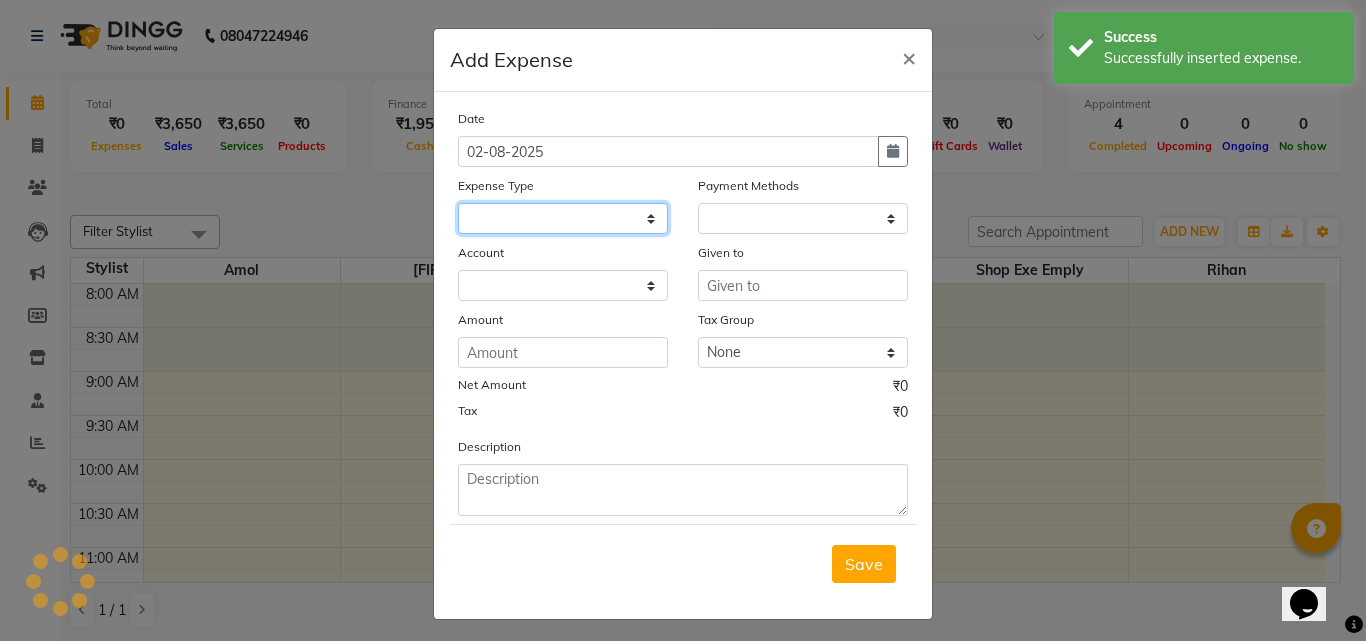 click 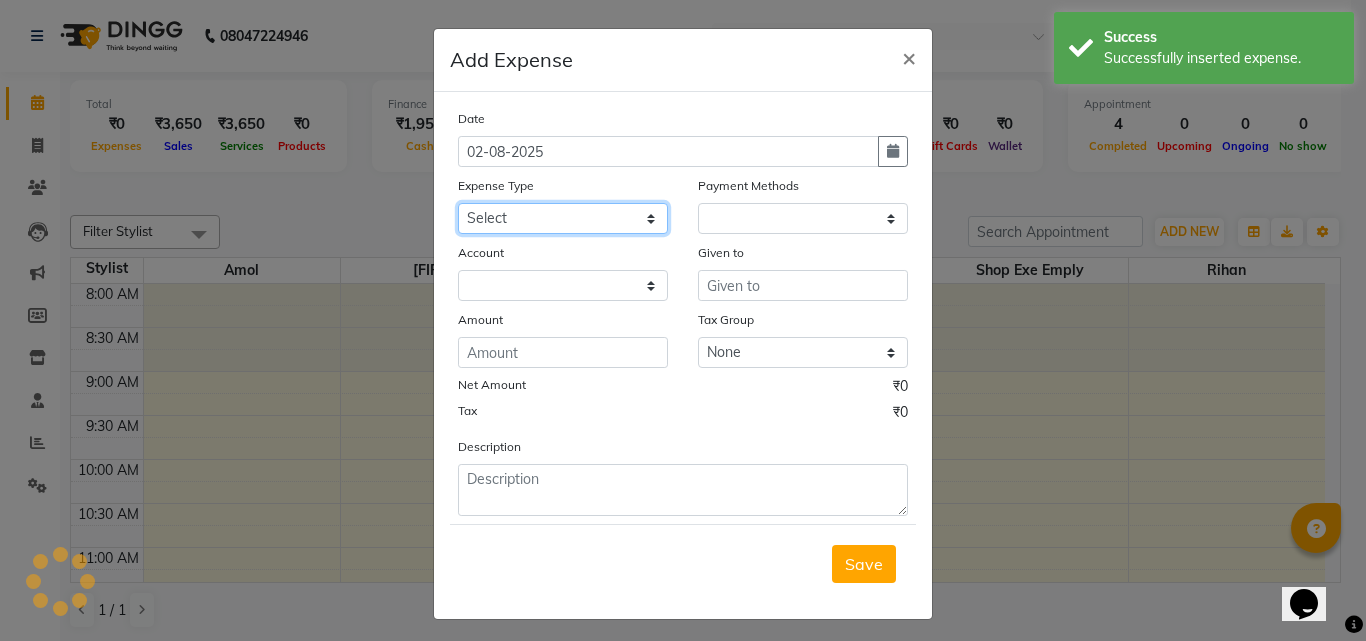 select on "1" 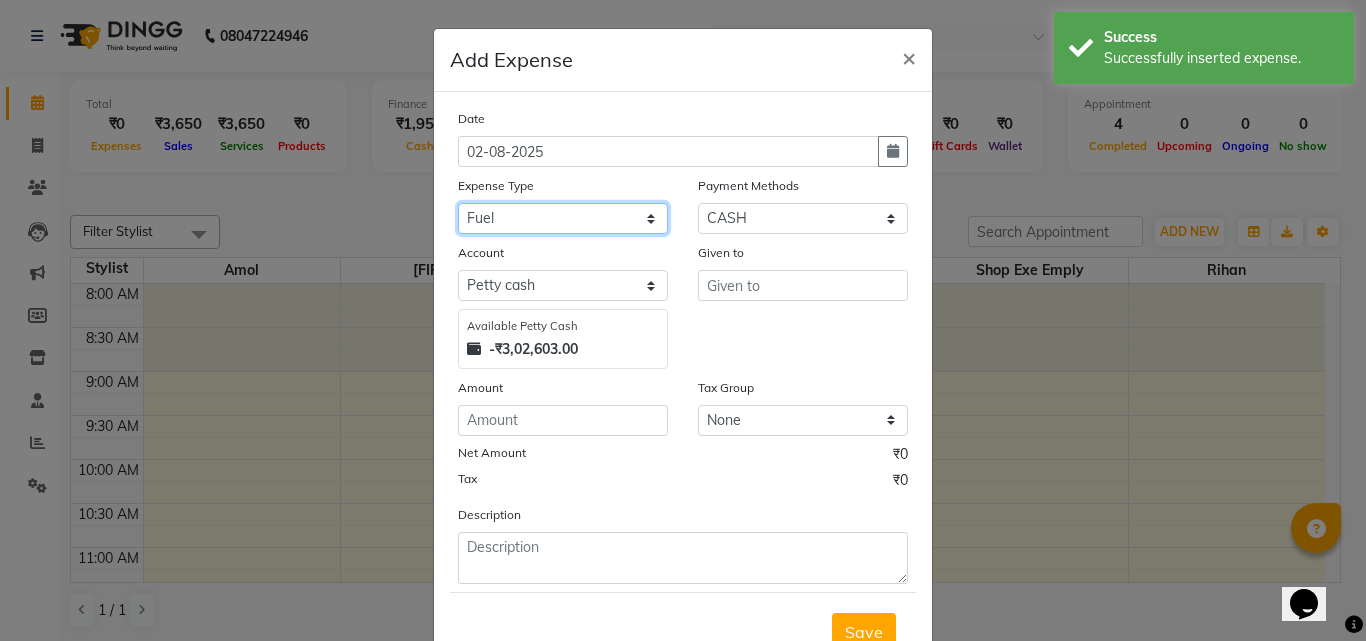 click on "Select Advance salary Advance salary ajaj Bank charges Car maintenance  Cash transfer to bank Cash transfer to hub Client Snacks Clinical charges Equipment Fuel Govt fee home Incentive Insurance International purchase Loan Repayment Maintenance Marketing Miscellaneous MRA Other Over times Pantry Product Rent Salary shop shop Staff Snacks Tax Tea & Refreshment TIP Utilities Wifi recharge" 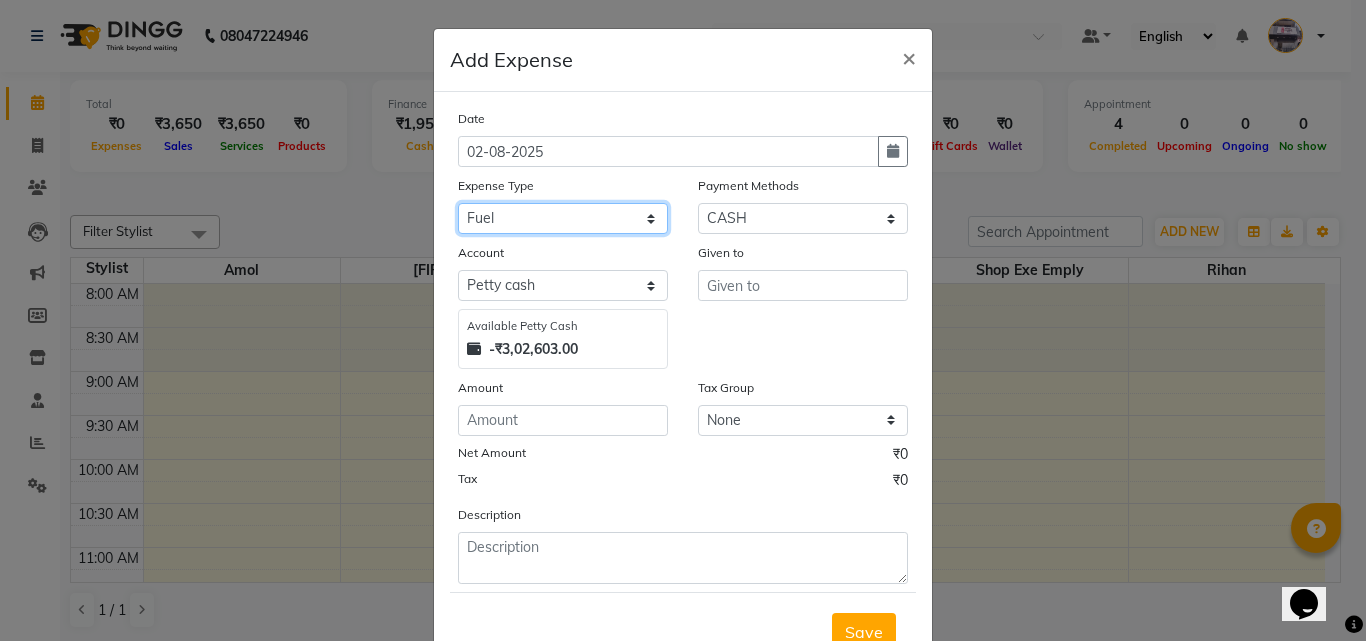 select on "2518" 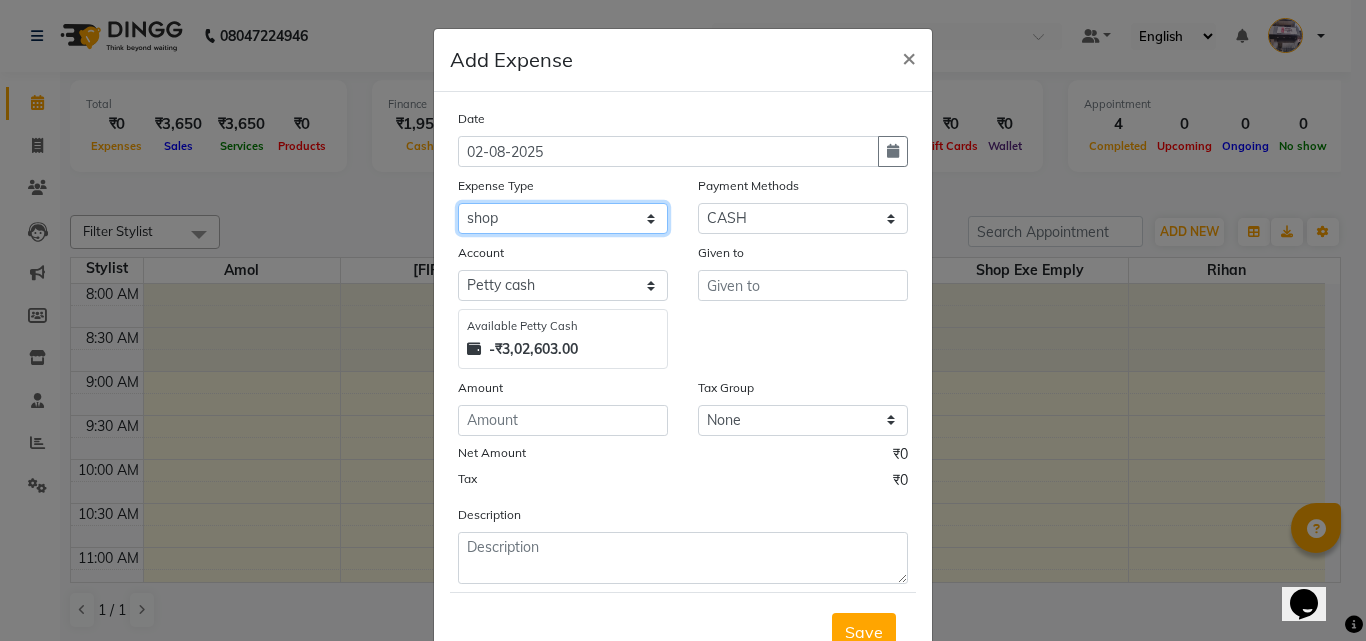 click on "Select Advance salary Advance salary ajaj Bank charges Car maintenance  Cash transfer to bank Cash transfer to hub Client Snacks Clinical charges Equipment Fuel Govt fee home Incentive Insurance International purchase Loan Repayment Maintenance Marketing Miscellaneous MRA Other Over times Pantry Product Rent Salary shop shop Staff Snacks Tax Tea & Refreshment TIP Utilities Wifi recharge" 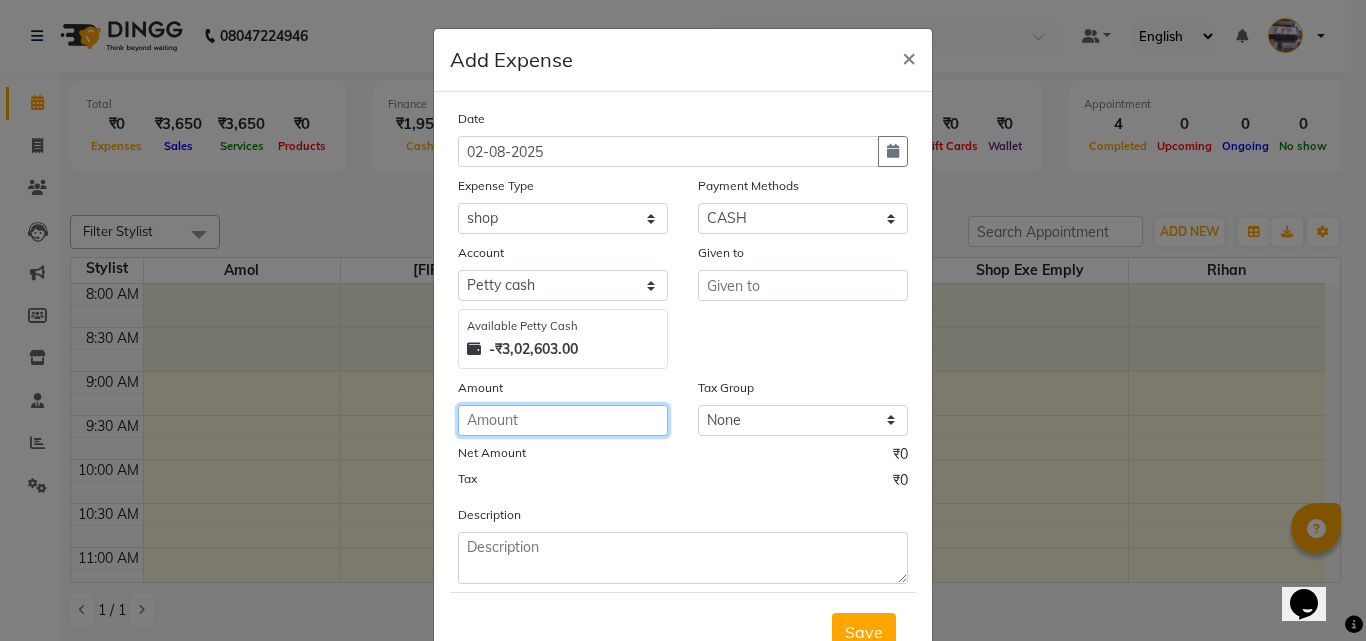 click 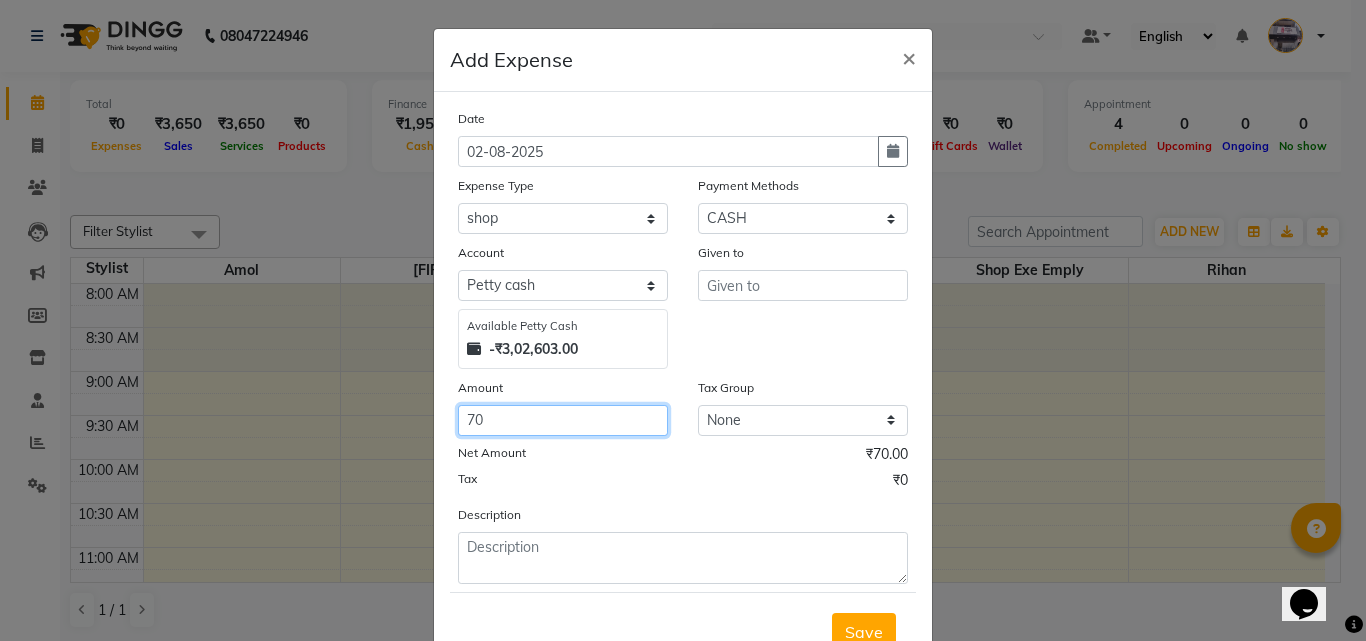 type on "70" 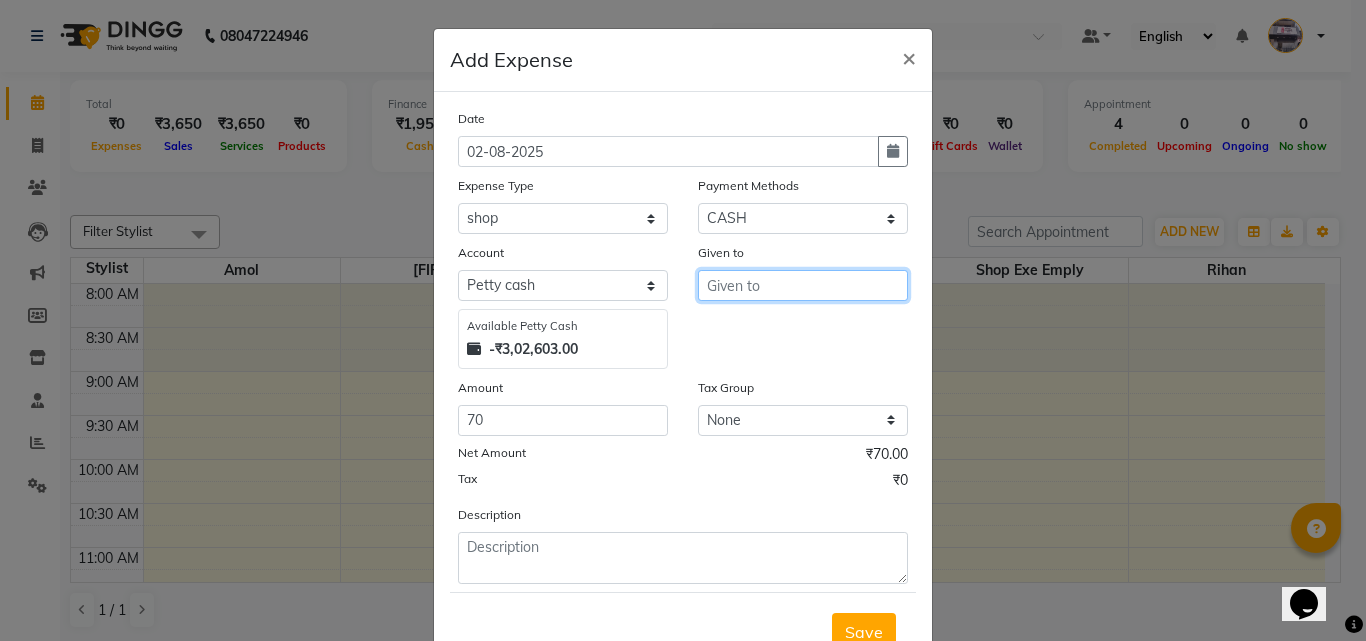 click at bounding box center [803, 285] 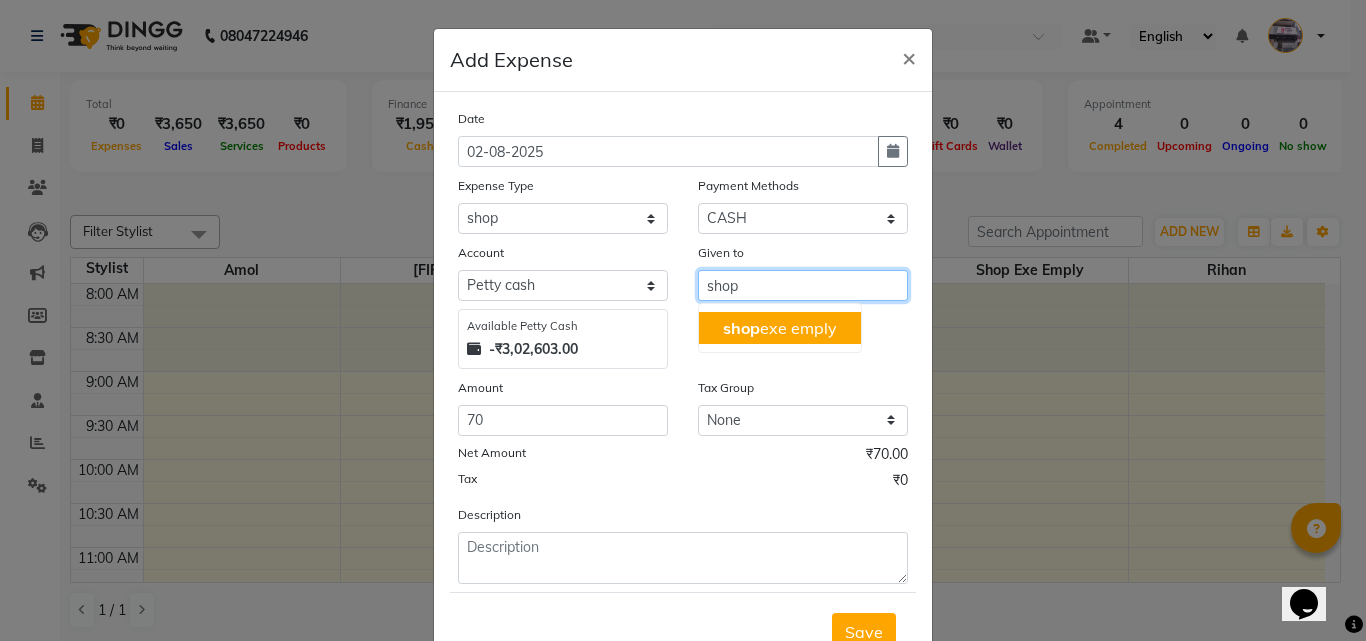 type on "shop" 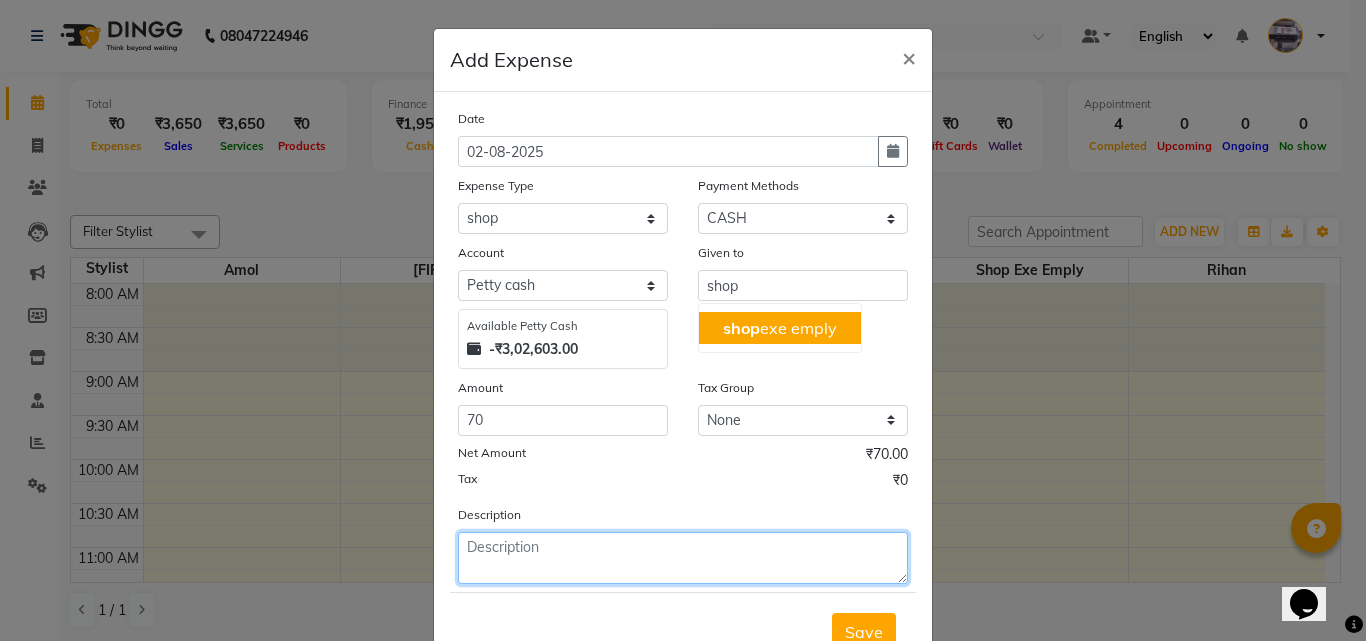 click 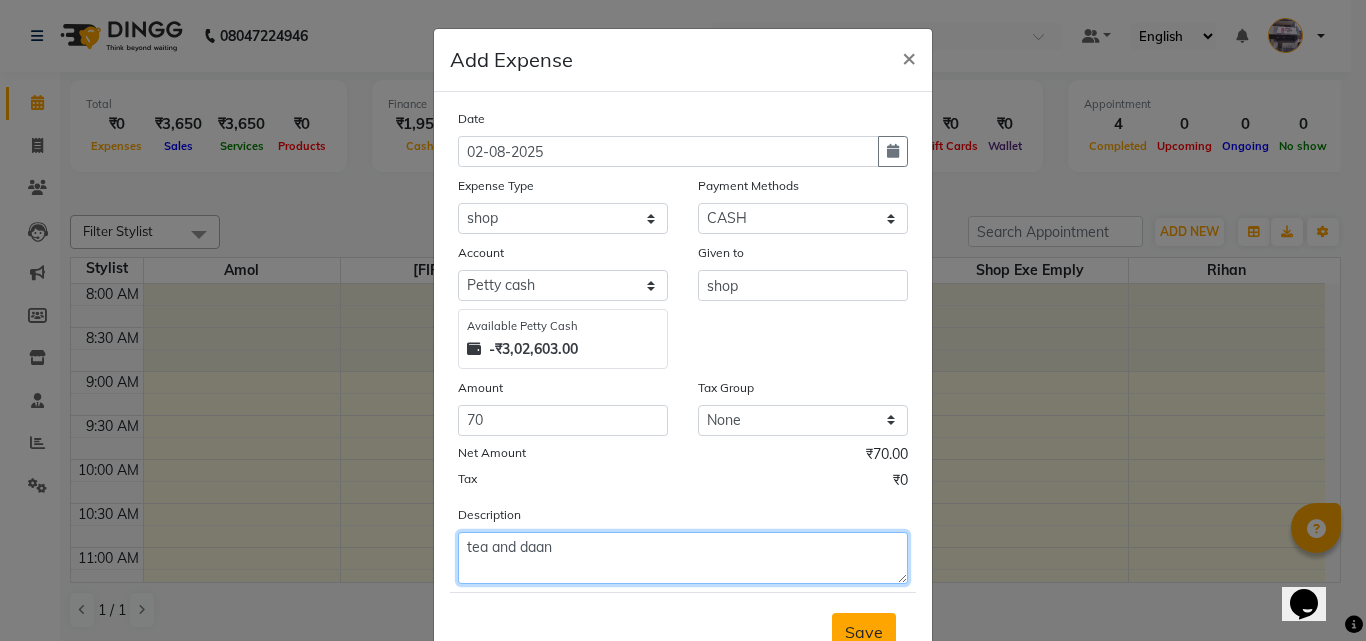 type on "tea and daan" 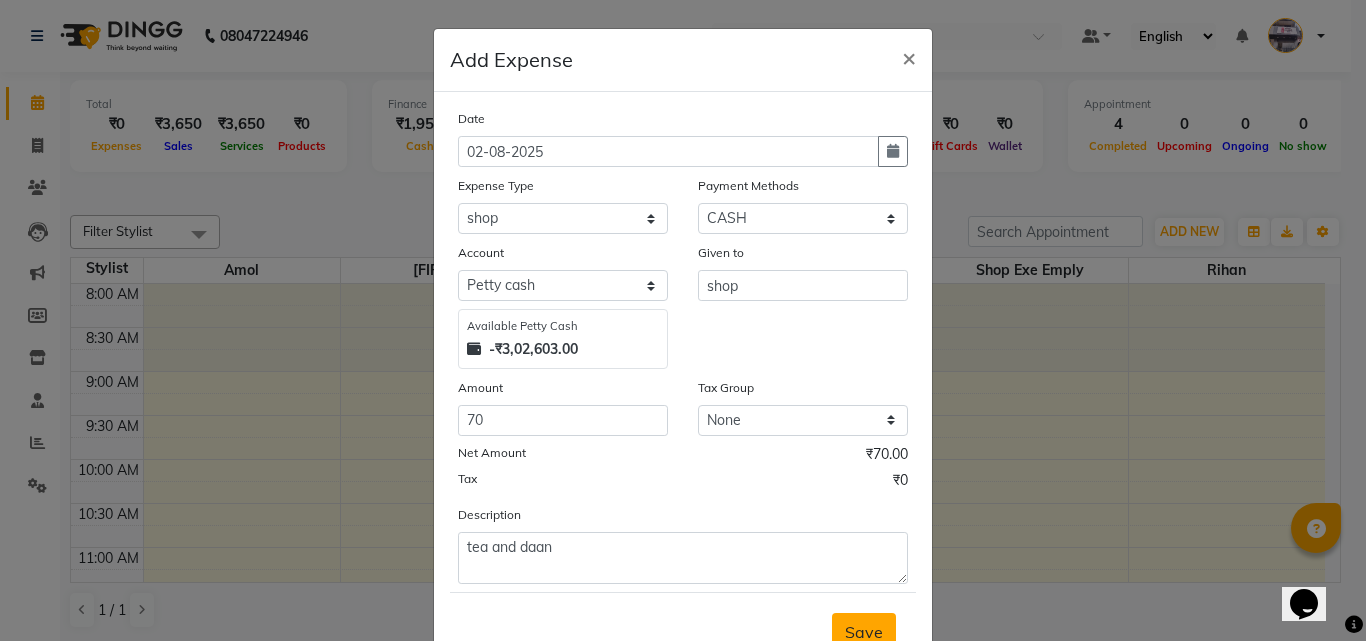 click on "Save" at bounding box center (864, 632) 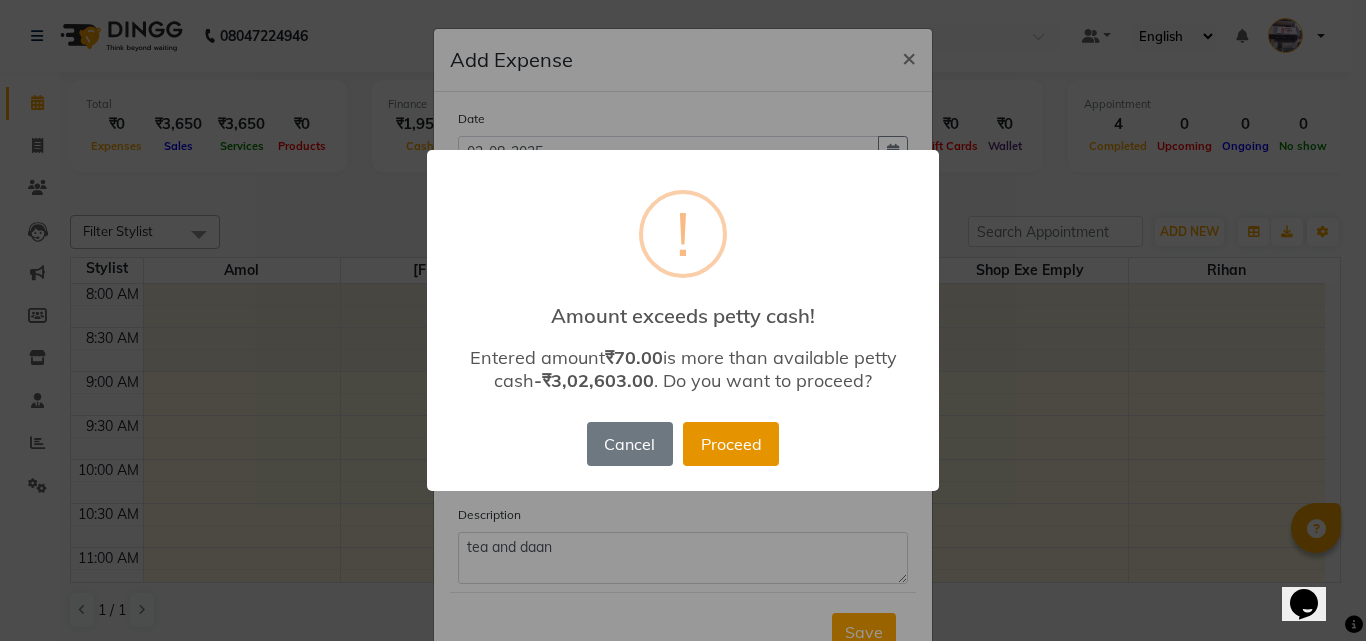 click on "Proceed" at bounding box center [731, 444] 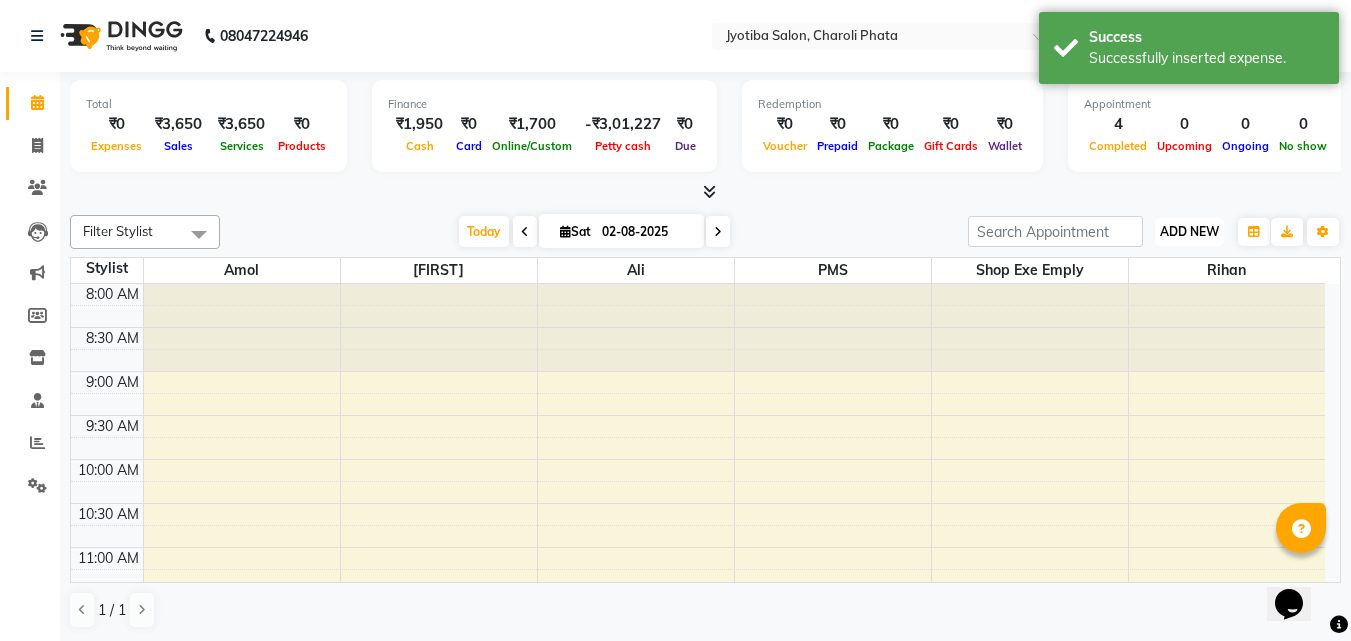 click on "ADD NEW" at bounding box center [1189, 231] 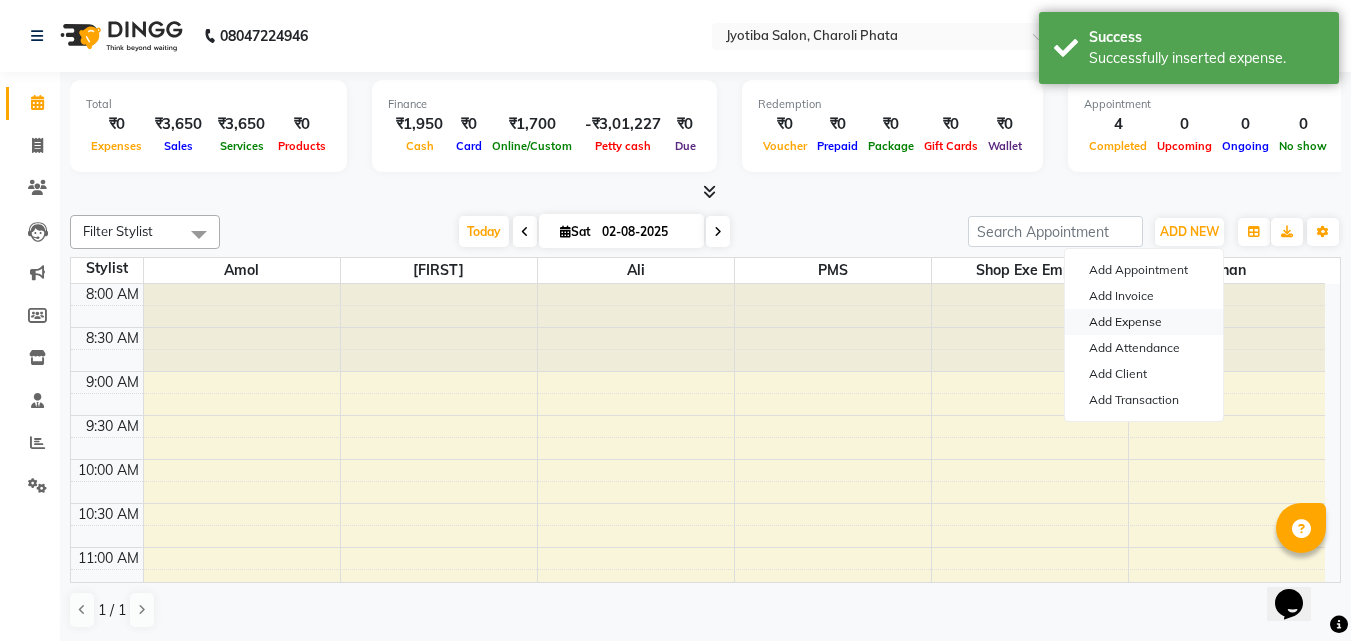 click on "Add Expense" at bounding box center [1144, 322] 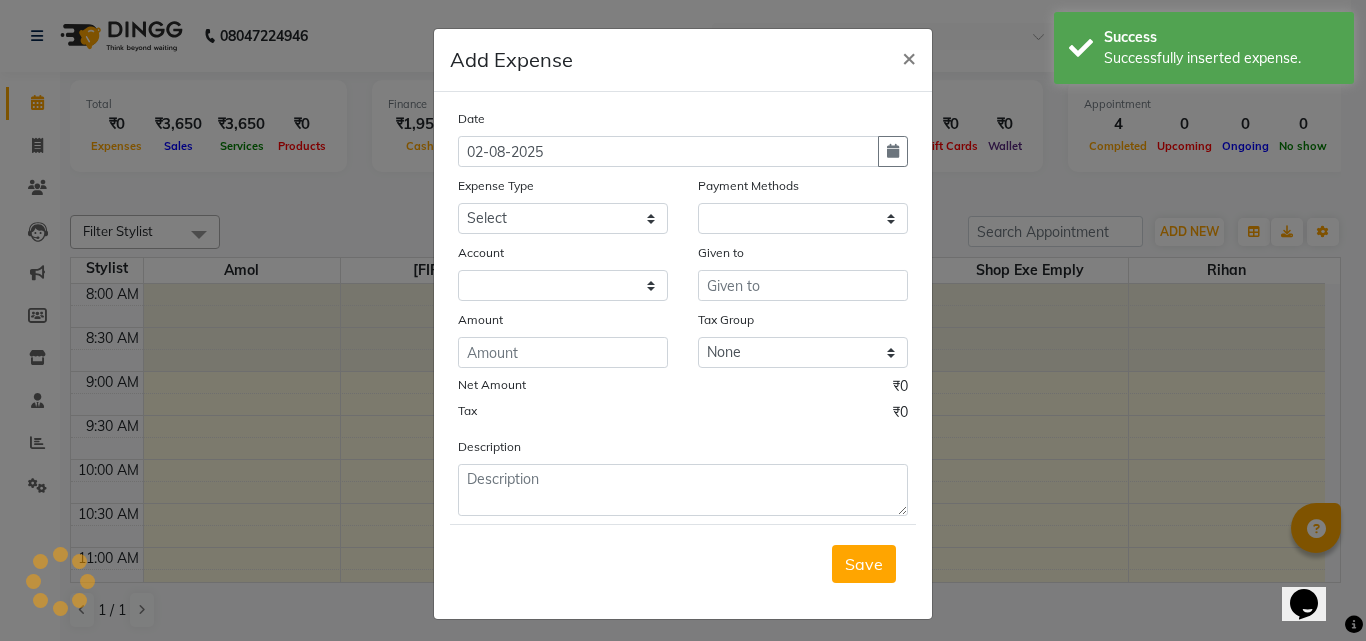 select on "1" 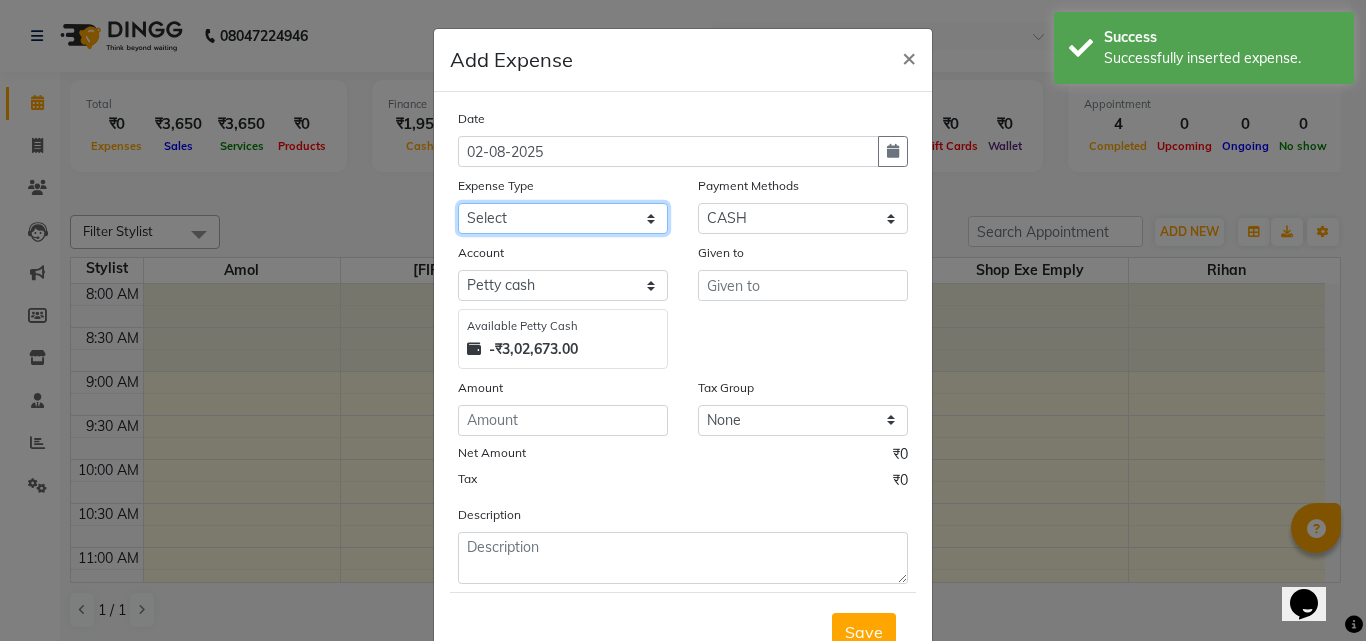 click on "Select Advance salary Advance salary ajaj Bank charges Car maintenance  Cash transfer to bank Cash transfer to hub Client Snacks Clinical charges Equipment Fuel Govt fee home Incentive Insurance International purchase Loan Repayment Maintenance Marketing Miscellaneous MRA Other Over times Pantry Product Rent Salary shop shop Staff Snacks Tax Tea & Refreshment TIP Utilities Wifi recharge" 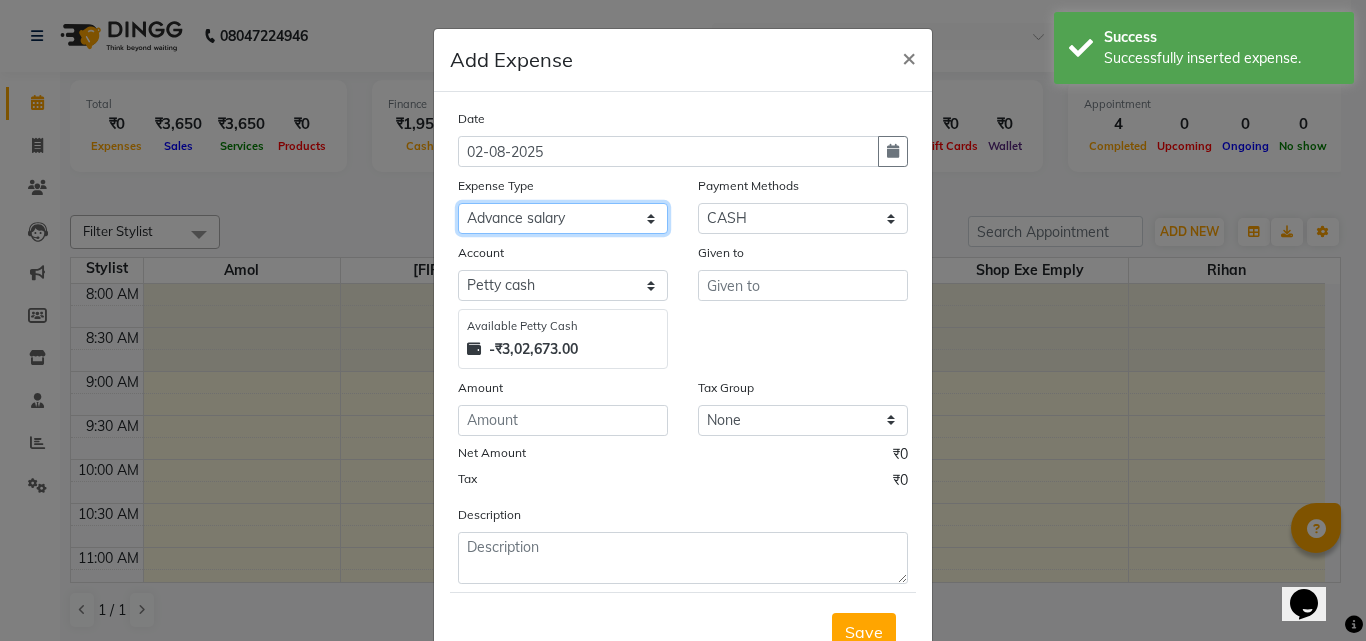 click on "Select Advance salary Advance salary ajaj Bank charges Car maintenance  Cash transfer to bank Cash transfer to hub Client Snacks Clinical charges Equipment Fuel Govt fee home Incentive Insurance International purchase Loan Repayment Maintenance Marketing Miscellaneous MRA Other Over times Pantry Product Rent Salary shop shop Staff Snacks Tax Tea & Refreshment TIP Utilities Wifi recharge" 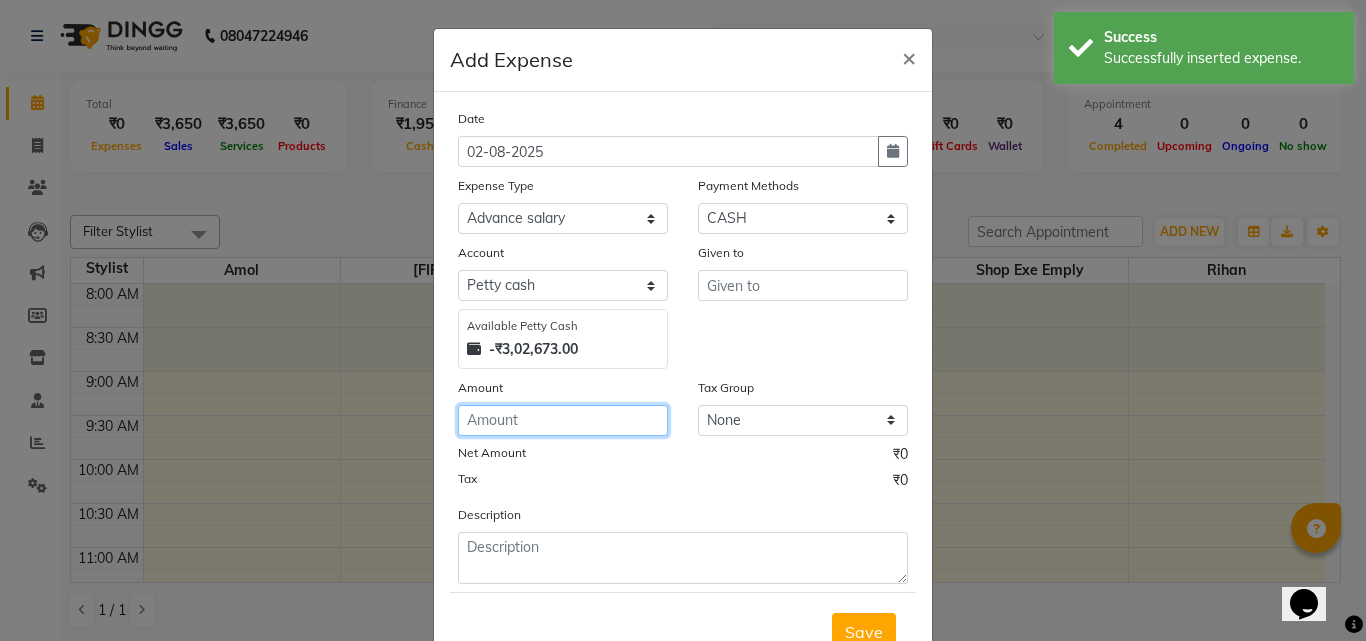 click 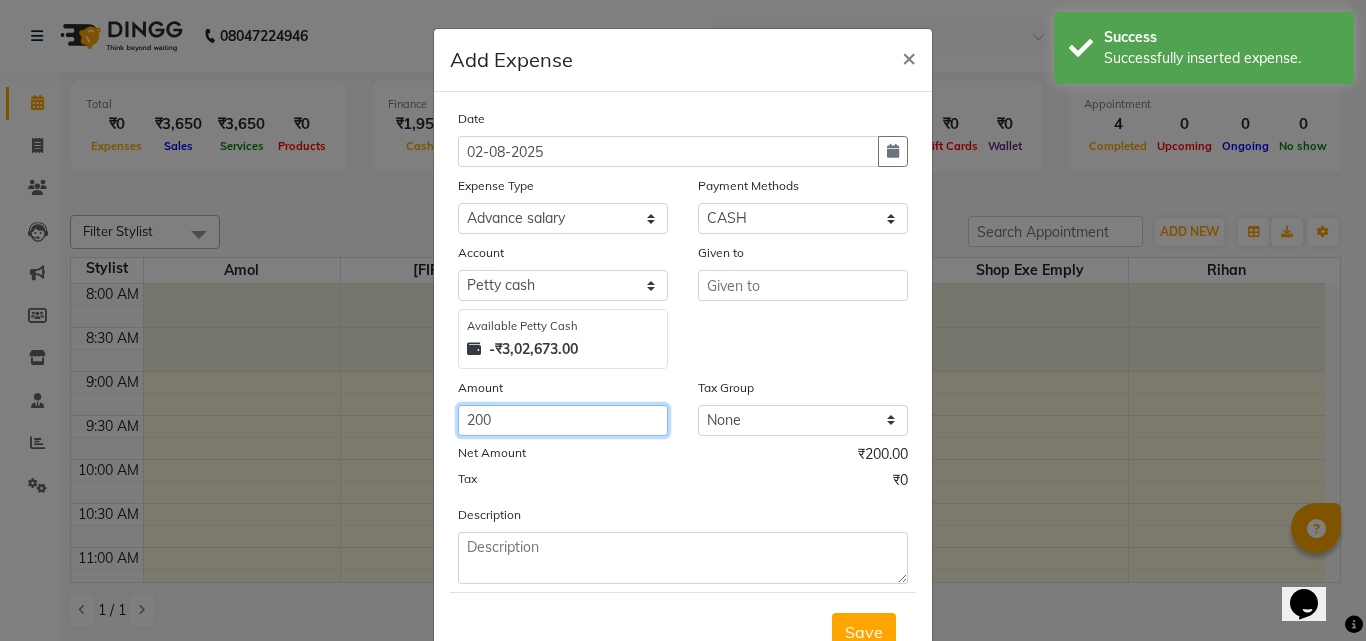 type on "200" 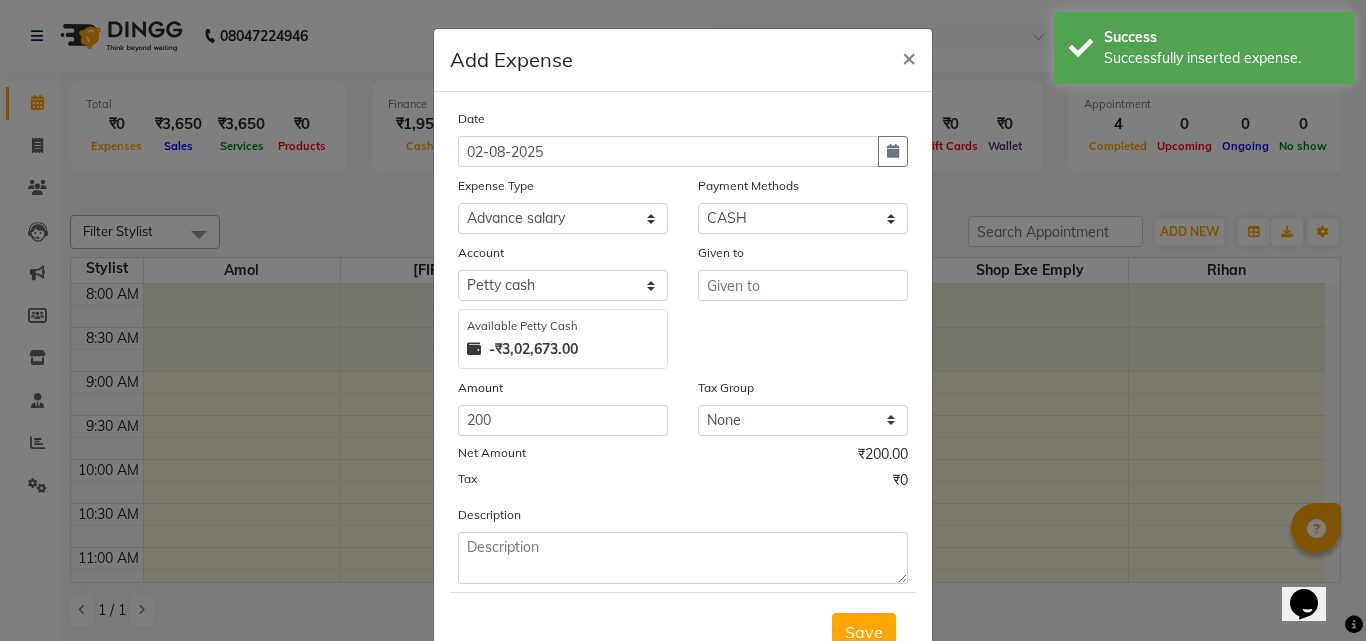 click on "Given to" 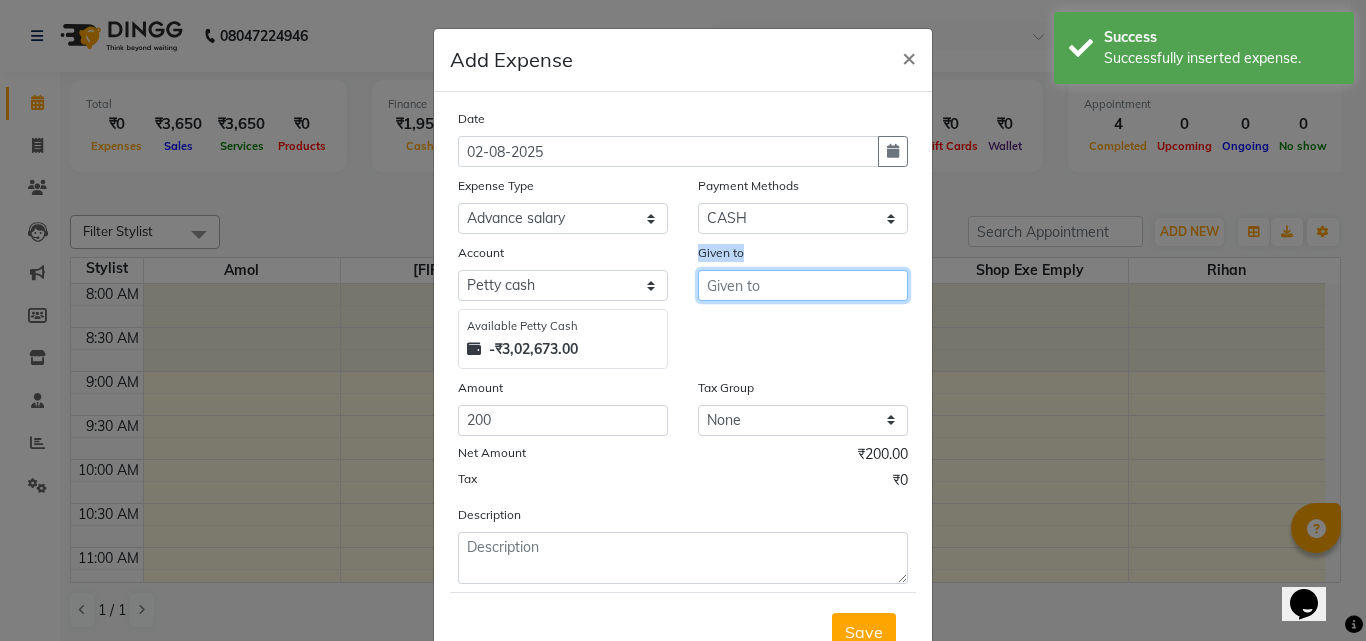 click at bounding box center (803, 285) 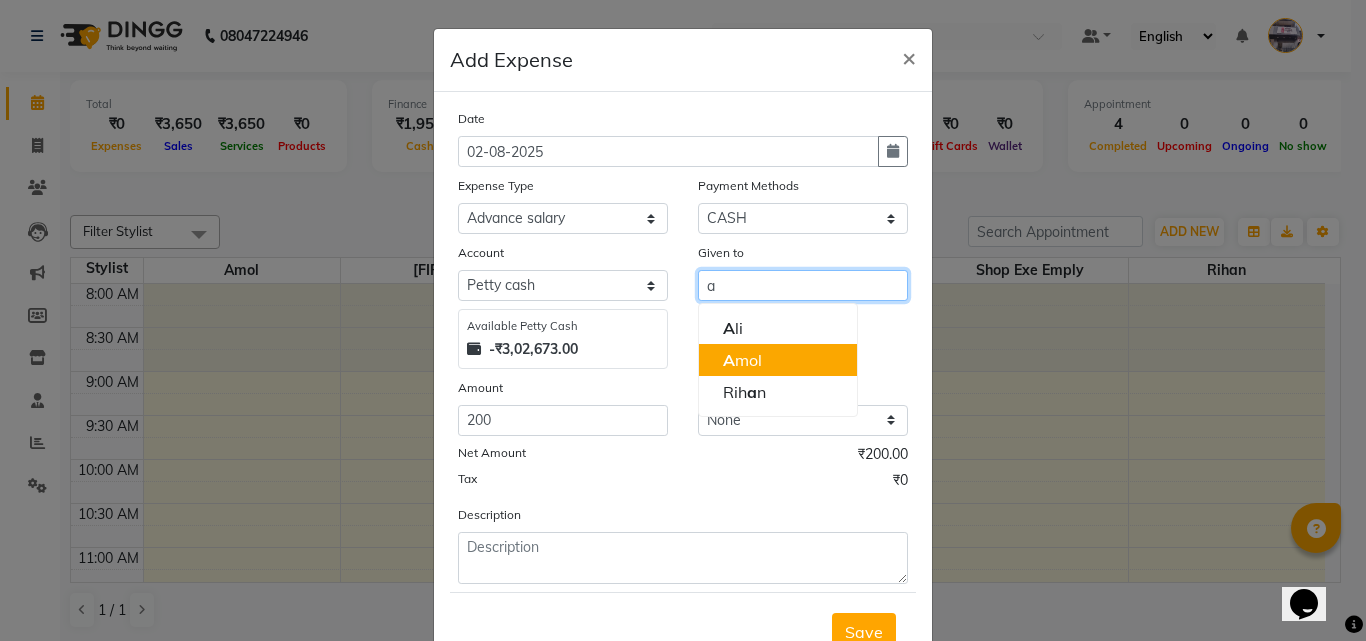 click on "A mol" at bounding box center (778, 360) 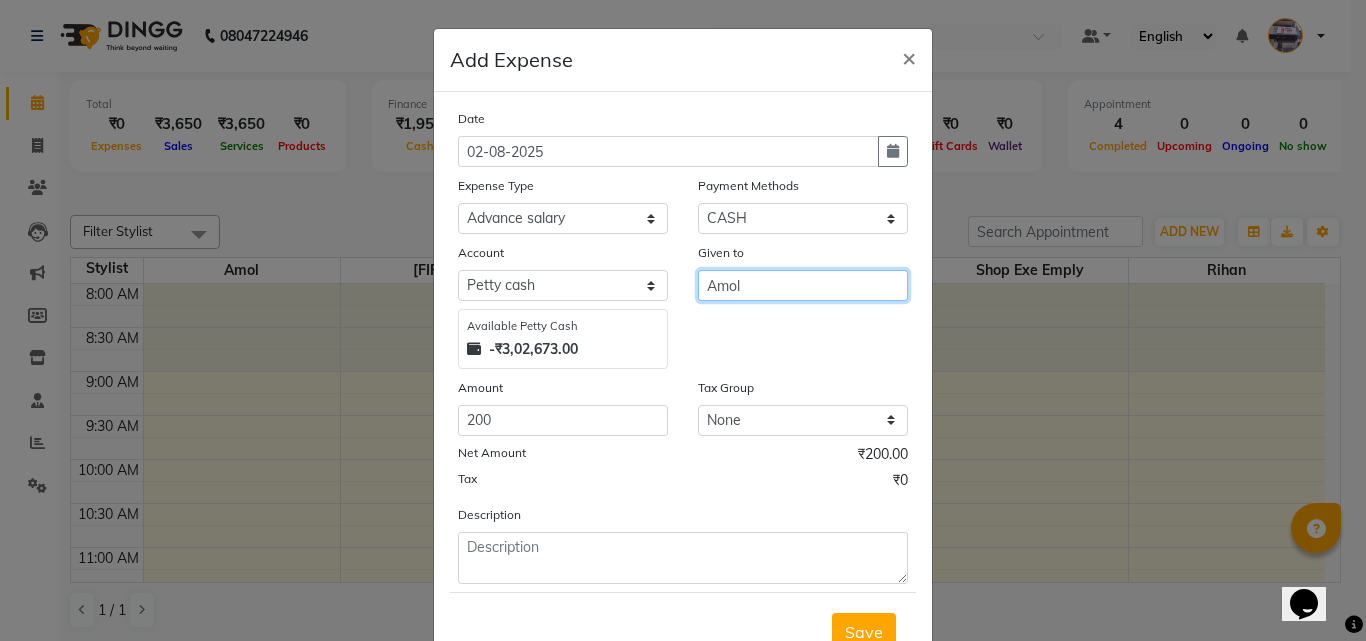 type on "Amol" 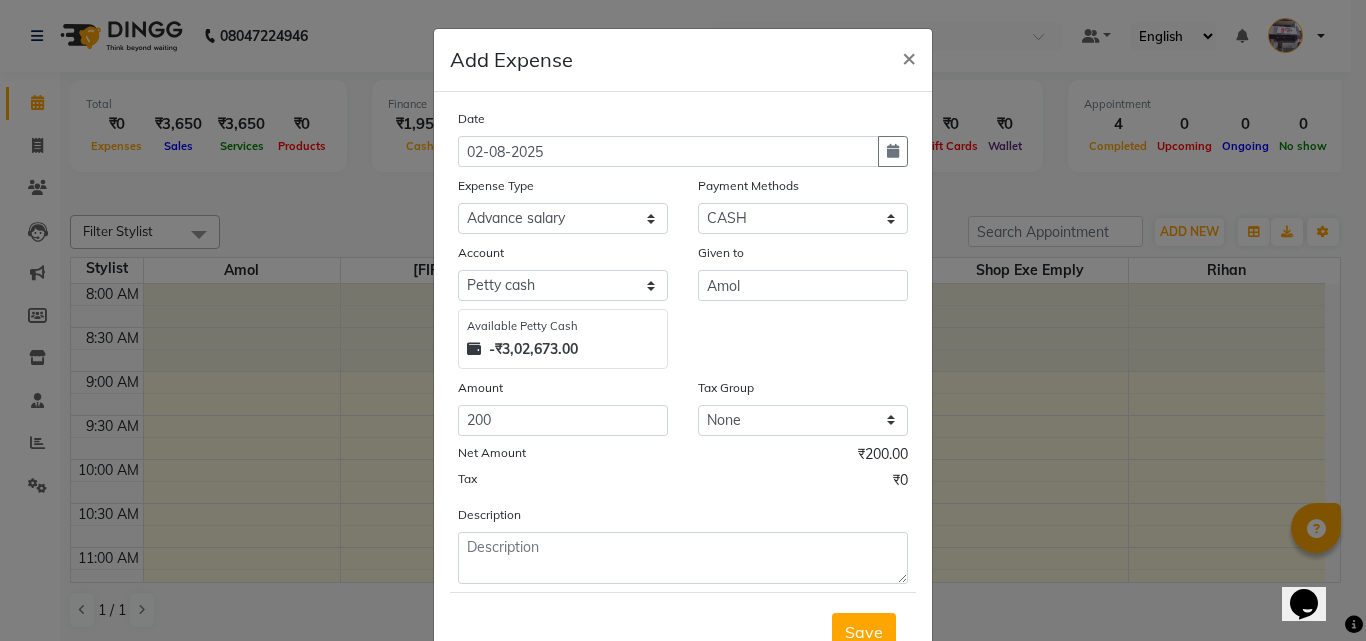 click on "Save" 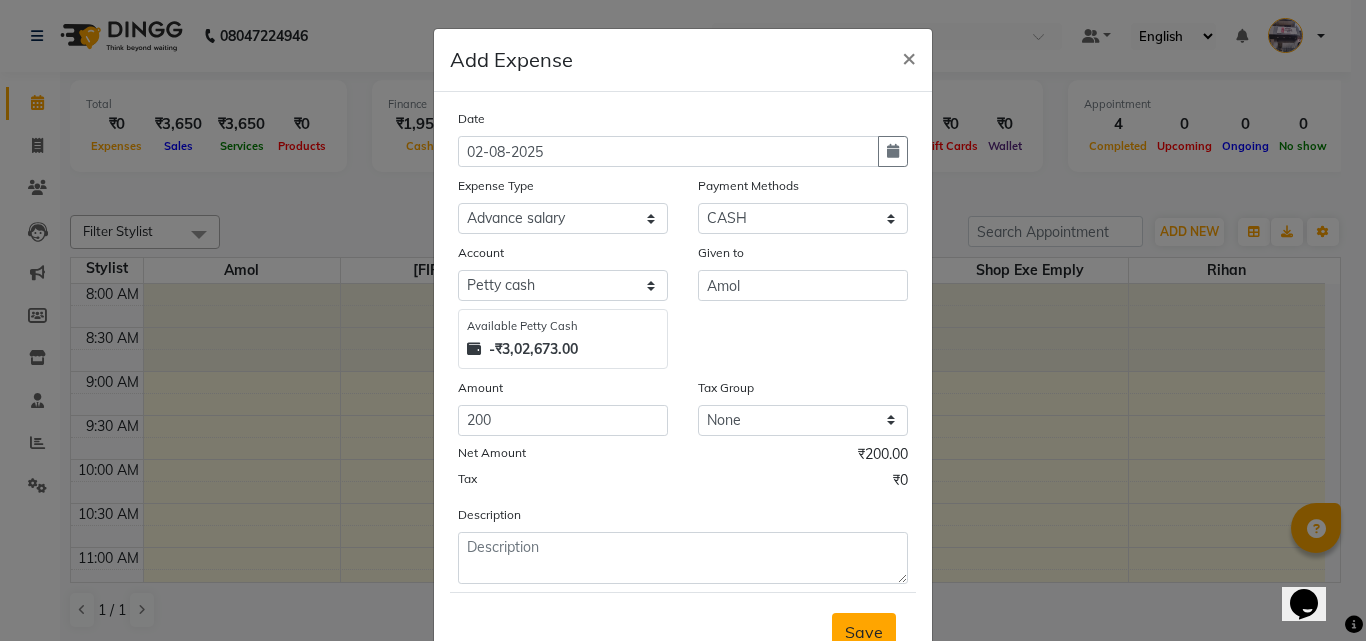 click on "Save" at bounding box center (864, 632) 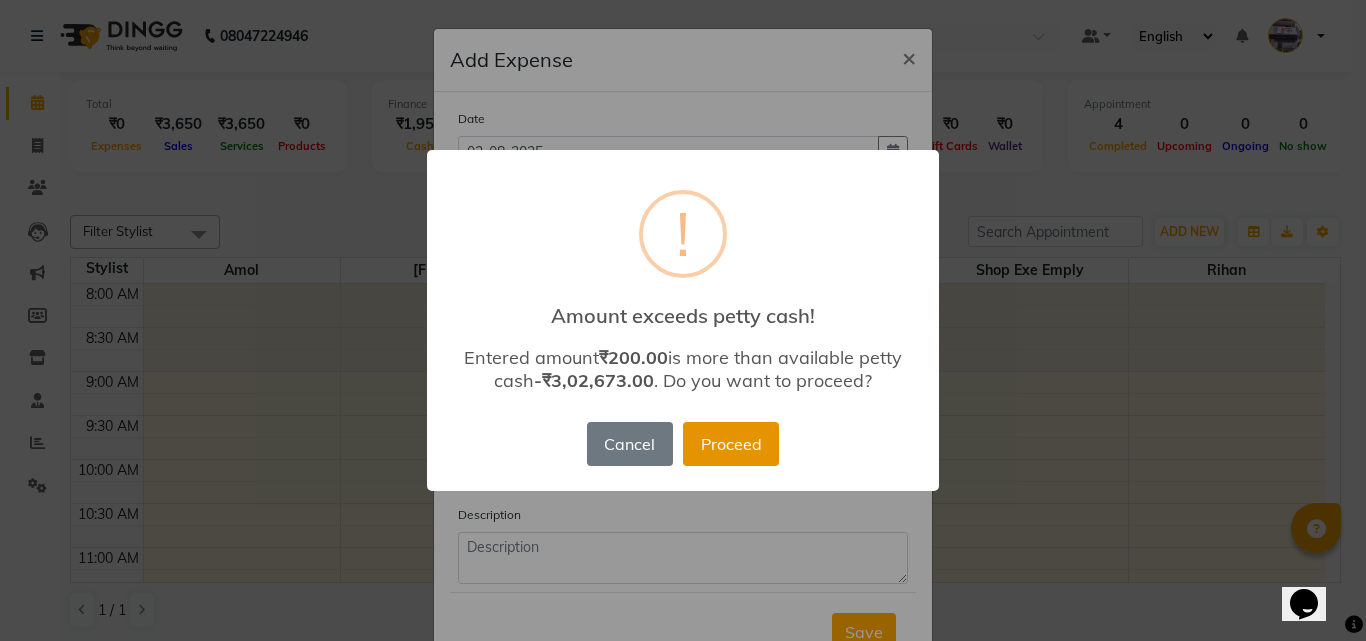 click on "Proceed" at bounding box center (731, 444) 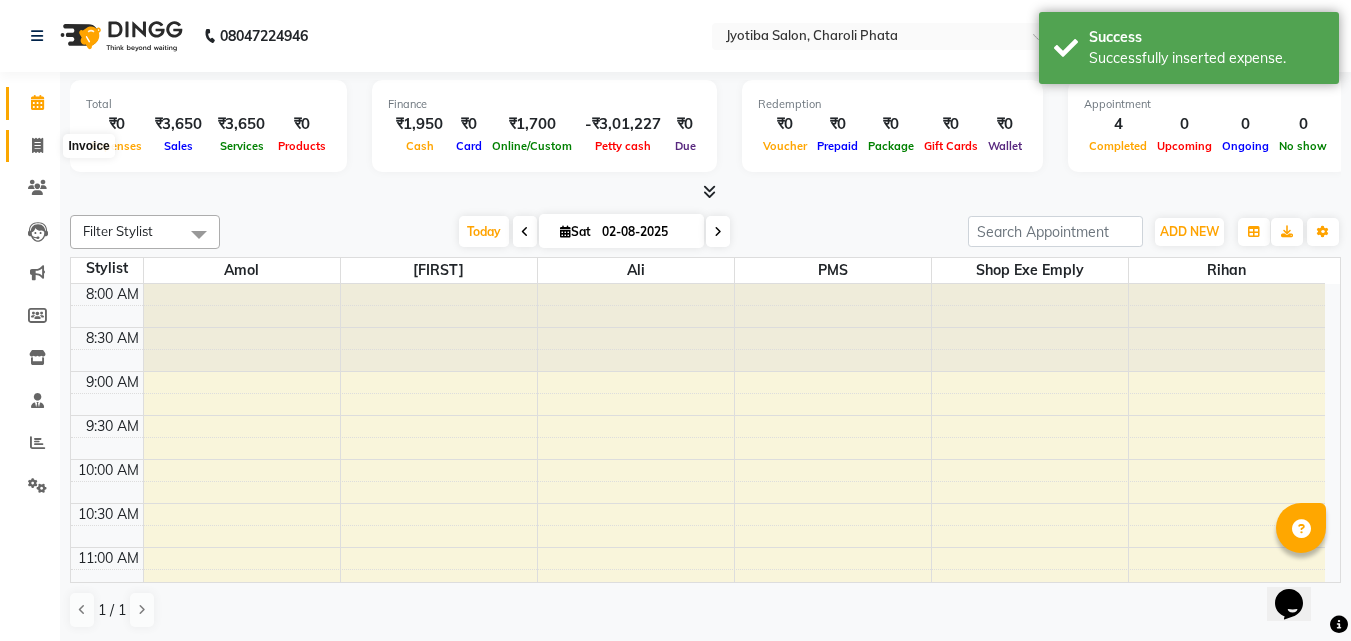 click 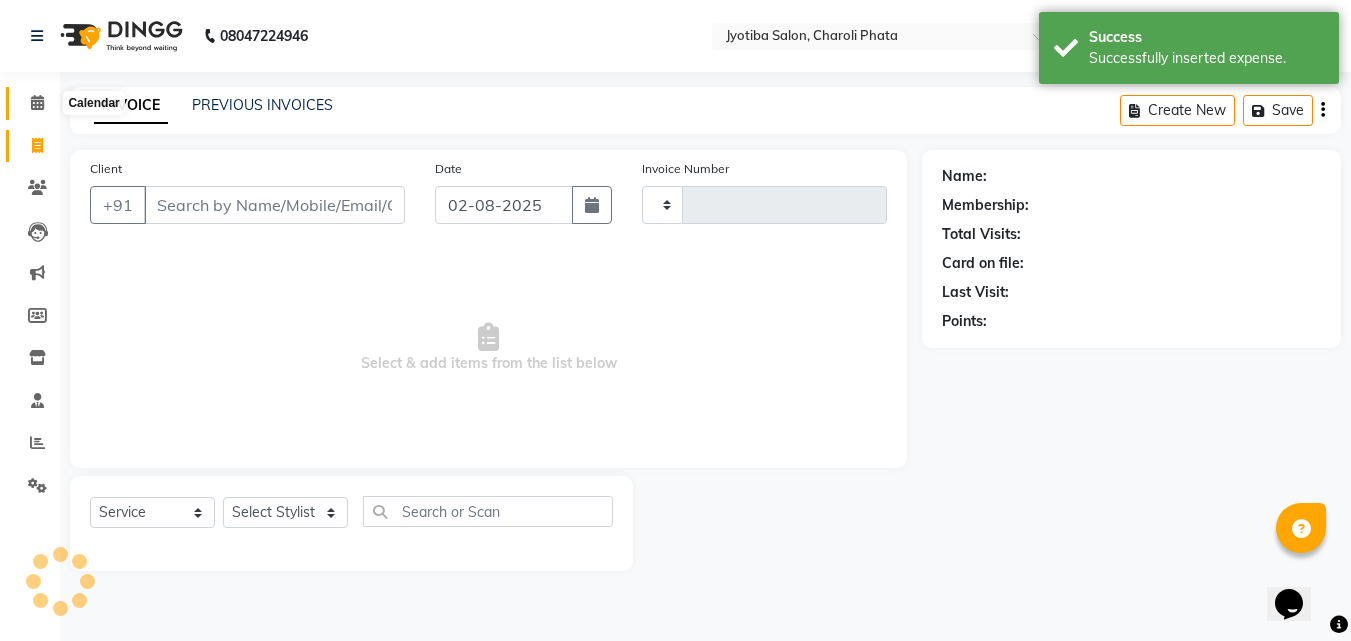 click 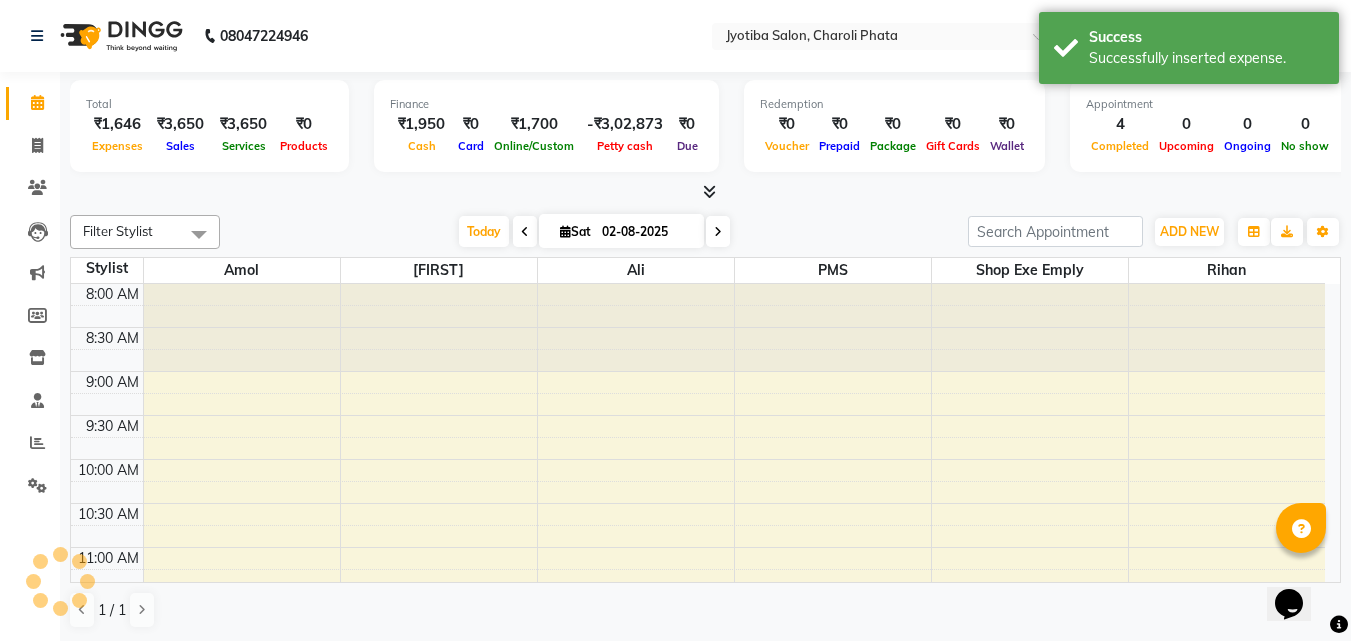 scroll, scrollTop: 0, scrollLeft: 0, axis: both 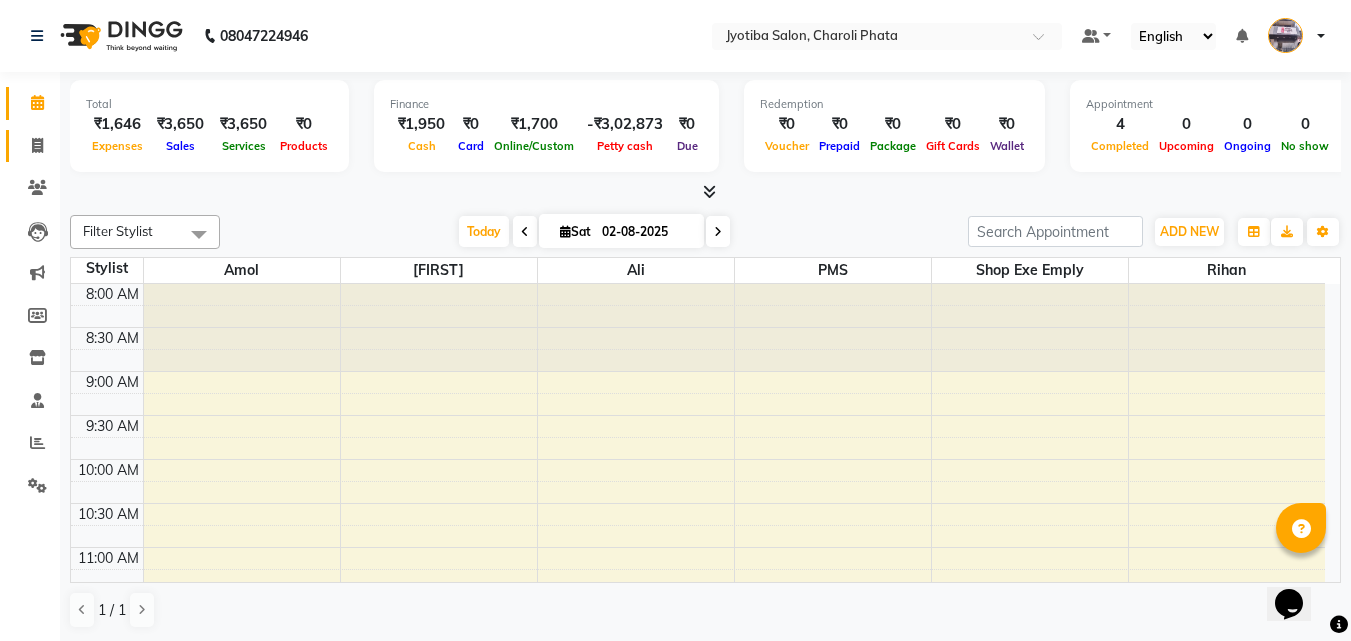 click on "Invoice" 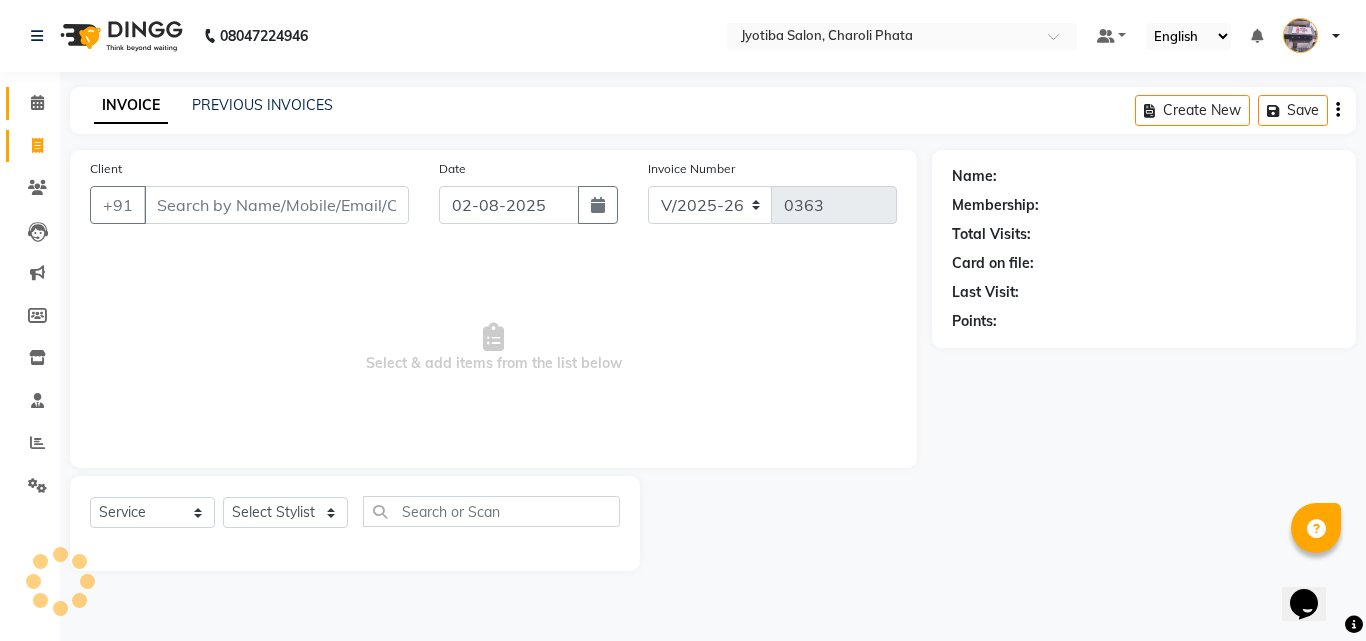 click 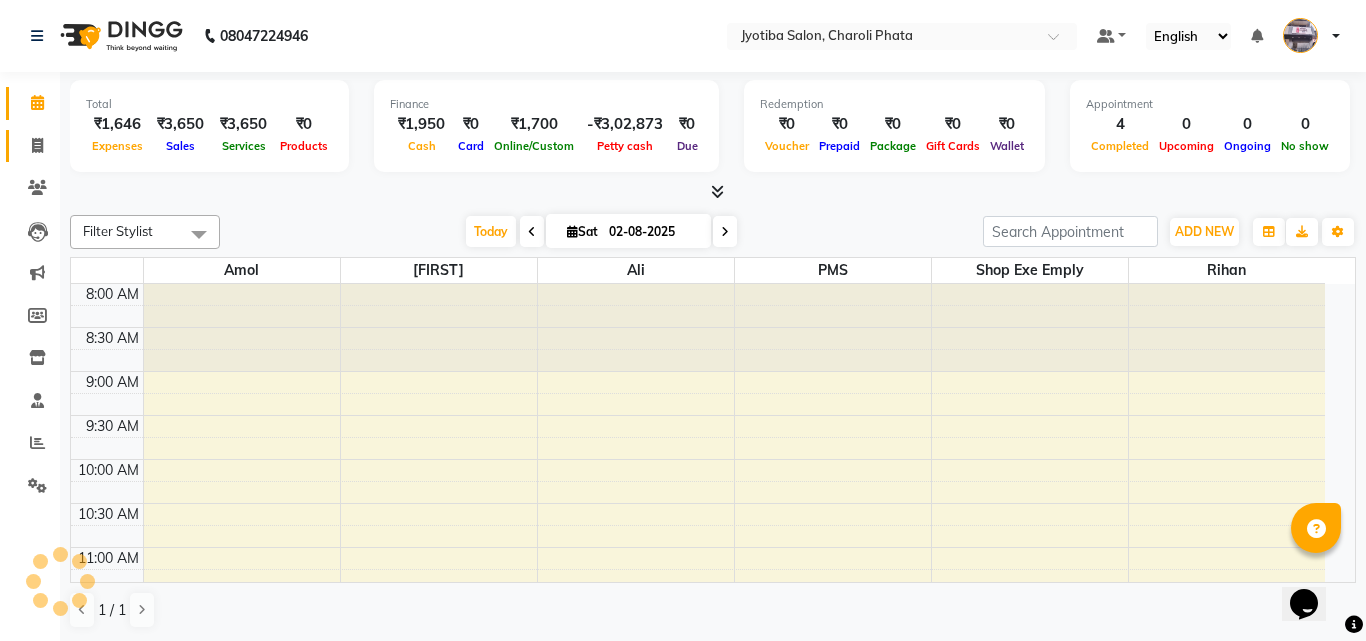 click on "Invoice" 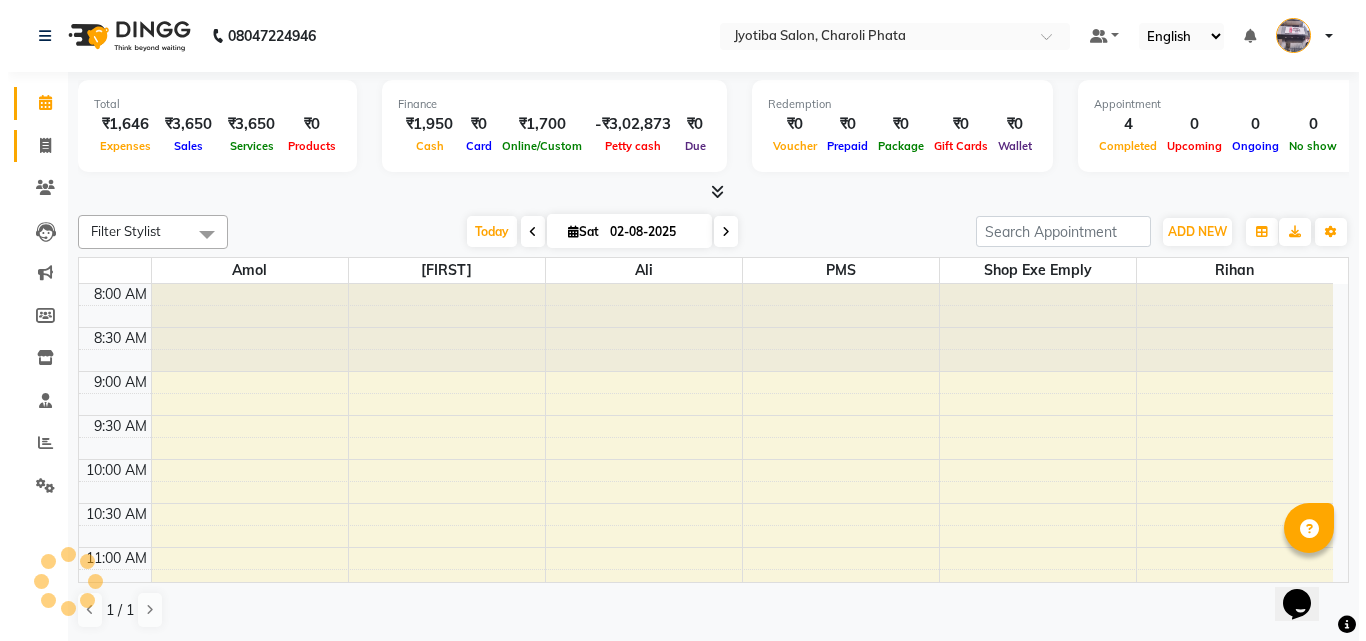 scroll, scrollTop: 0, scrollLeft: 0, axis: both 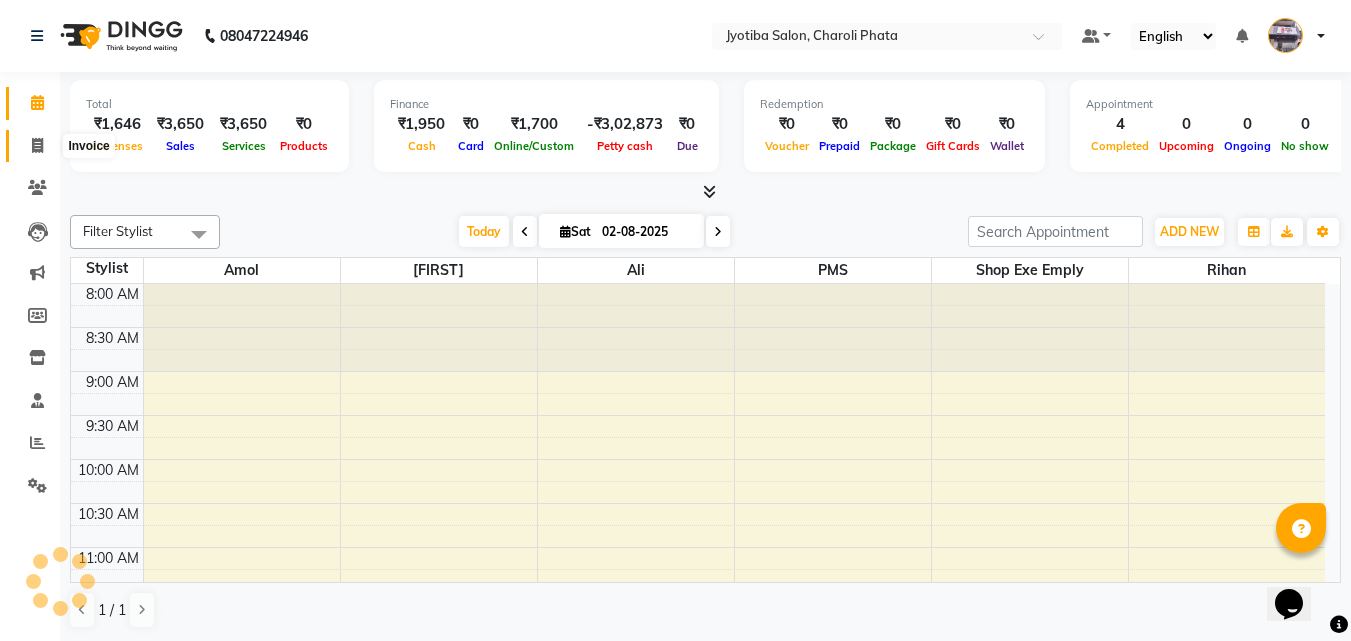 click 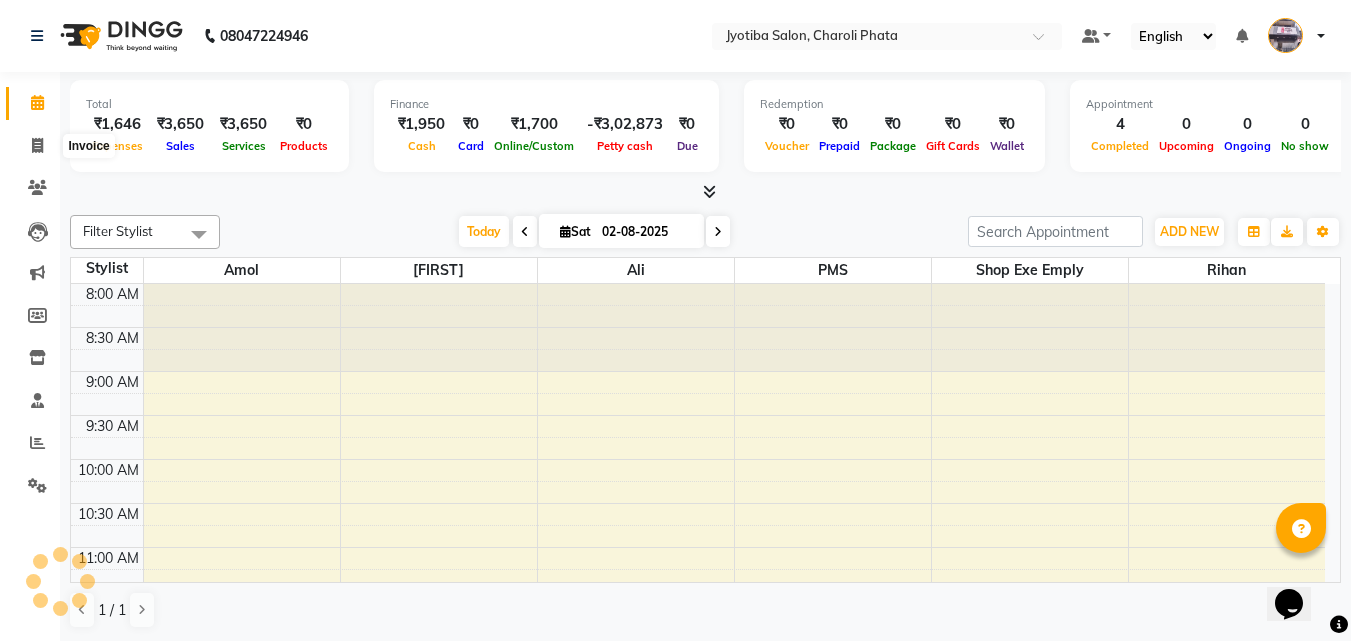 select on "service" 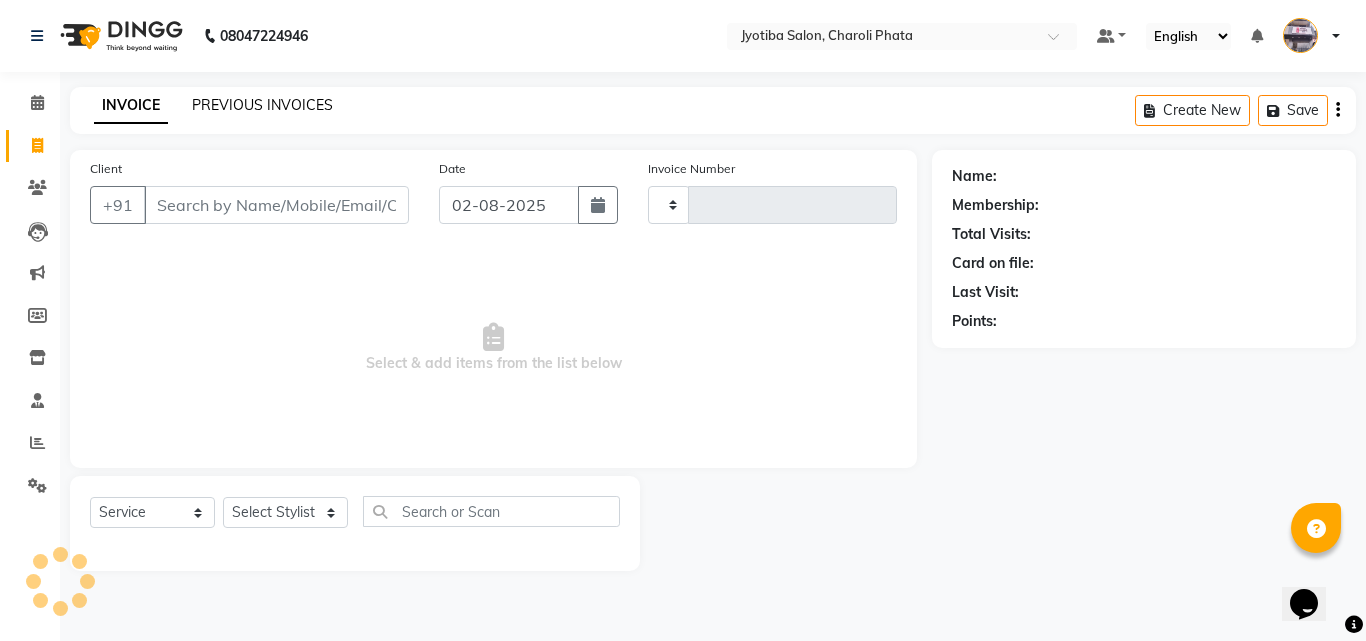 click on "PREVIOUS INVOICES" 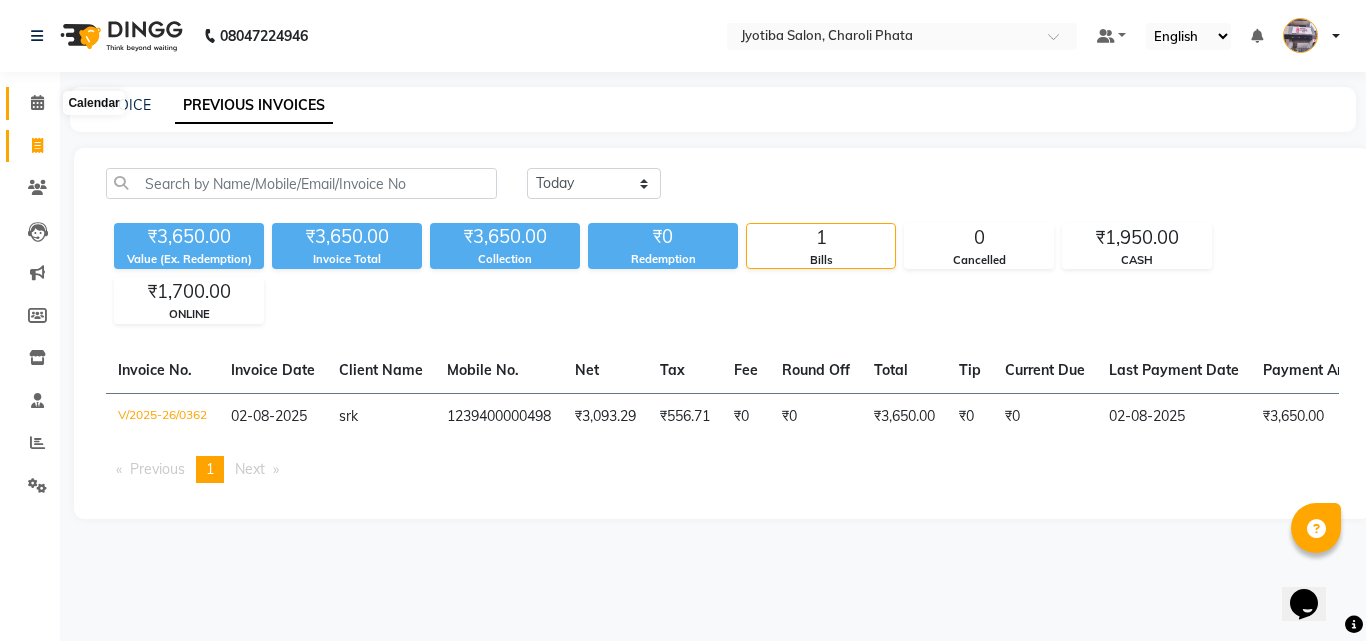 click 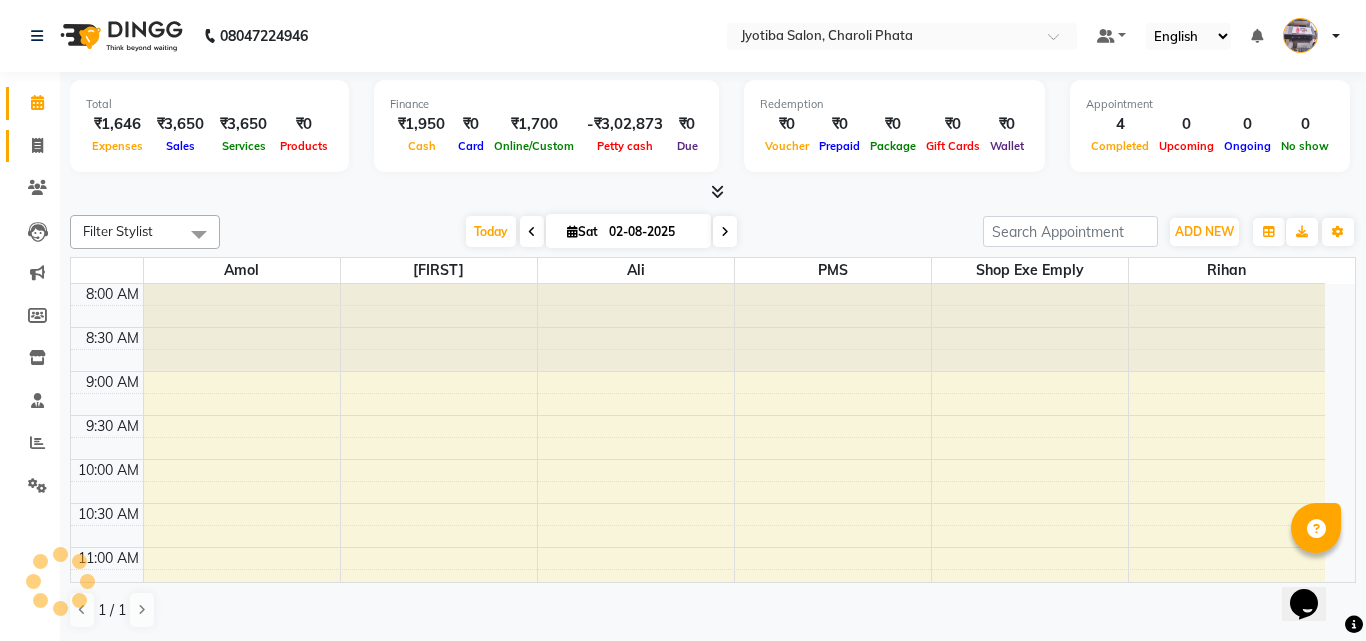 click on "Invoice" 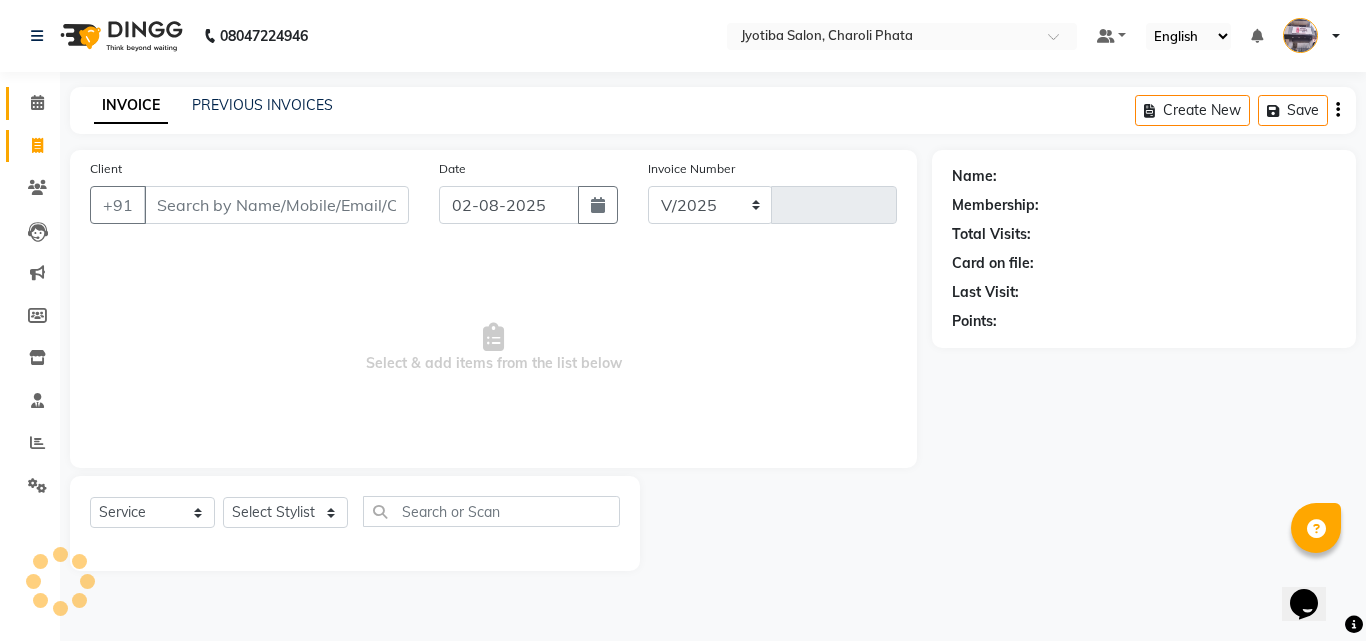 select on "5577" 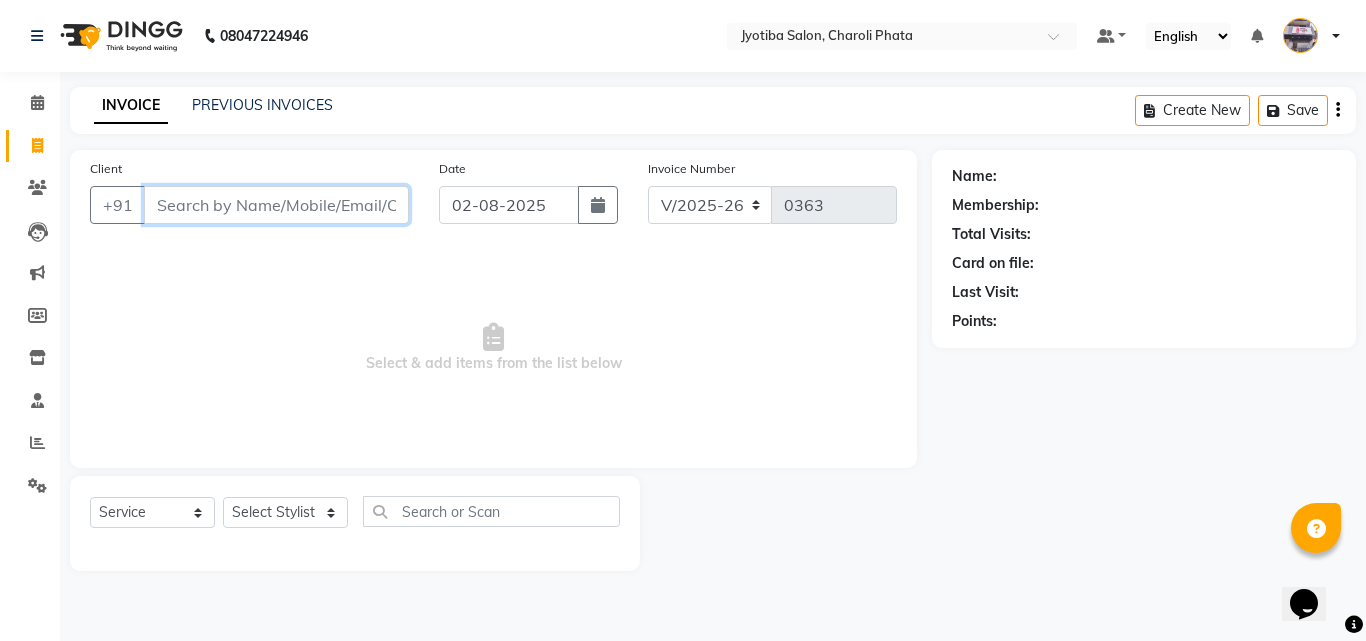 click on "Client" at bounding box center (276, 205) 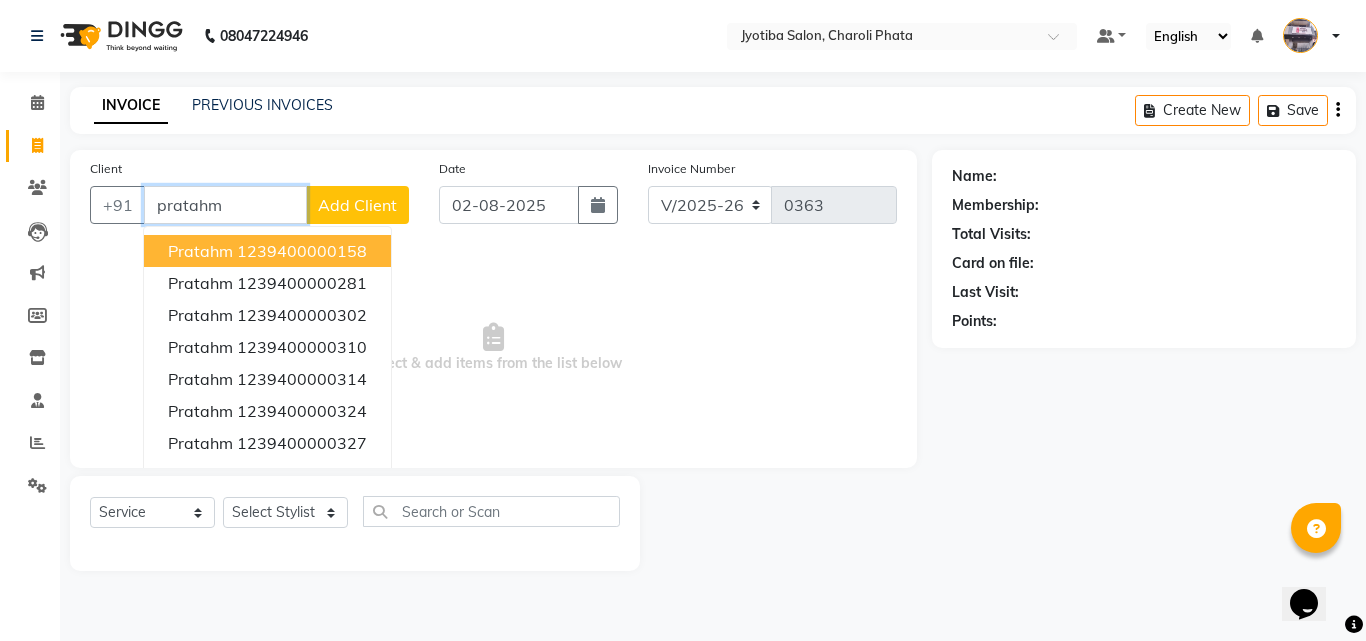 type on "pratahm" 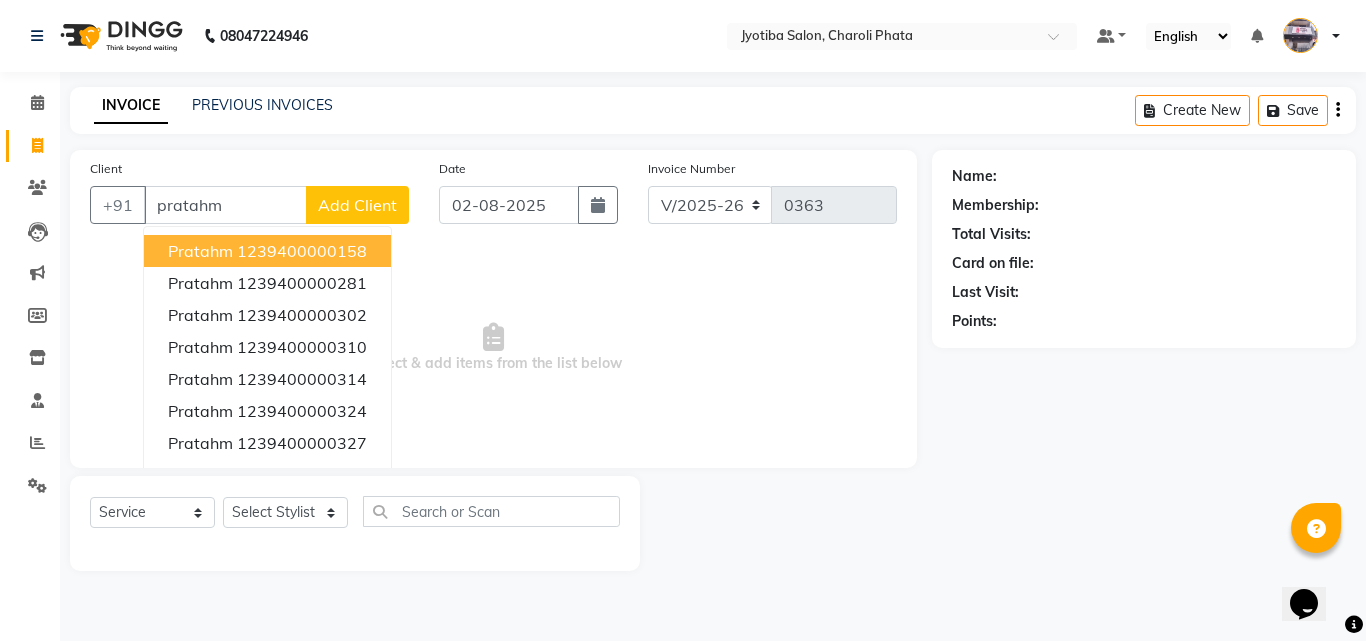 click on "Add Client" 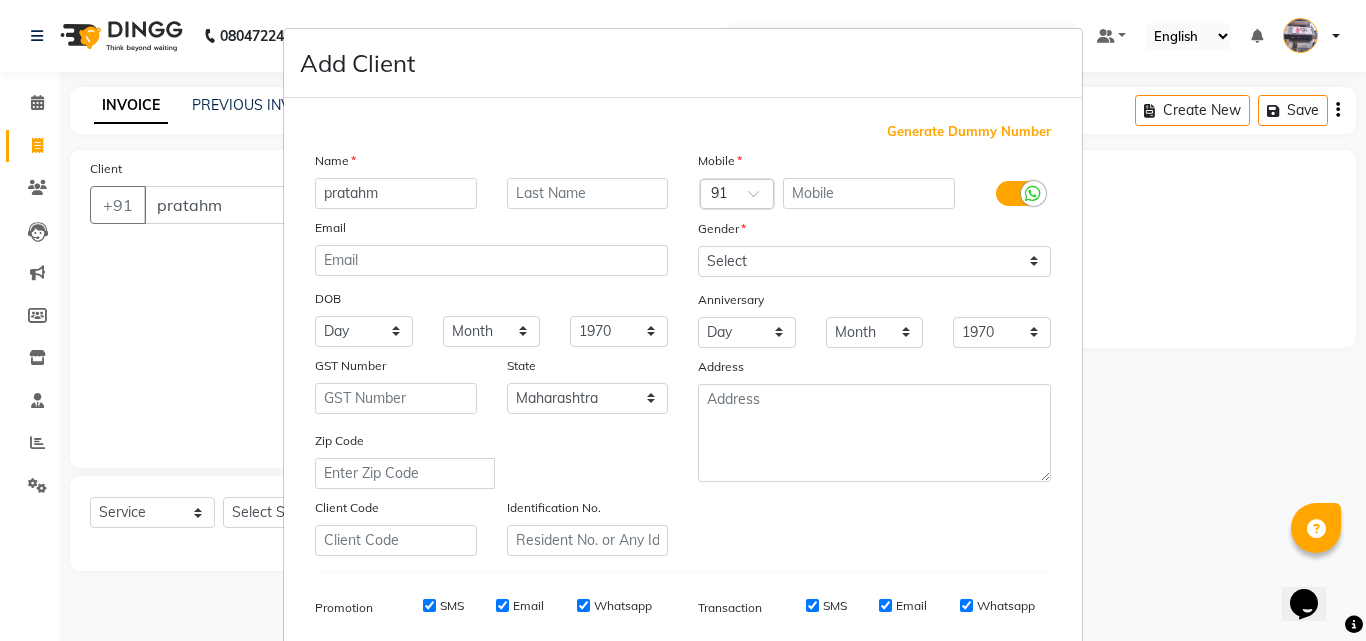 click on "Generate Dummy Number" at bounding box center [969, 132] 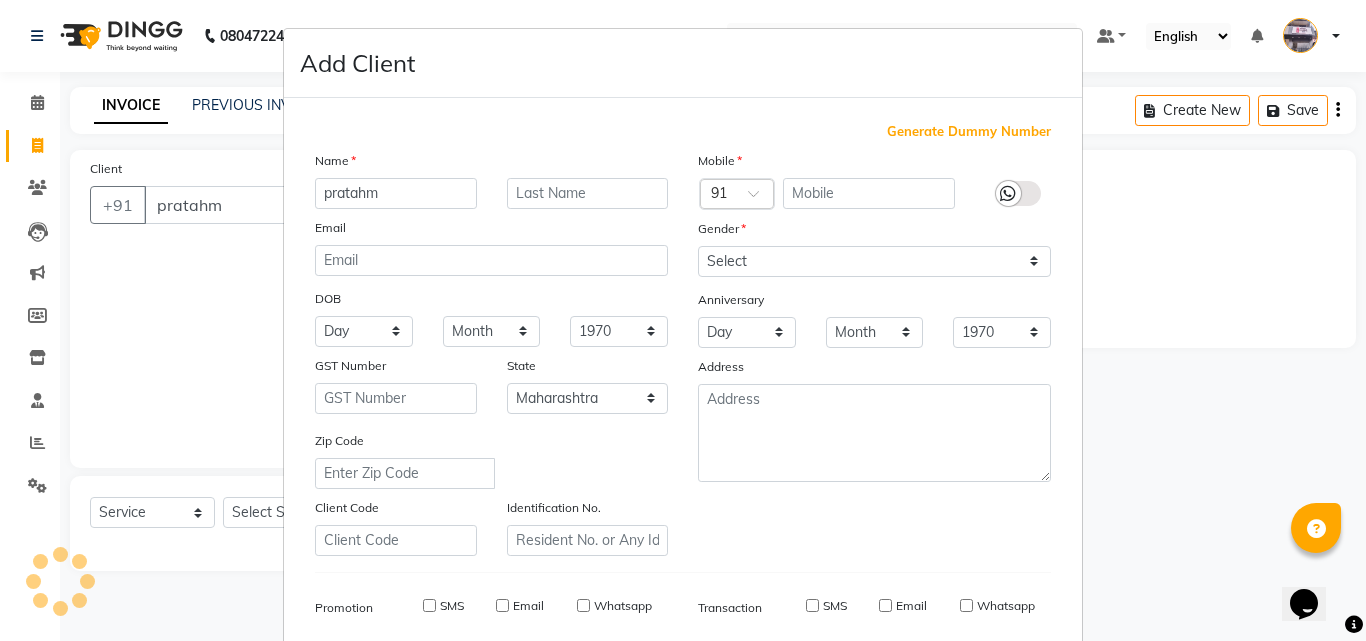 type on "1239400000554" 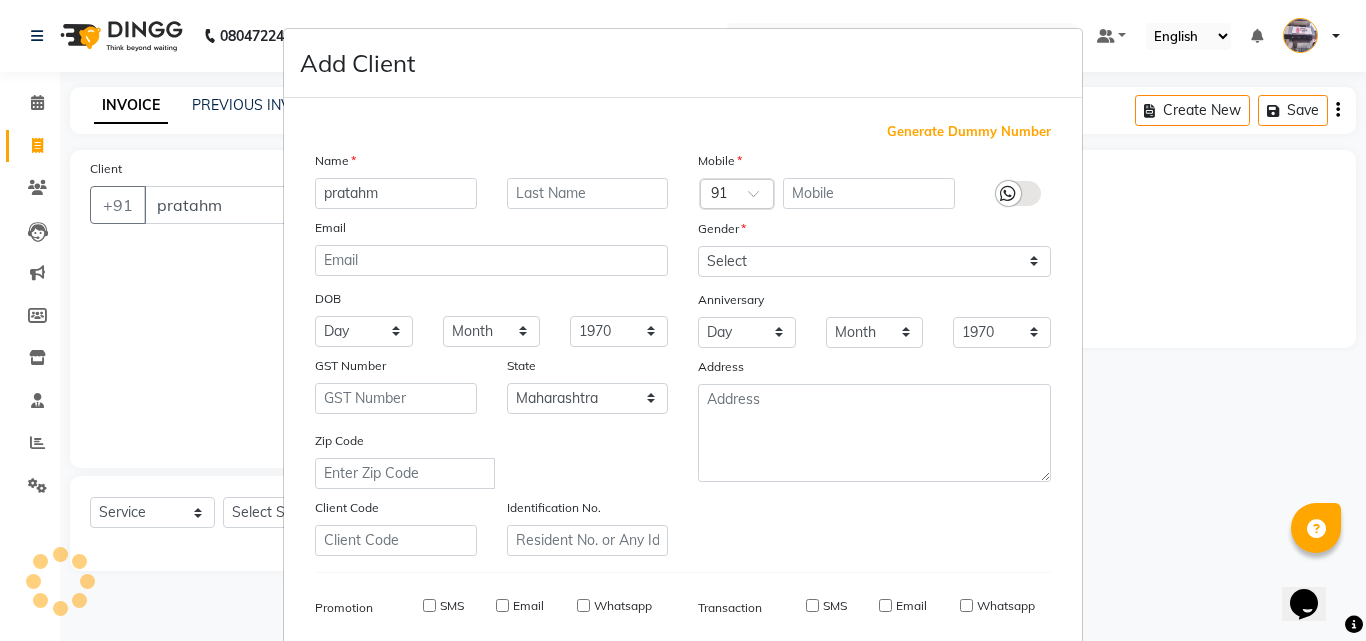 checkbox on "false" 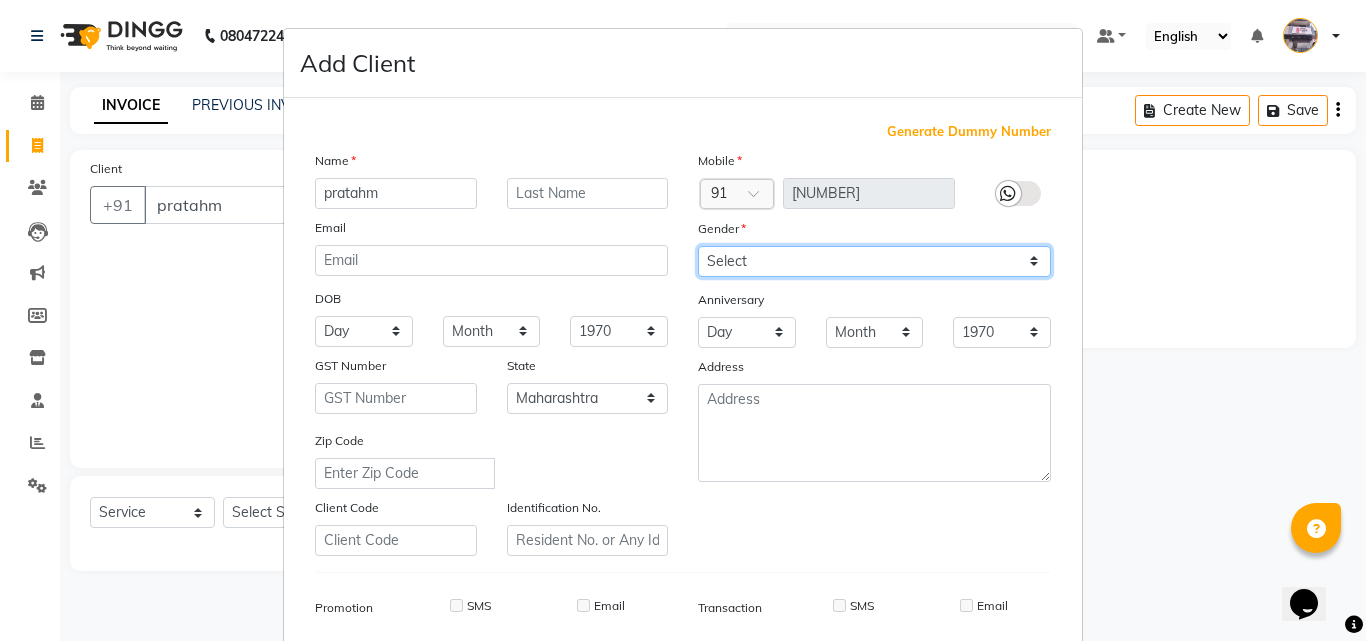drag, startPoint x: 895, startPoint y: 253, endPoint x: 890, endPoint y: 269, distance: 16.763054 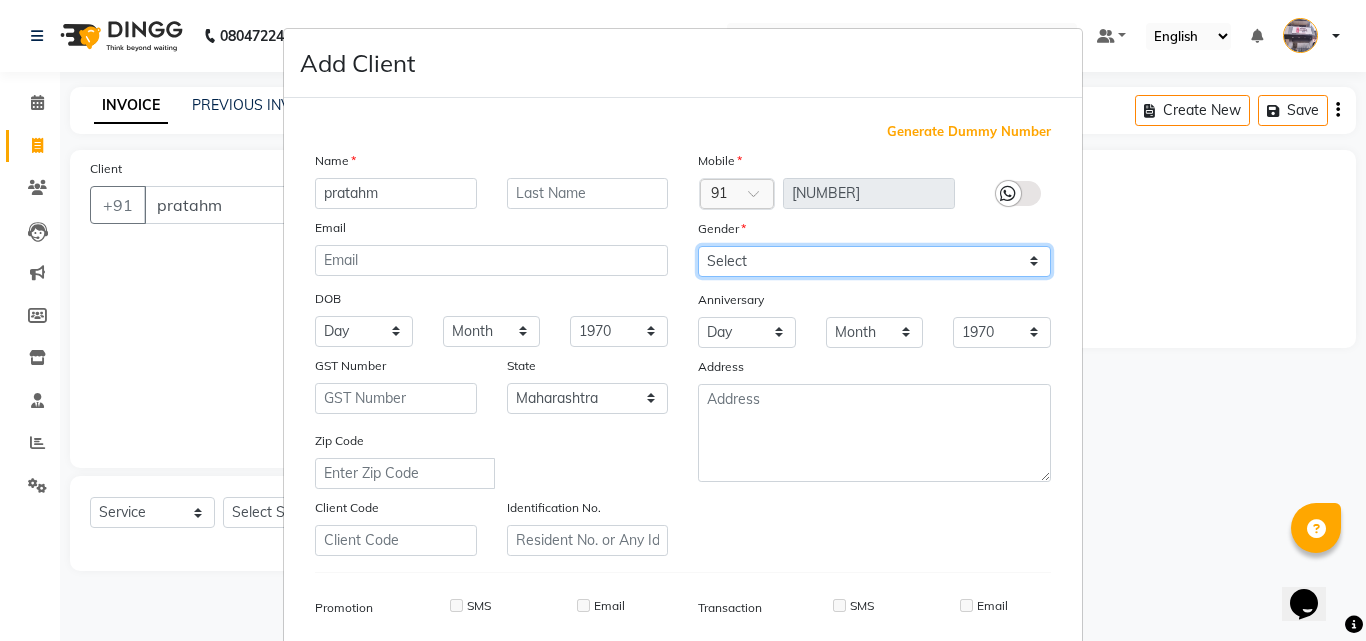 click on "Select Male Female Other Prefer Not To Say" at bounding box center (874, 261) 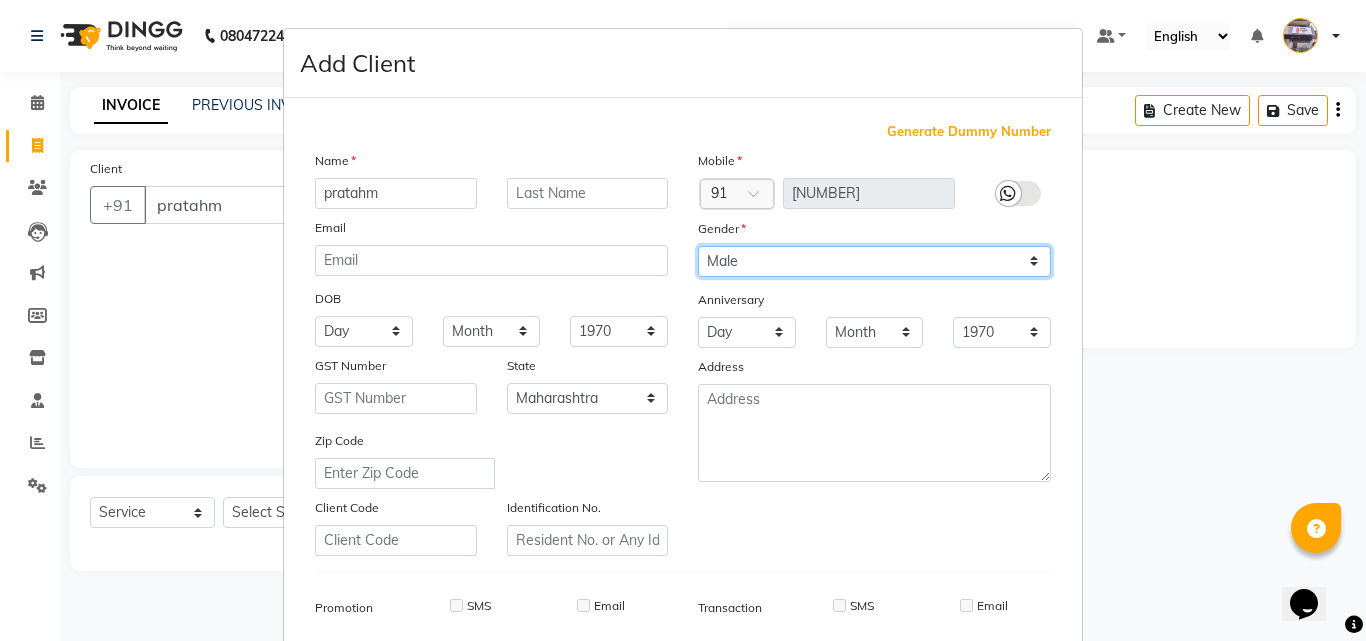 click on "Select Male Female Other Prefer Not To Say" at bounding box center [874, 261] 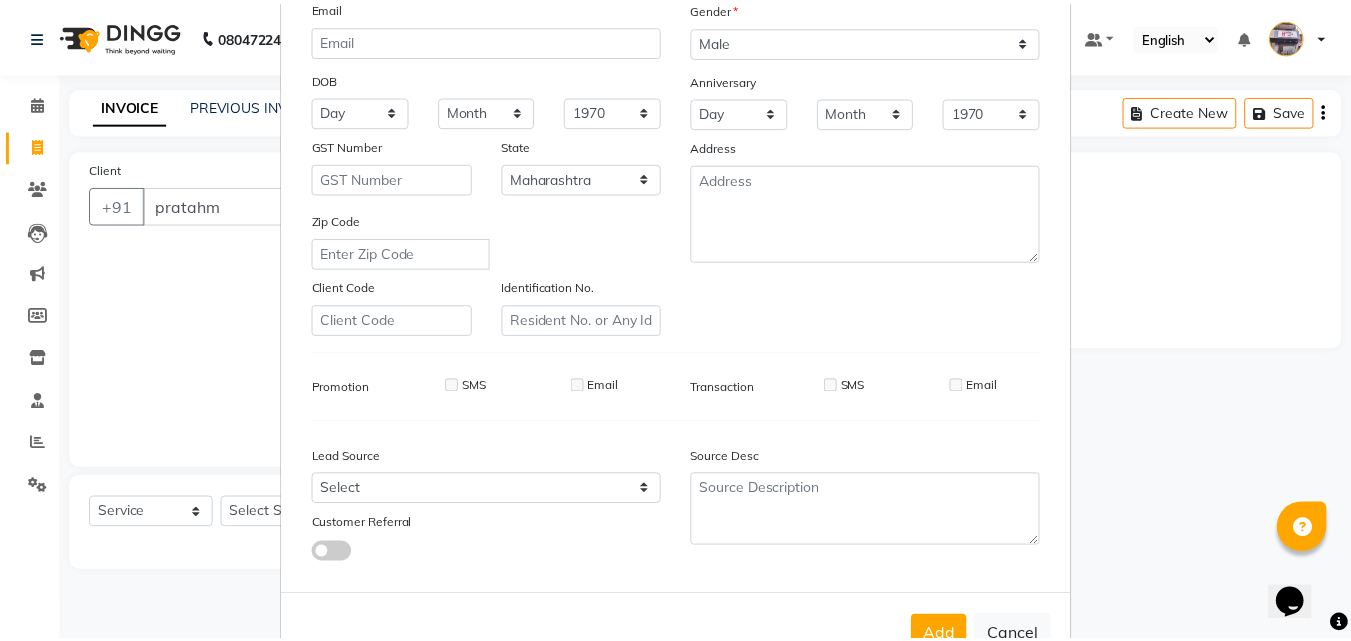 scroll, scrollTop: 282, scrollLeft: 0, axis: vertical 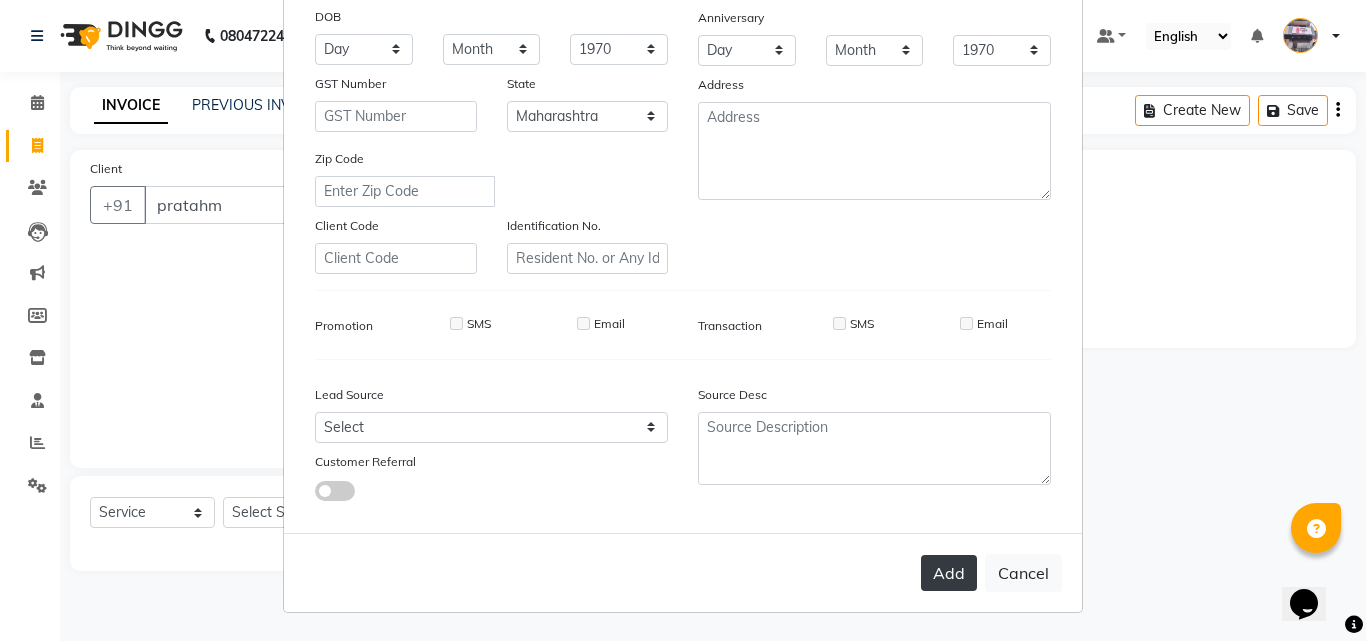 click on "Add" at bounding box center (949, 573) 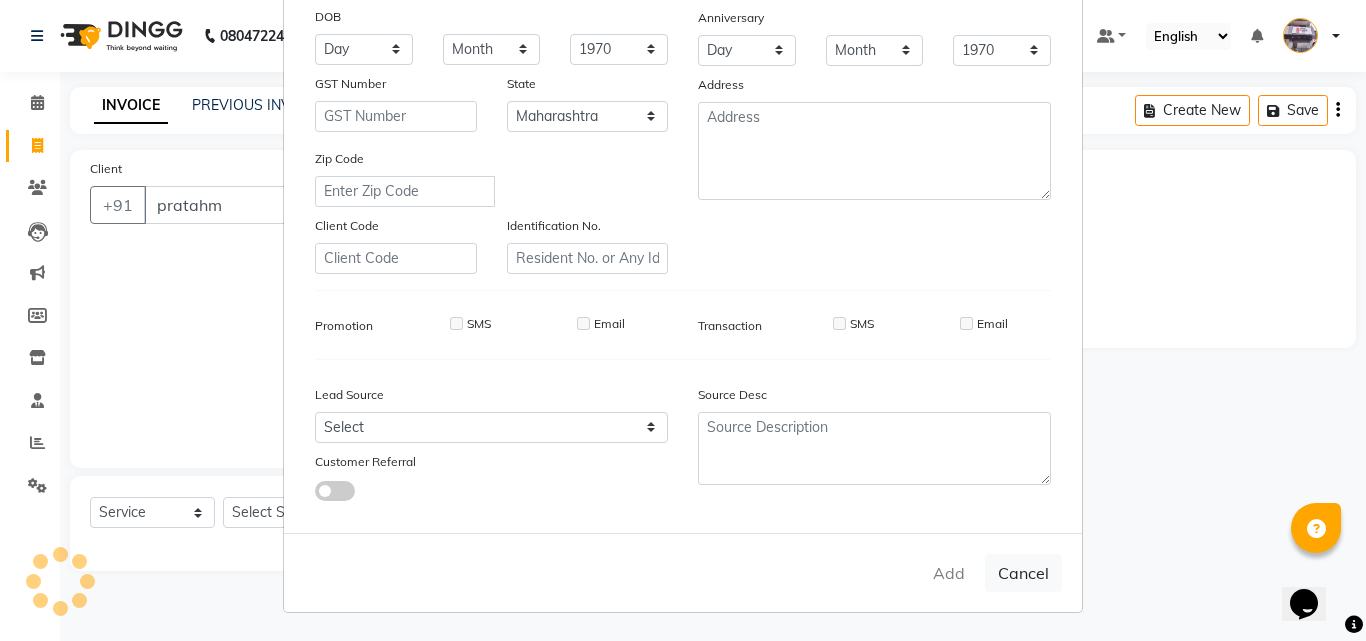 type on "1239400000554" 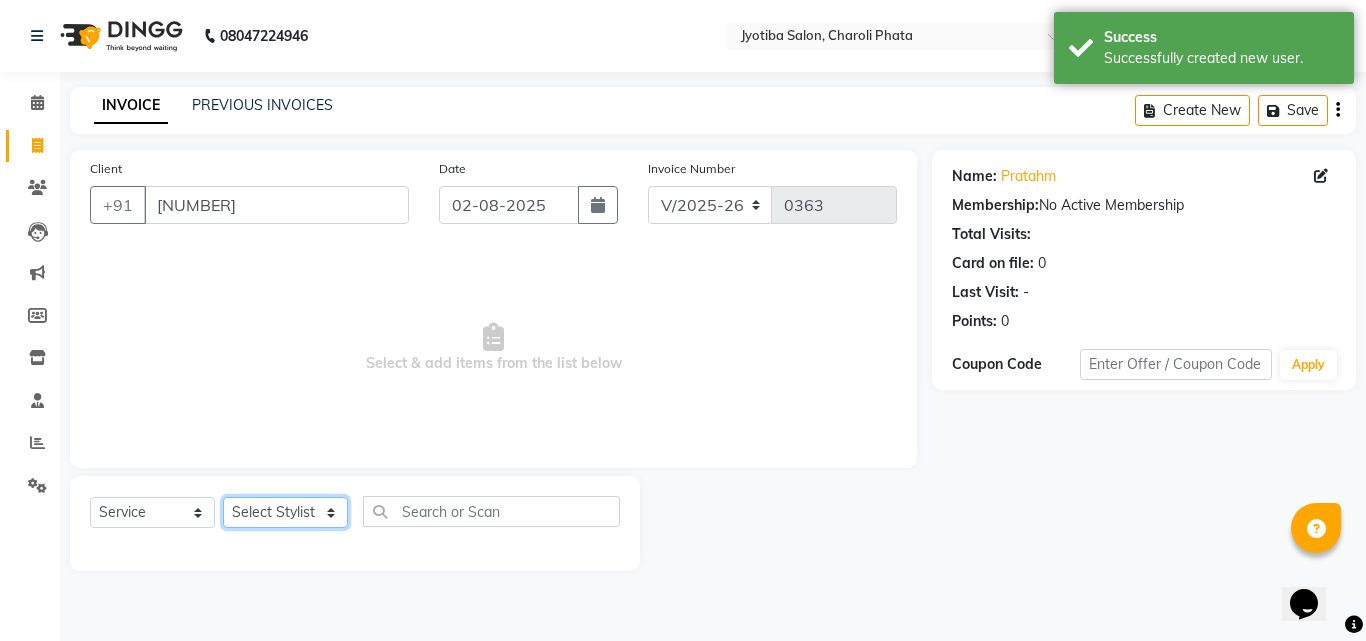 click on "Select Stylist Ali Amol Juned PMS Rihan shop exe emply" 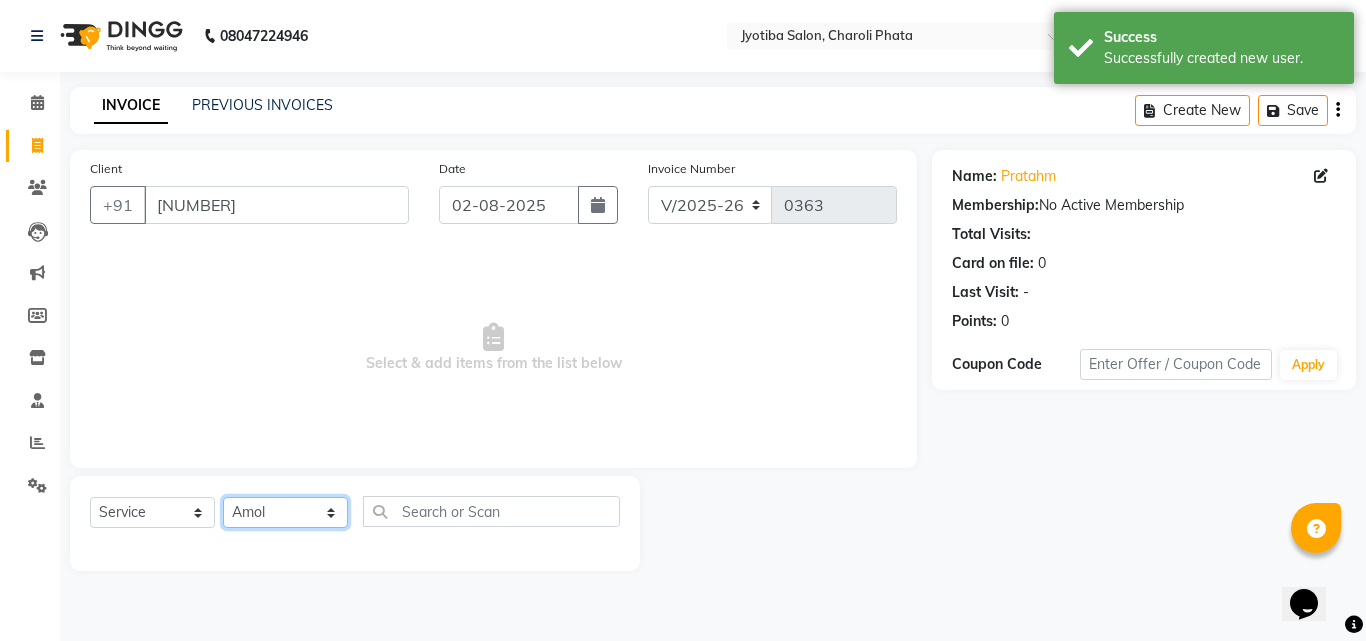click on "Select Stylist Ali Amol Juned PMS Rihan shop exe emply" 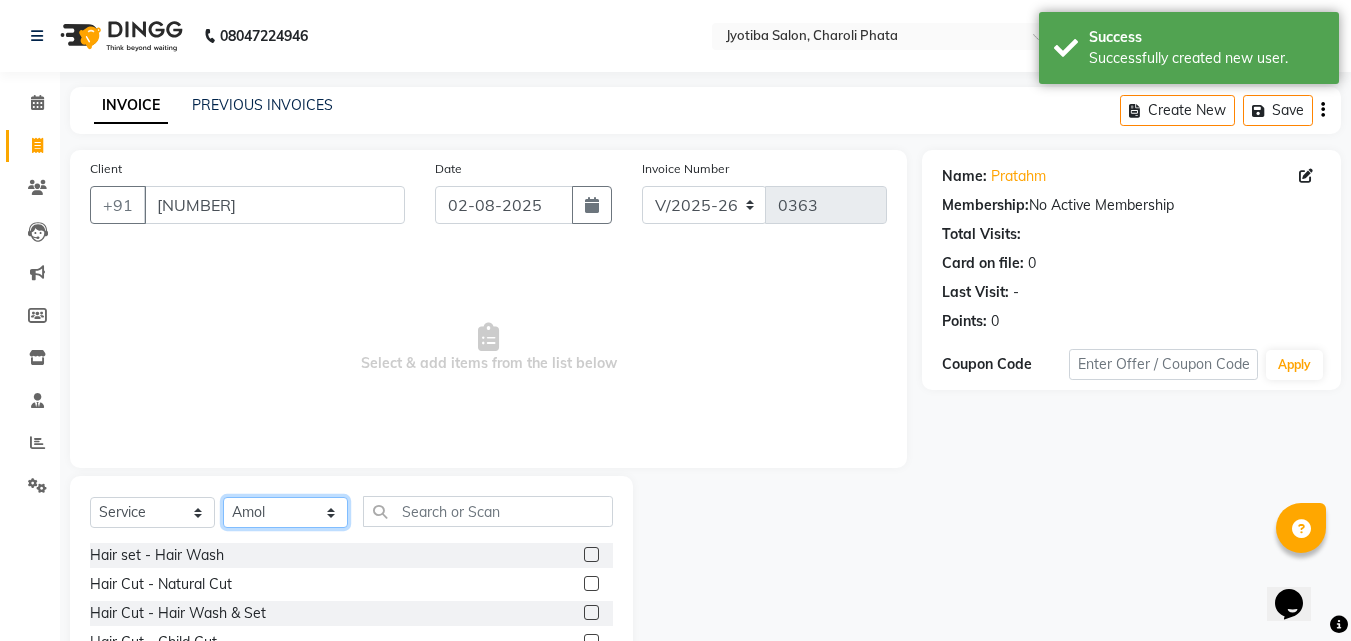 scroll, scrollTop: 160, scrollLeft: 0, axis: vertical 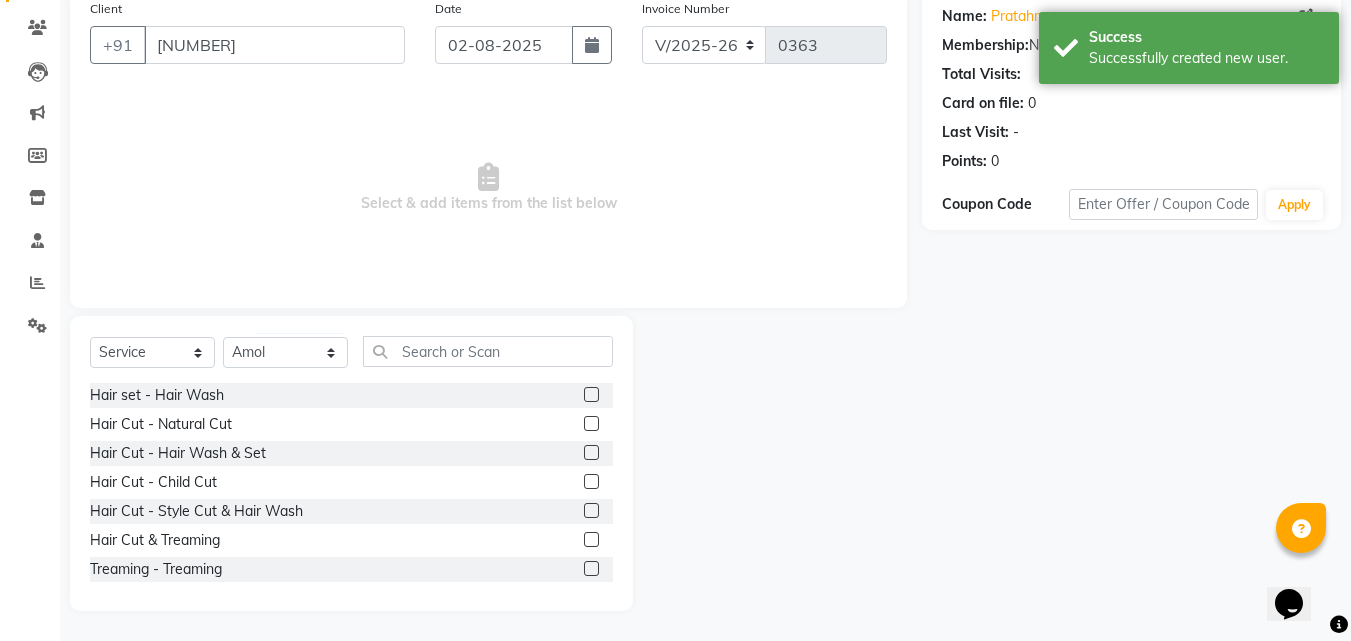 click 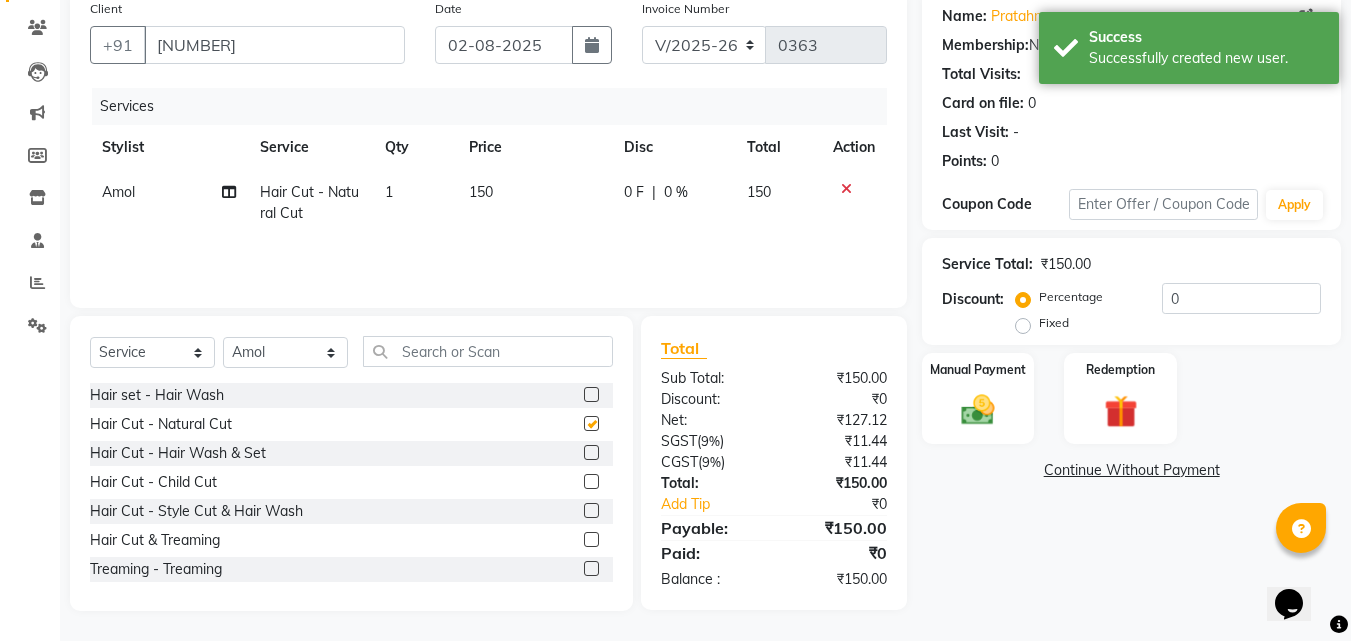 checkbox on "false" 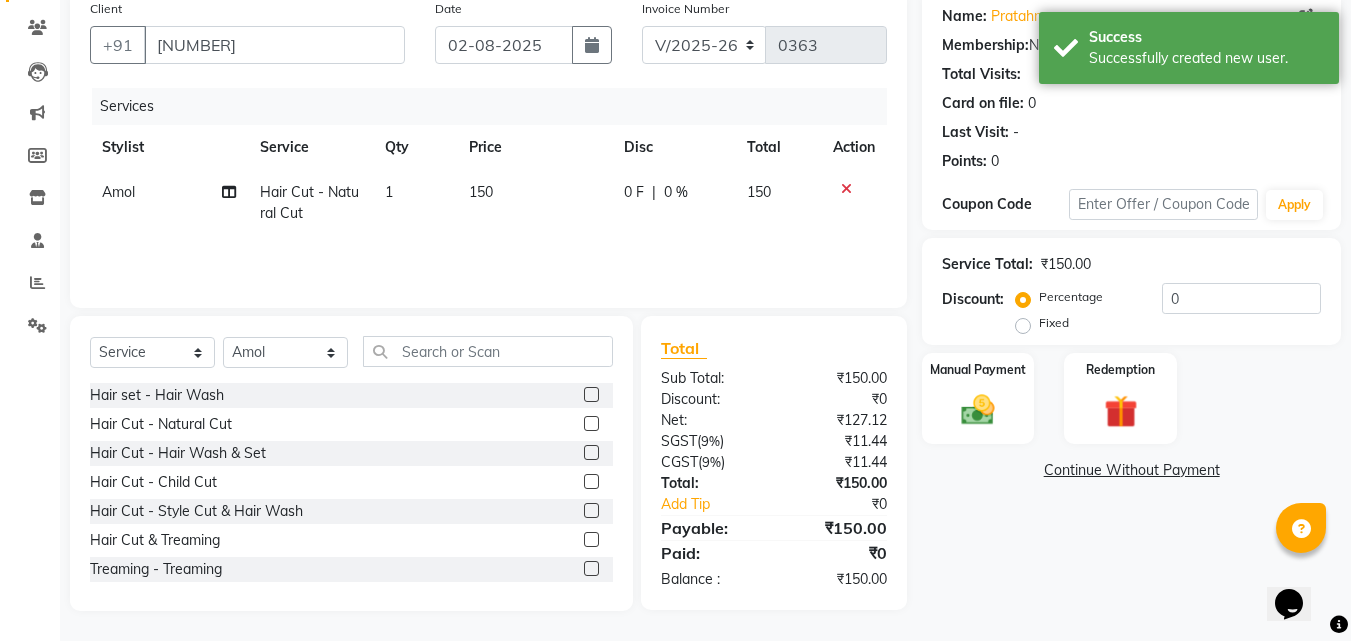 click 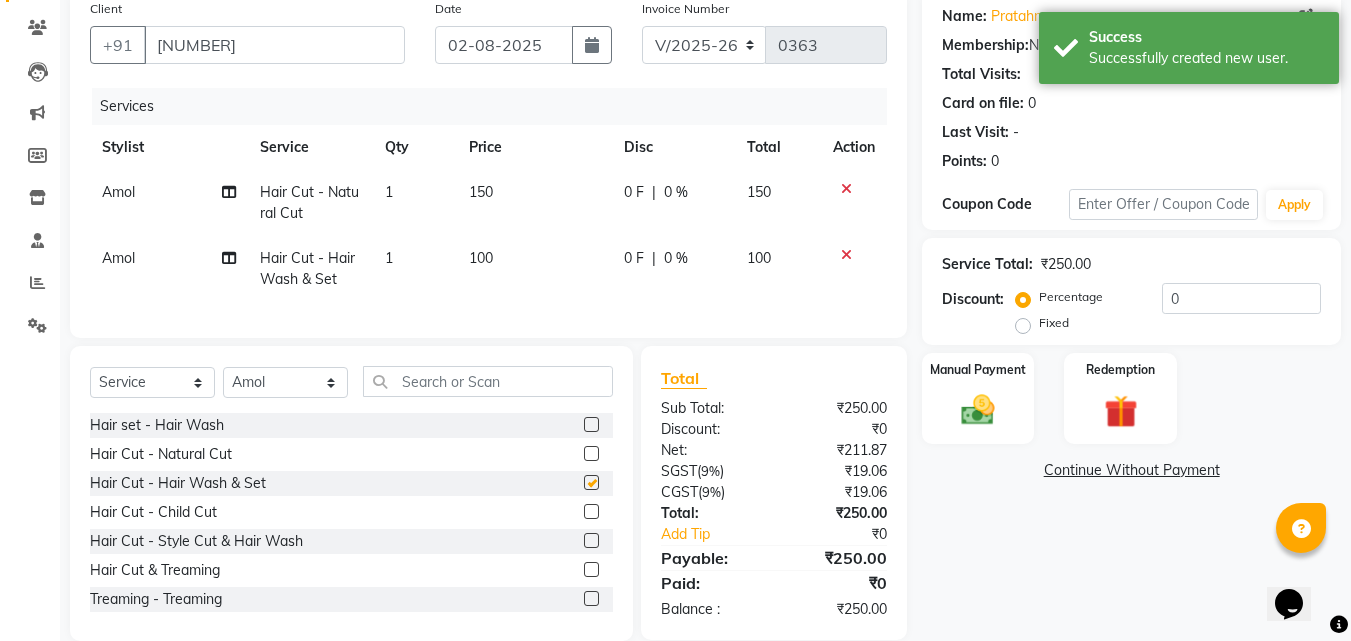 checkbox on "false" 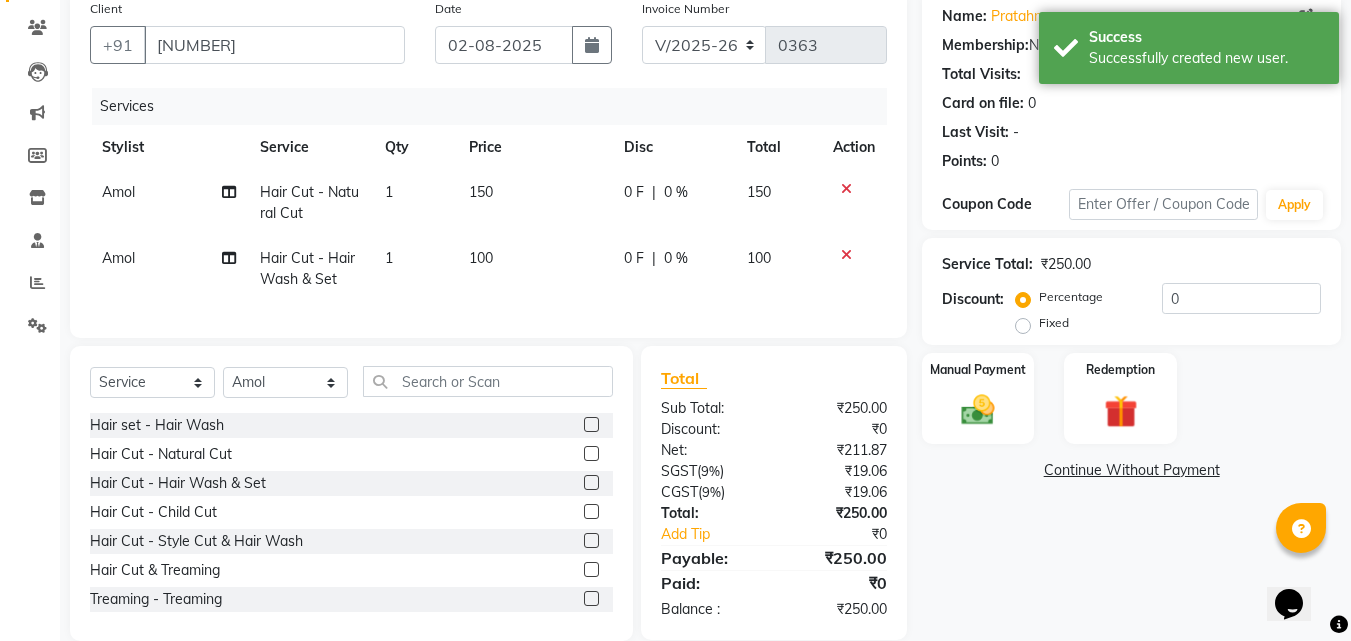 click 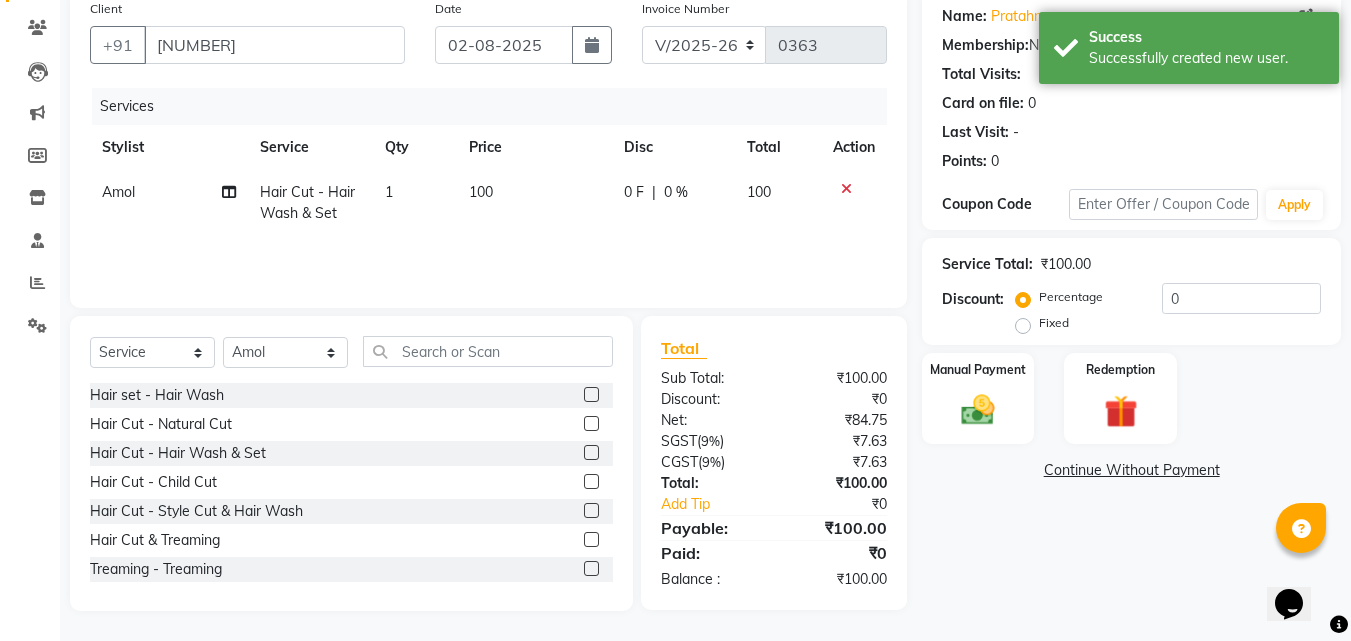 click 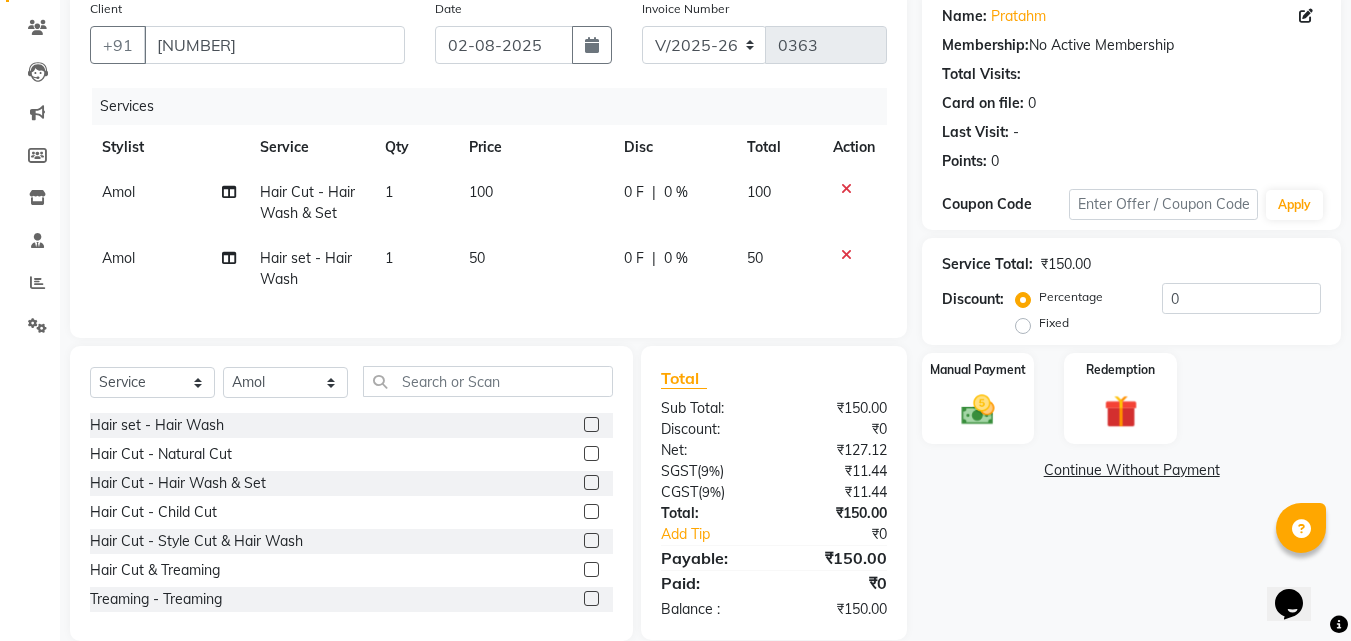click 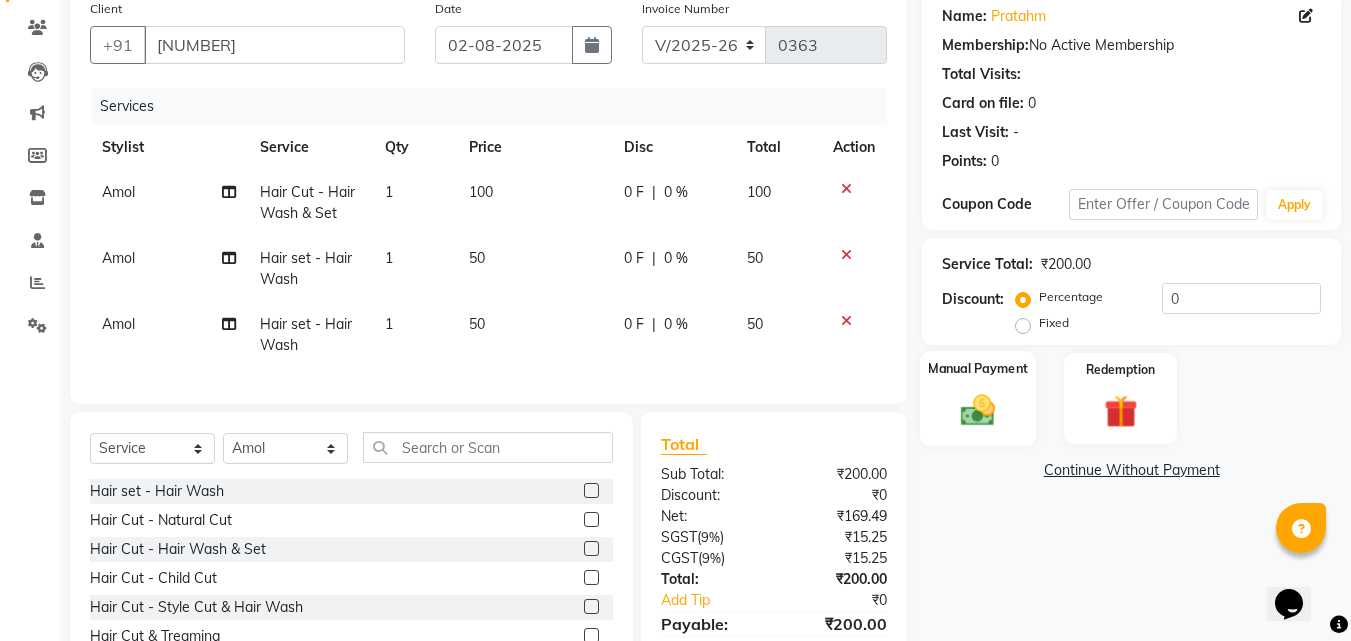 click 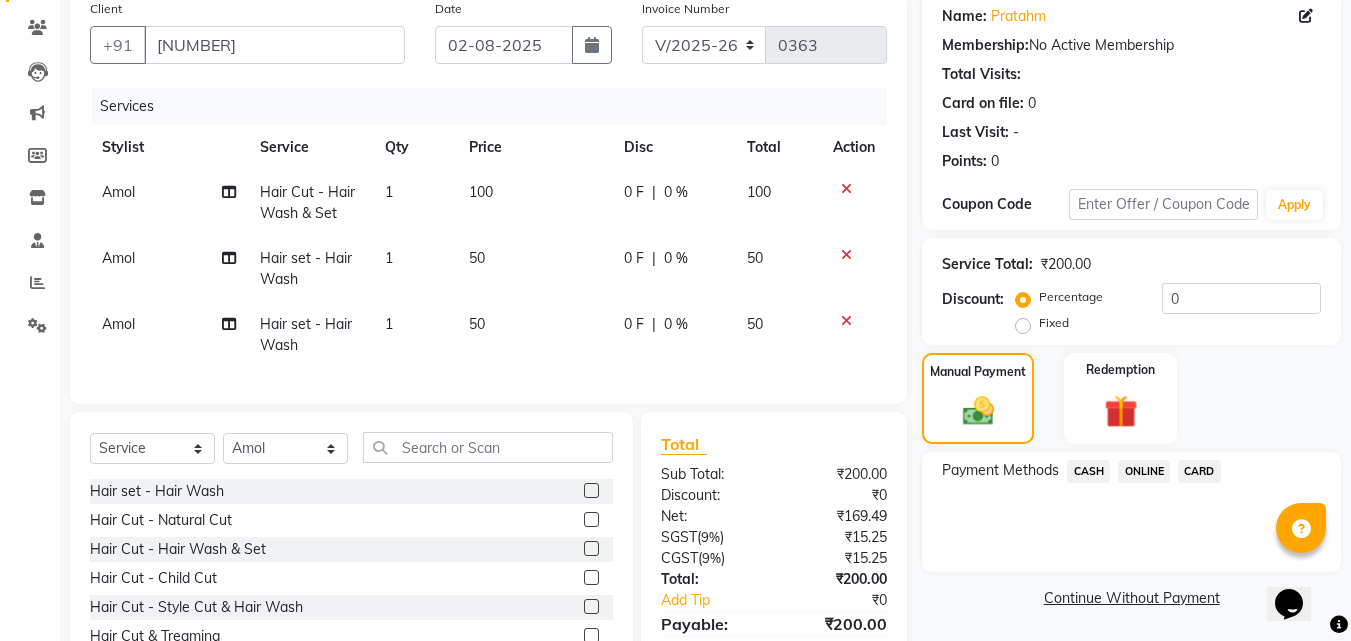 click on "CASH" 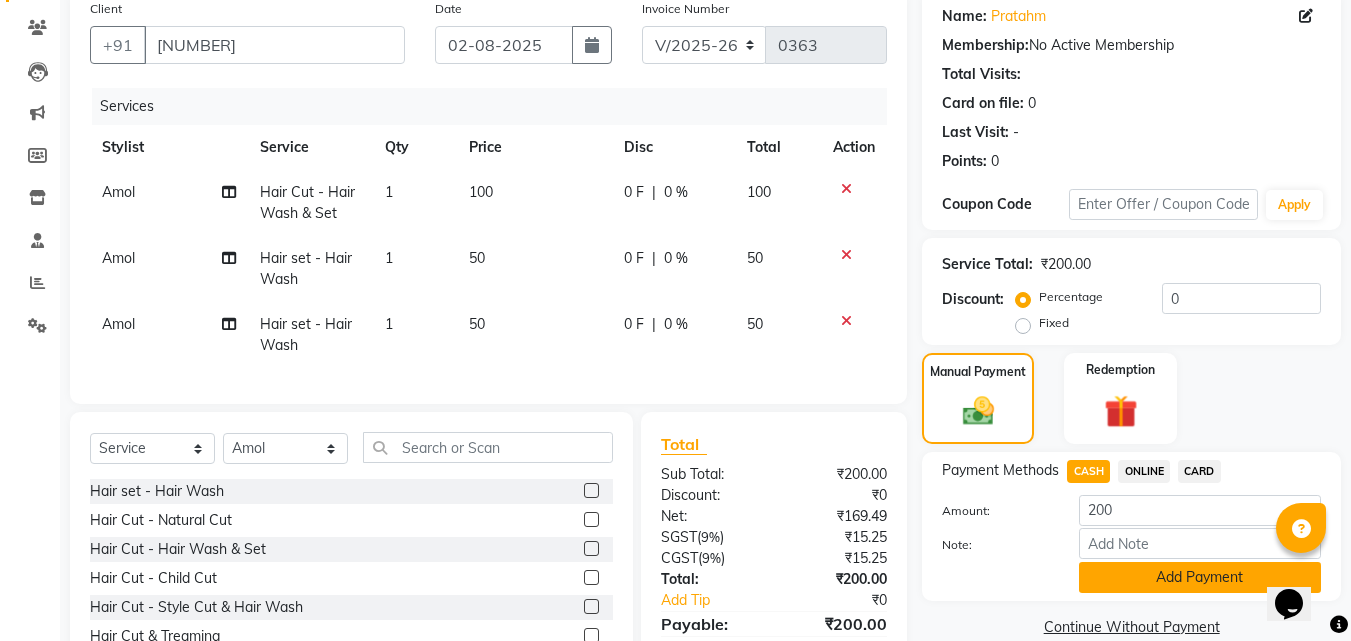 click on "Add Payment" 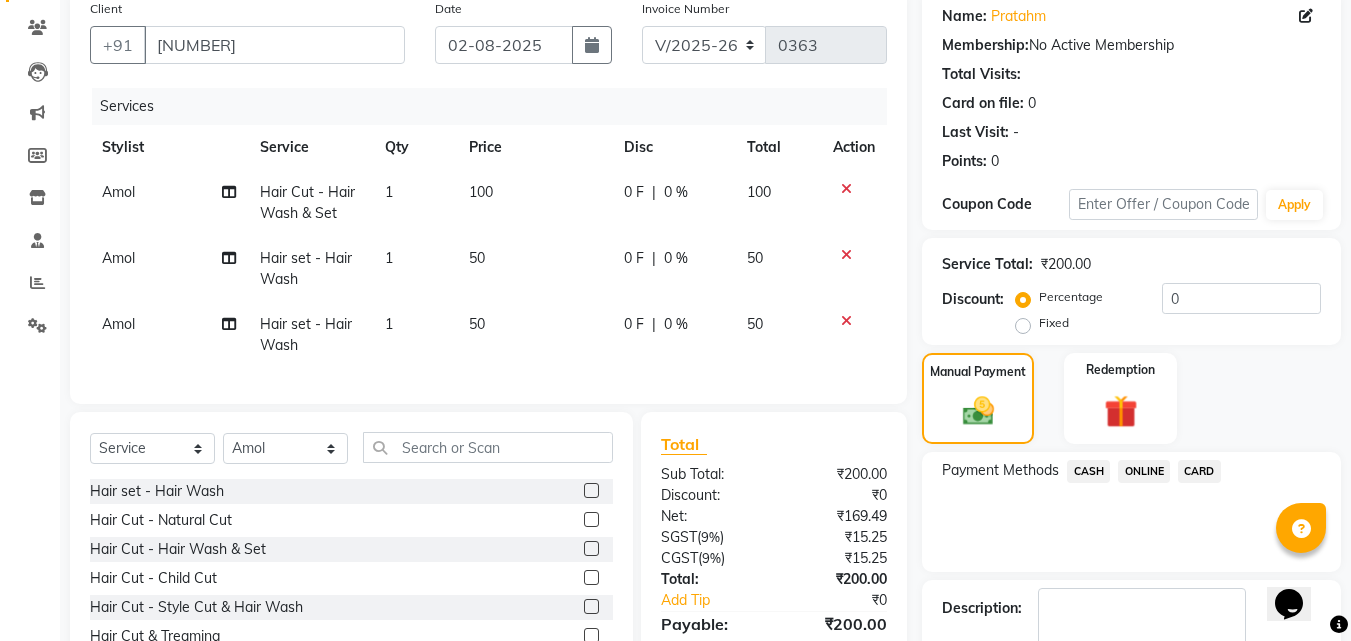 scroll, scrollTop: 341, scrollLeft: 0, axis: vertical 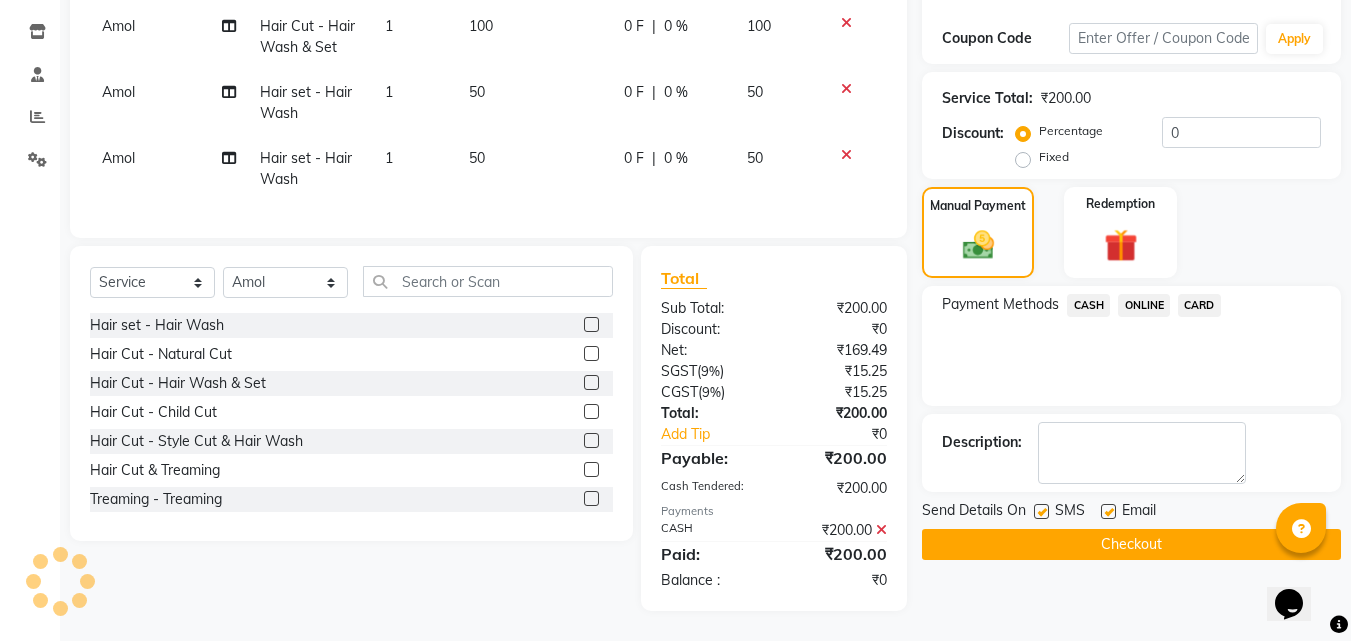 click 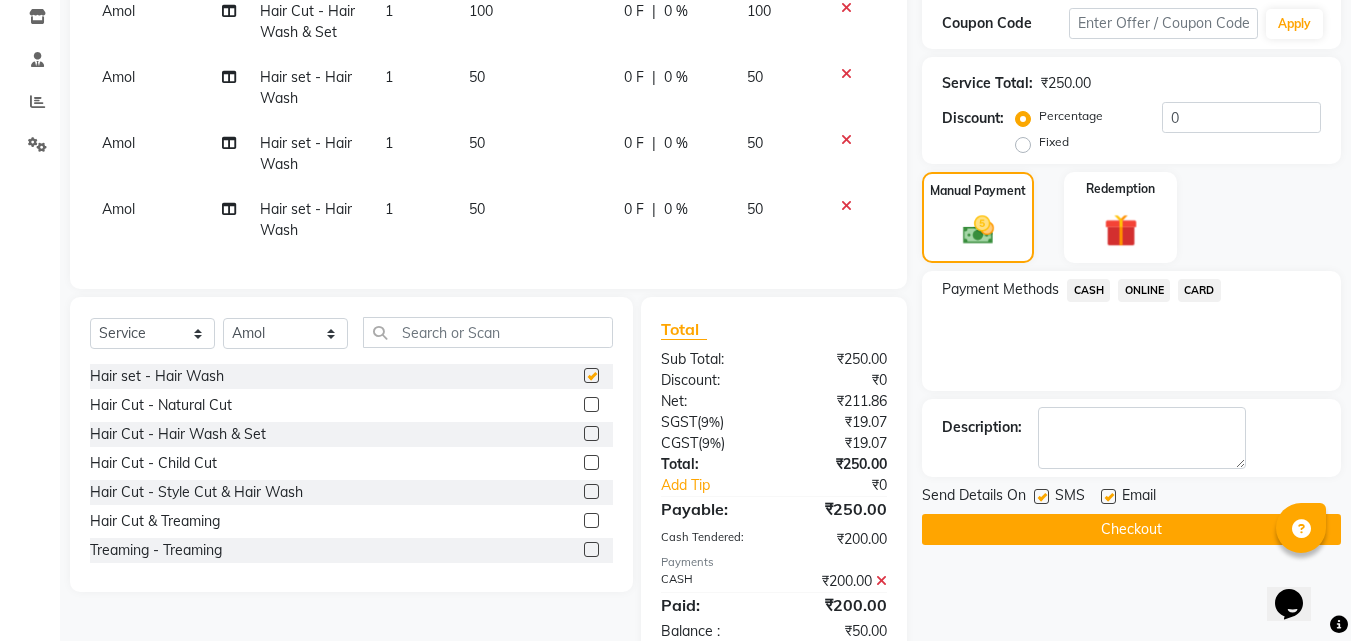checkbox on "false" 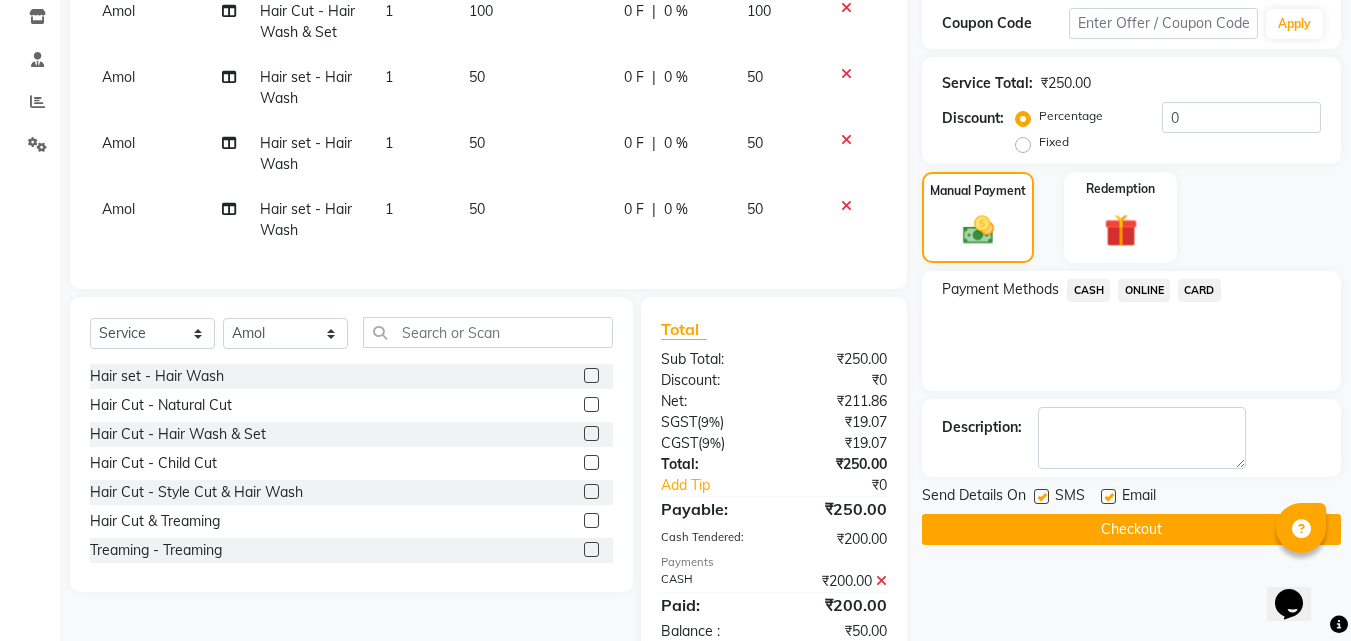 click on "ONLINE" 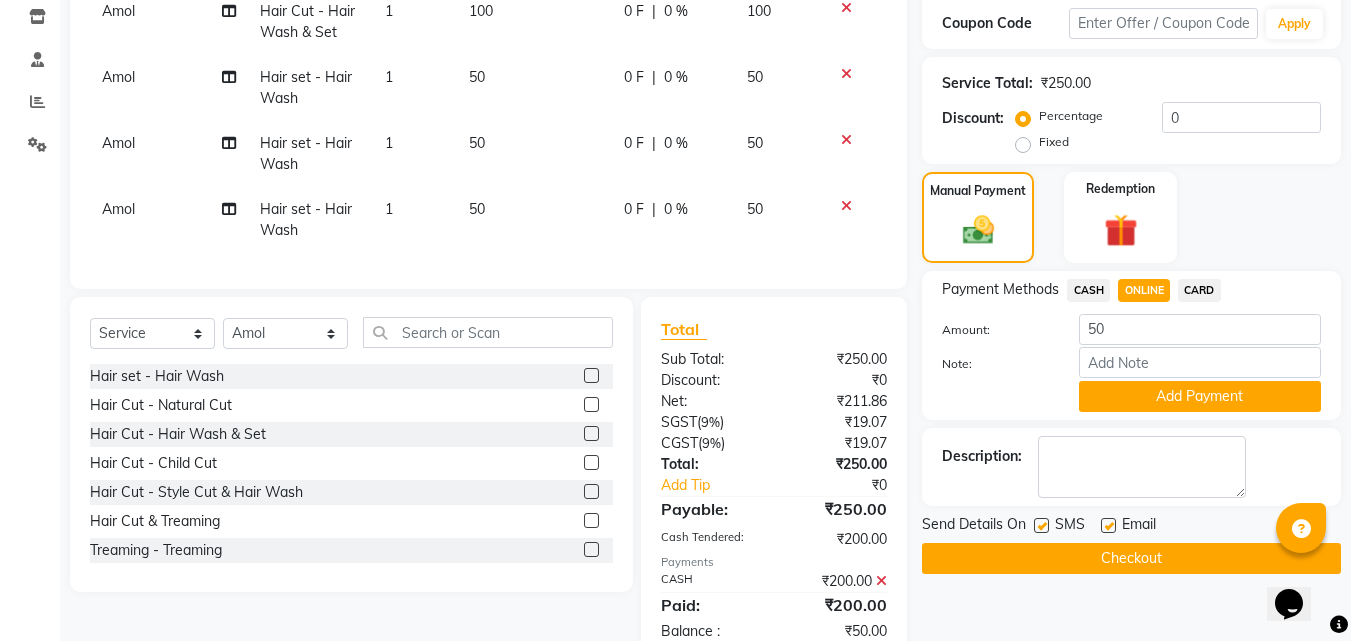 drag, startPoint x: 1123, startPoint y: 388, endPoint x: 1150, endPoint y: 395, distance: 27.89265 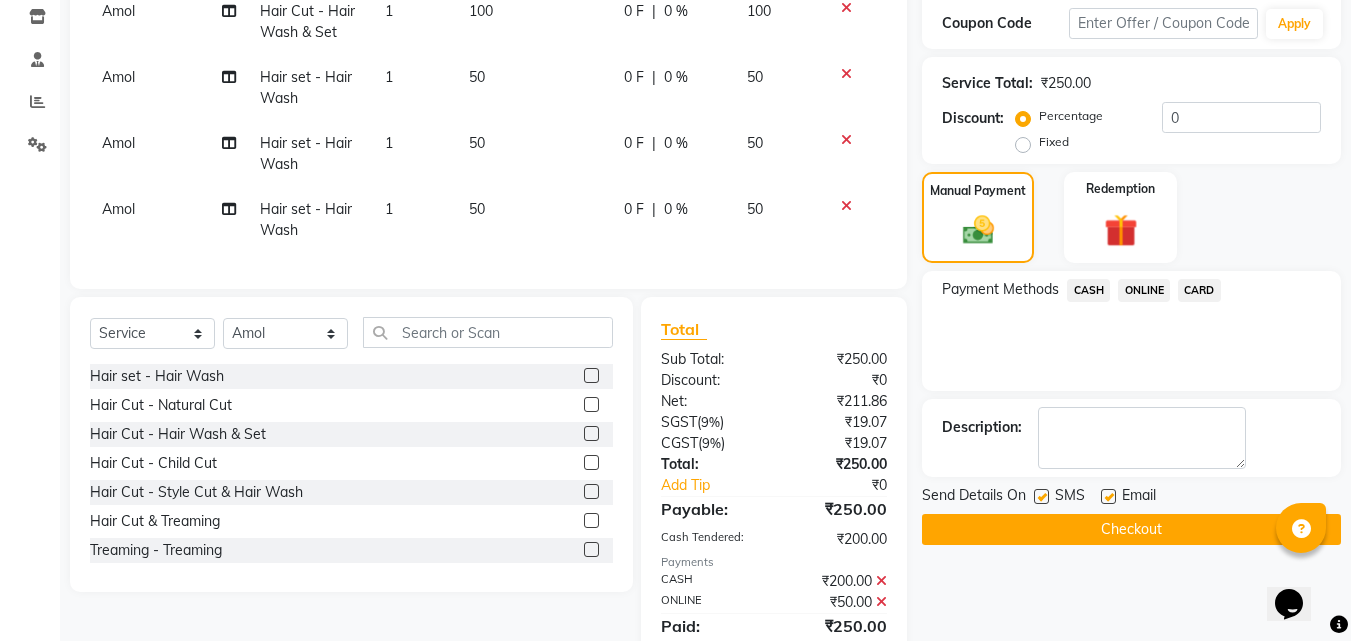 scroll, scrollTop: 428, scrollLeft: 0, axis: vertical 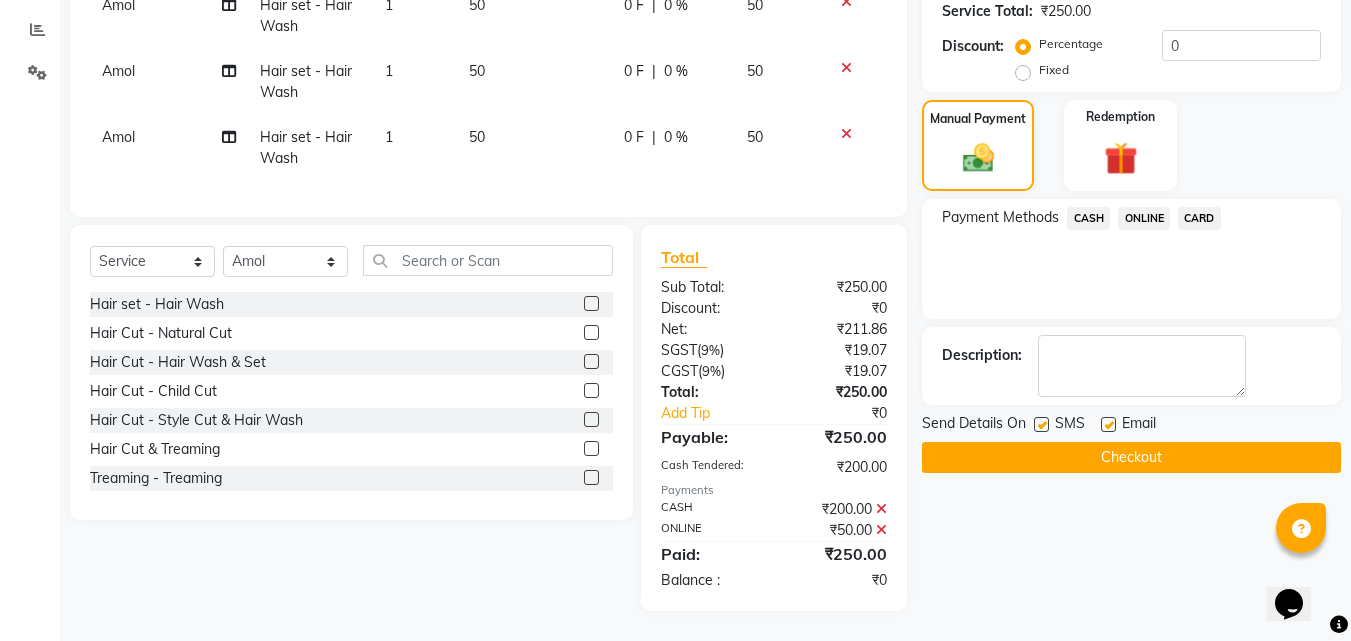click on "Checkout" 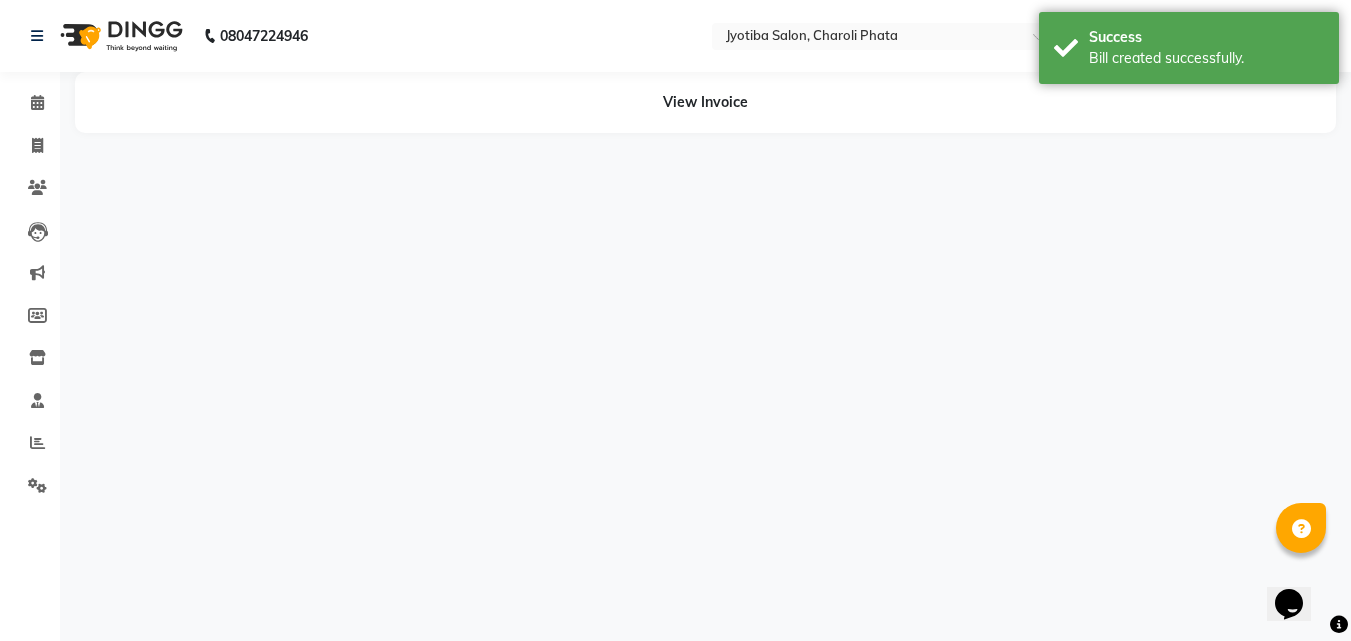 scroll, scrollTop: 0, scrollLeft: 0, axis: both 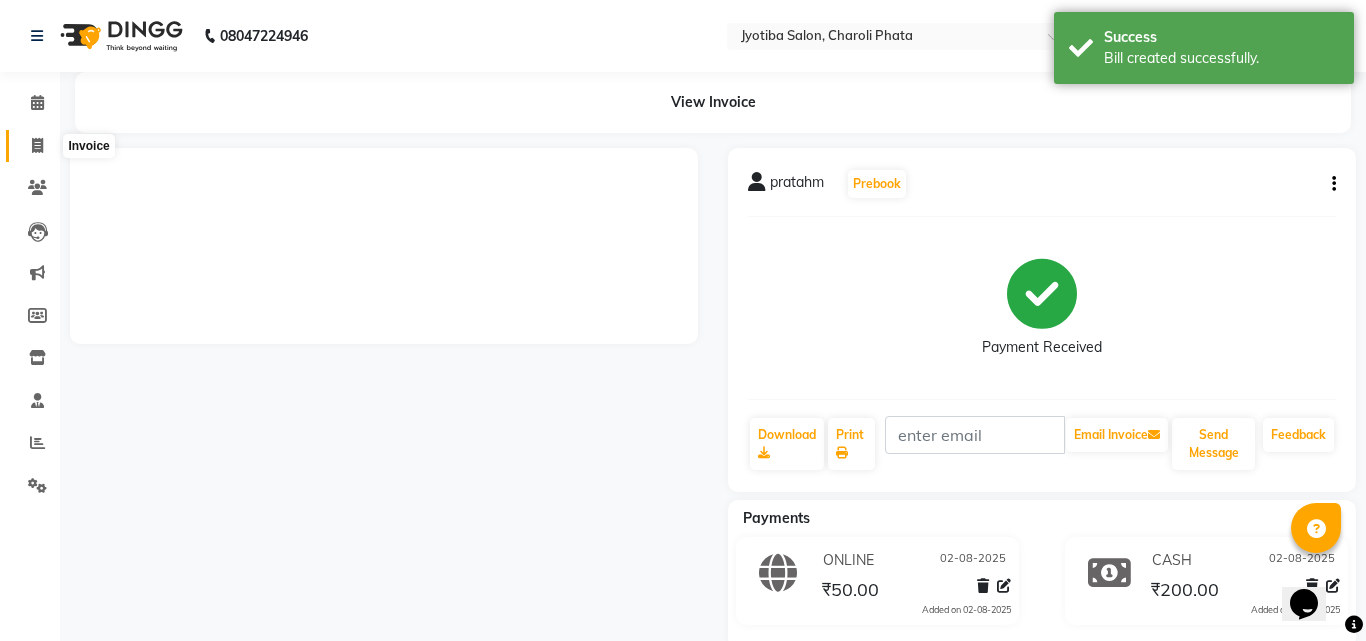 click 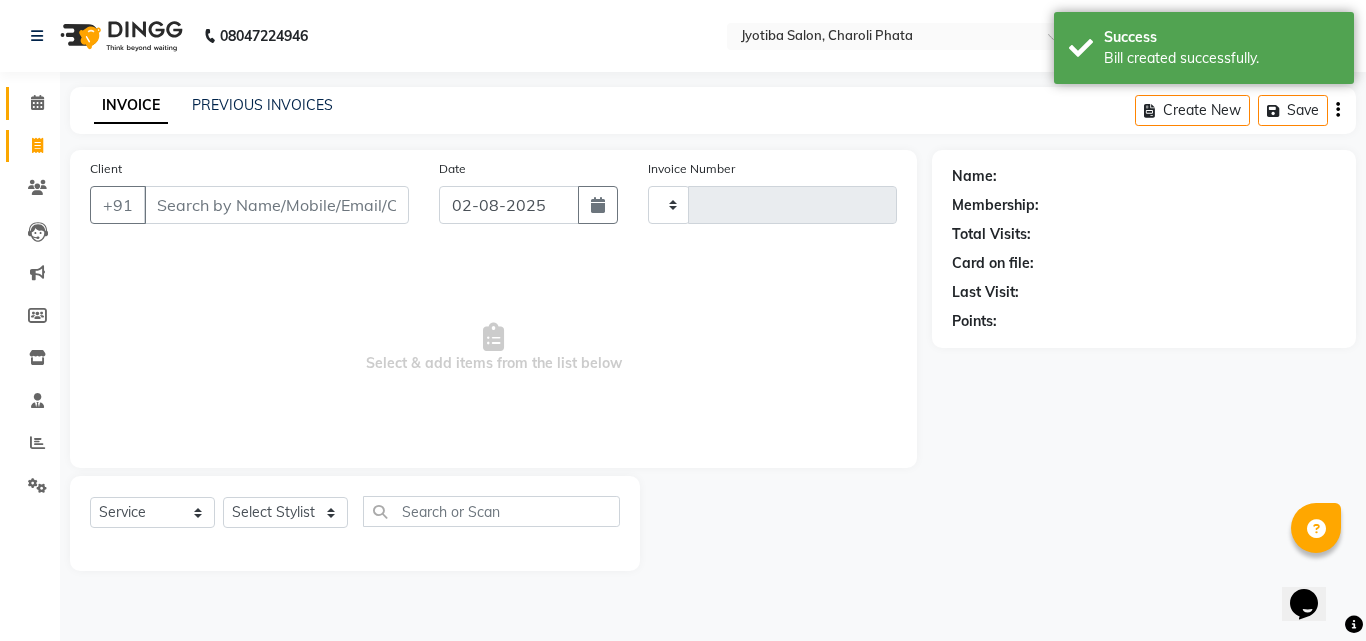 click 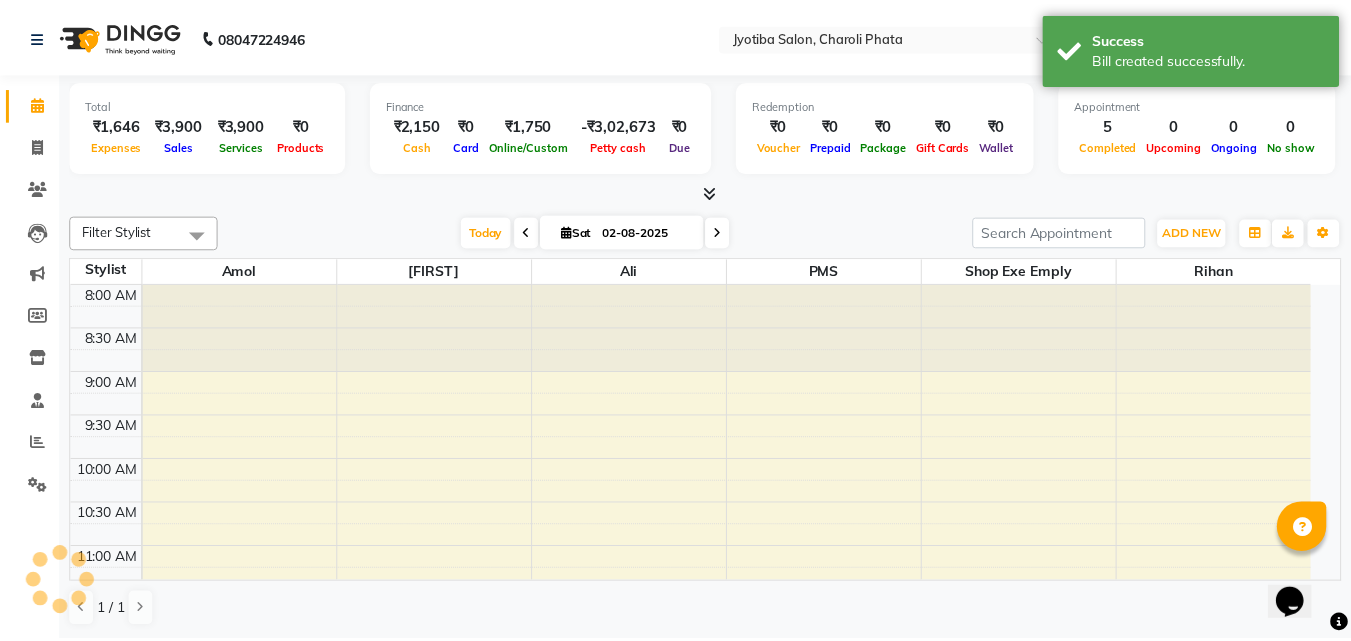 scroll, scrollTop: 0, scrollLeft: 0, axis: both 